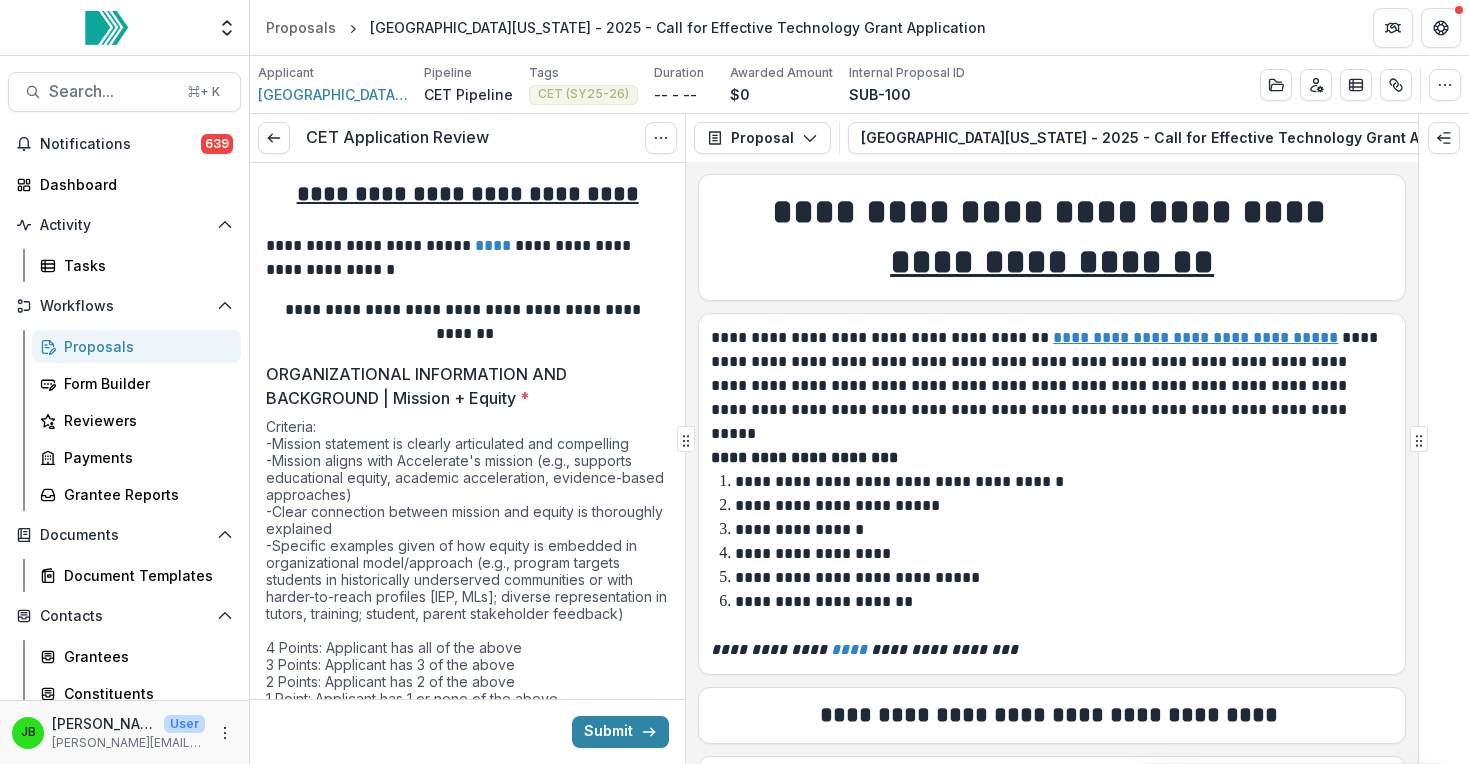 scroll, scrollTop: 0, scrollLeft: 0, axis: both 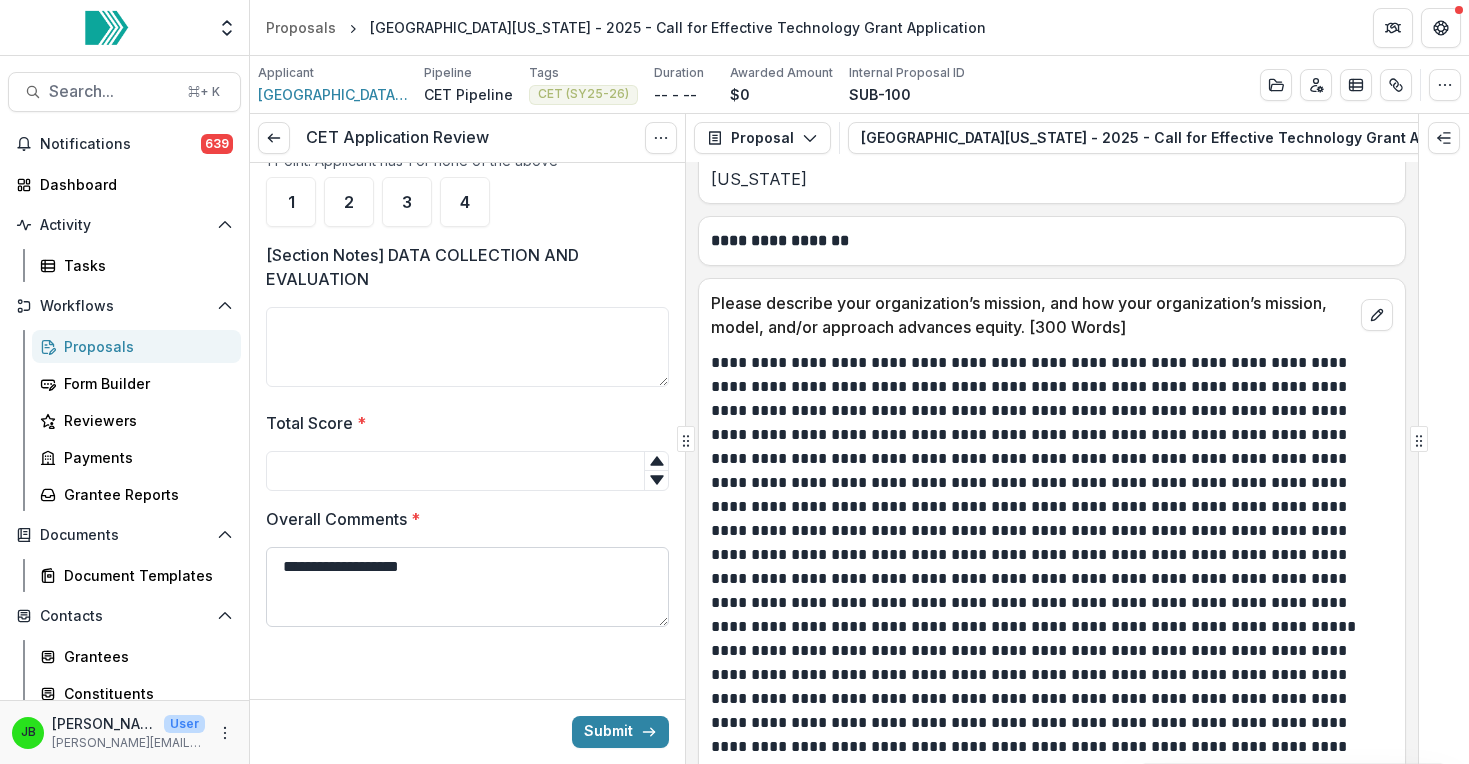click on "**********" at bounding box center [467, 587] 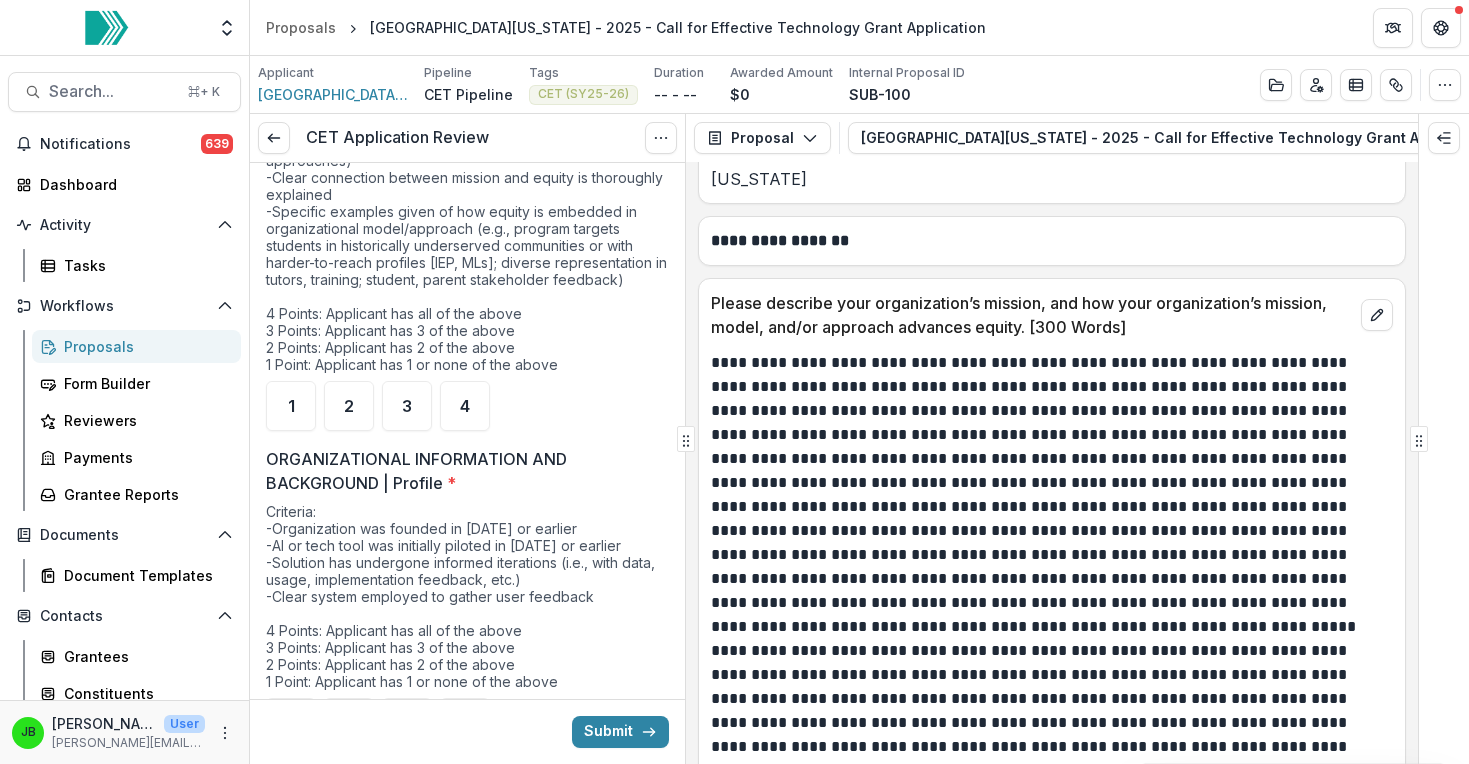 scroll, scrollTop: 367, scrollLeft: 0, axis: vertical 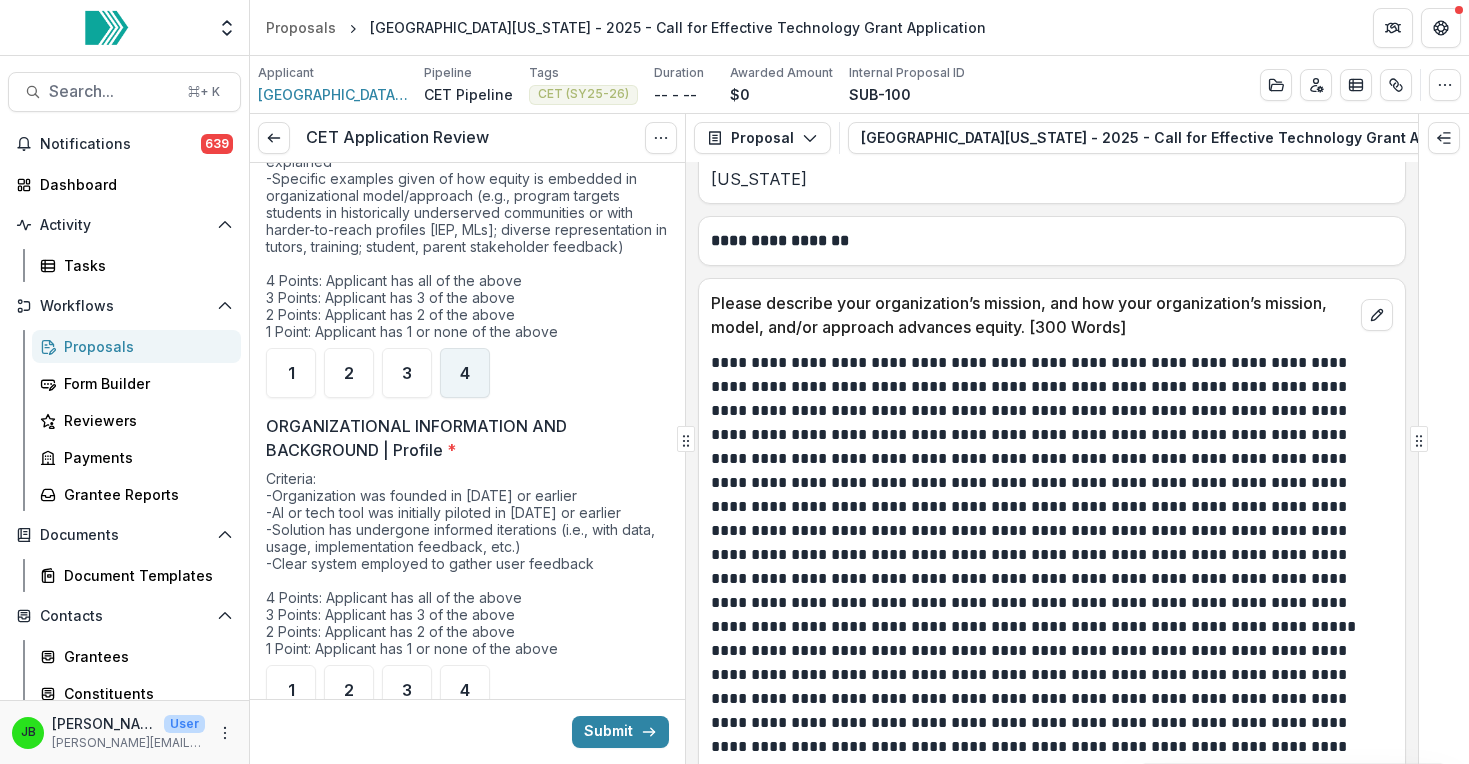 click on "4" at bounding box center [465, 373] 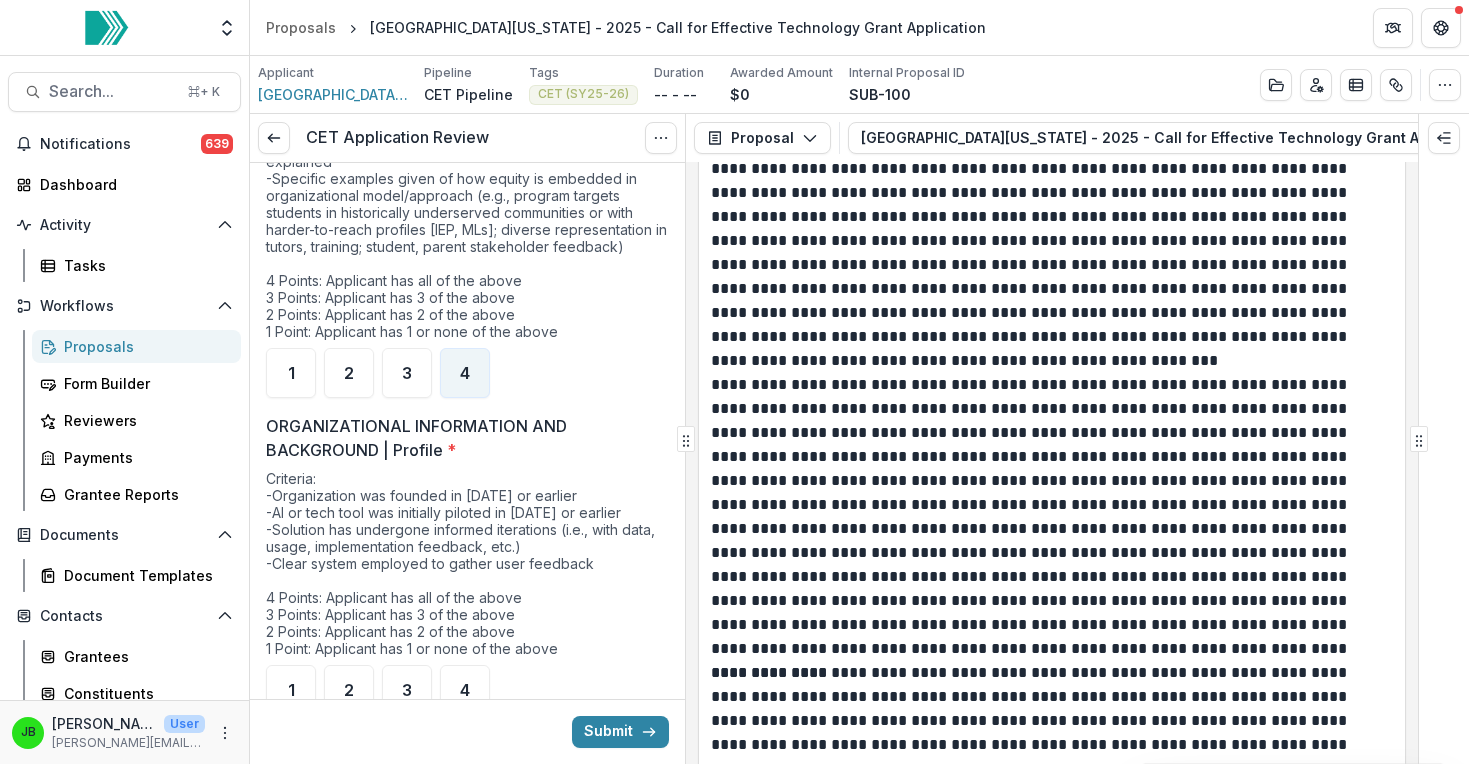 scroll, scrollTop: 2679, scrollLeft: 0, axis: vertical 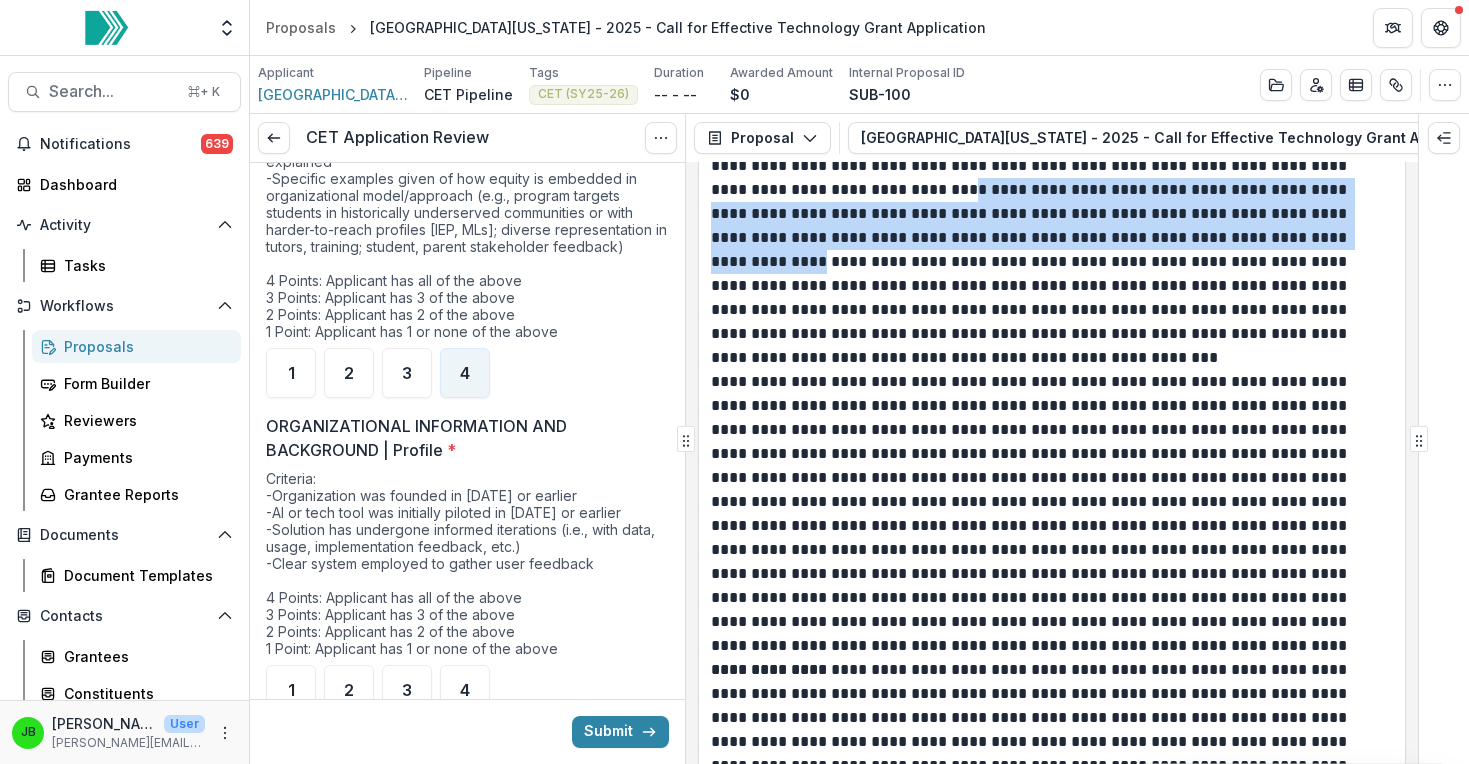 drag, startPoint x: 836, startPoint y: 261, endPoint x: 1030, endPoint y: 199, distance: 203.6664 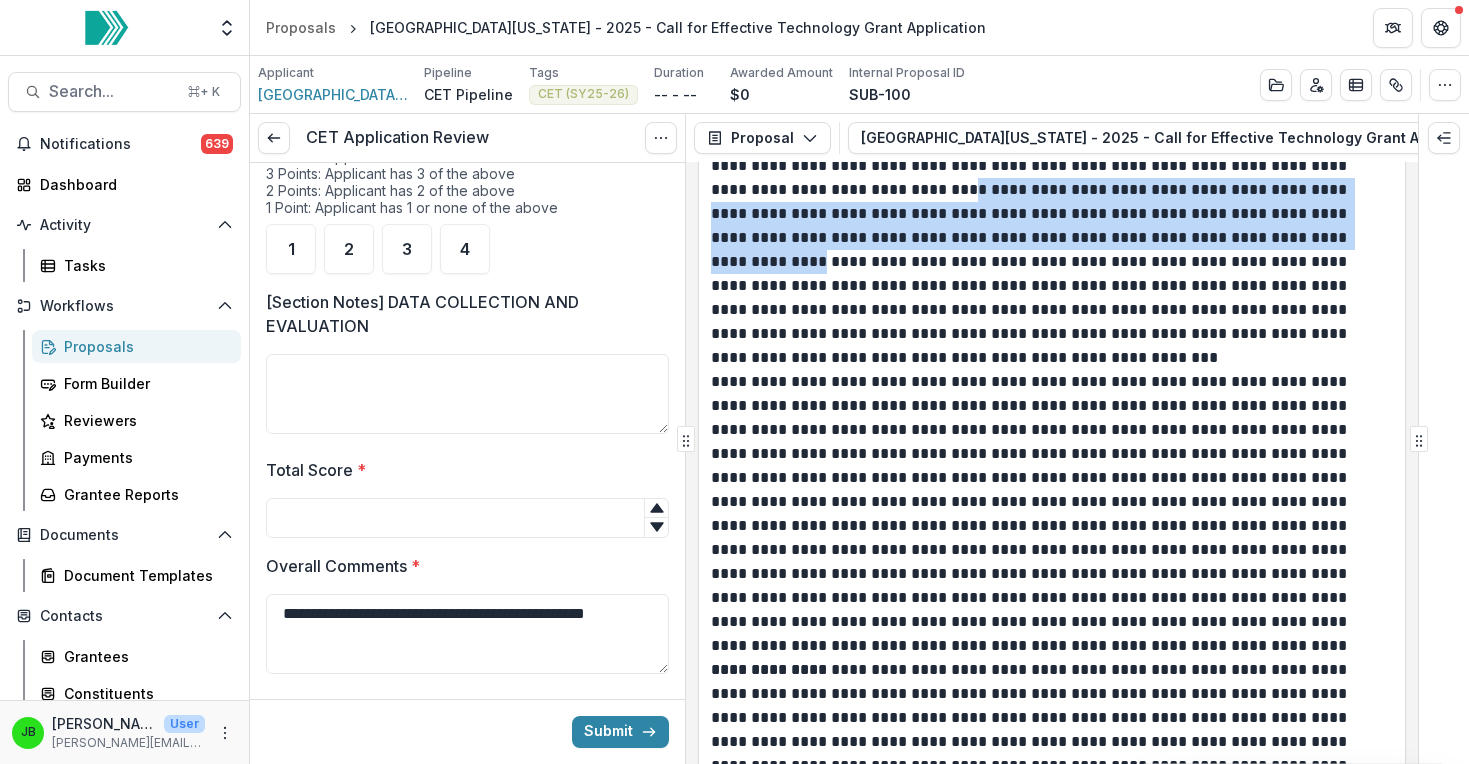 scroll, scrollTop: 4882, scrollLeft: 0, axis: vertical 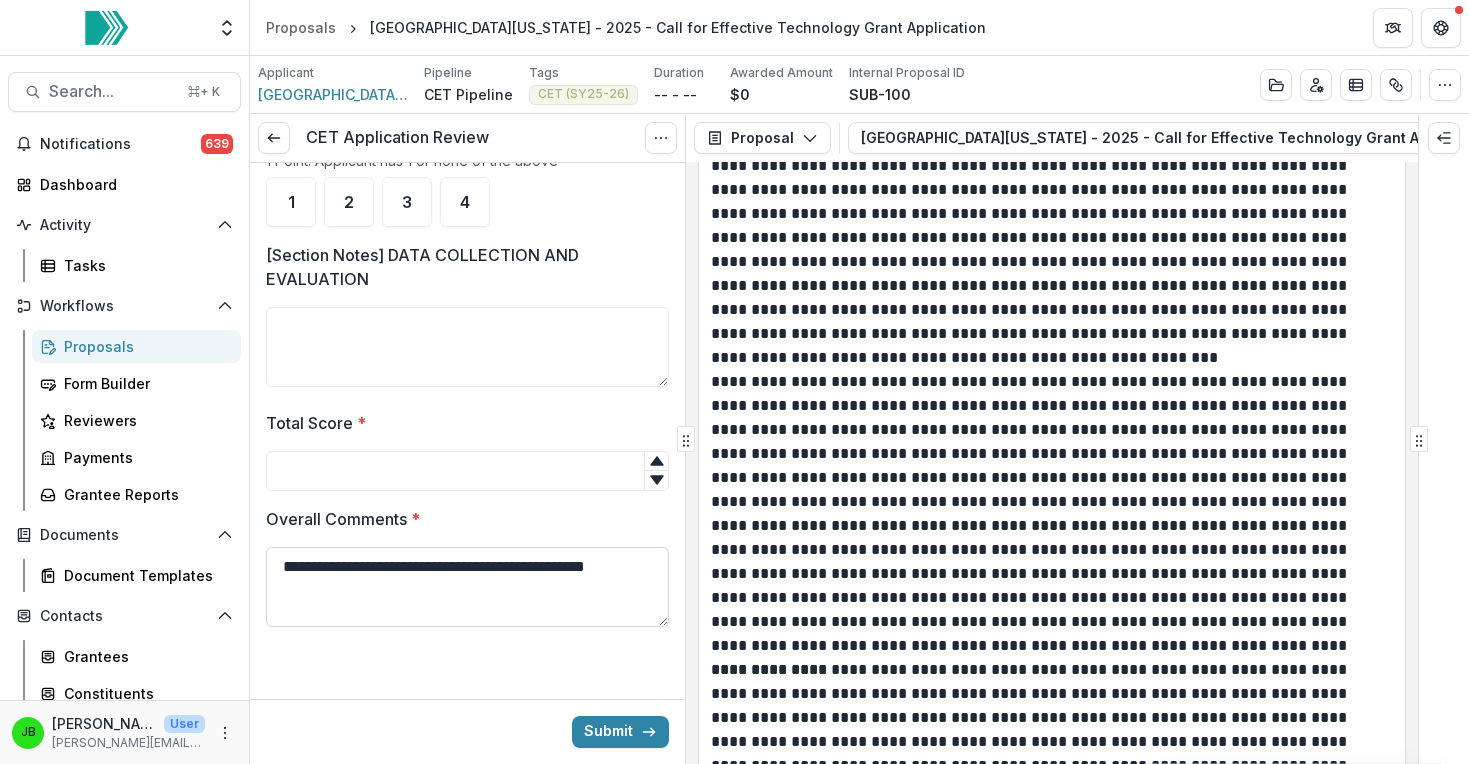 click on "**********" at bounding box center [467, 587] 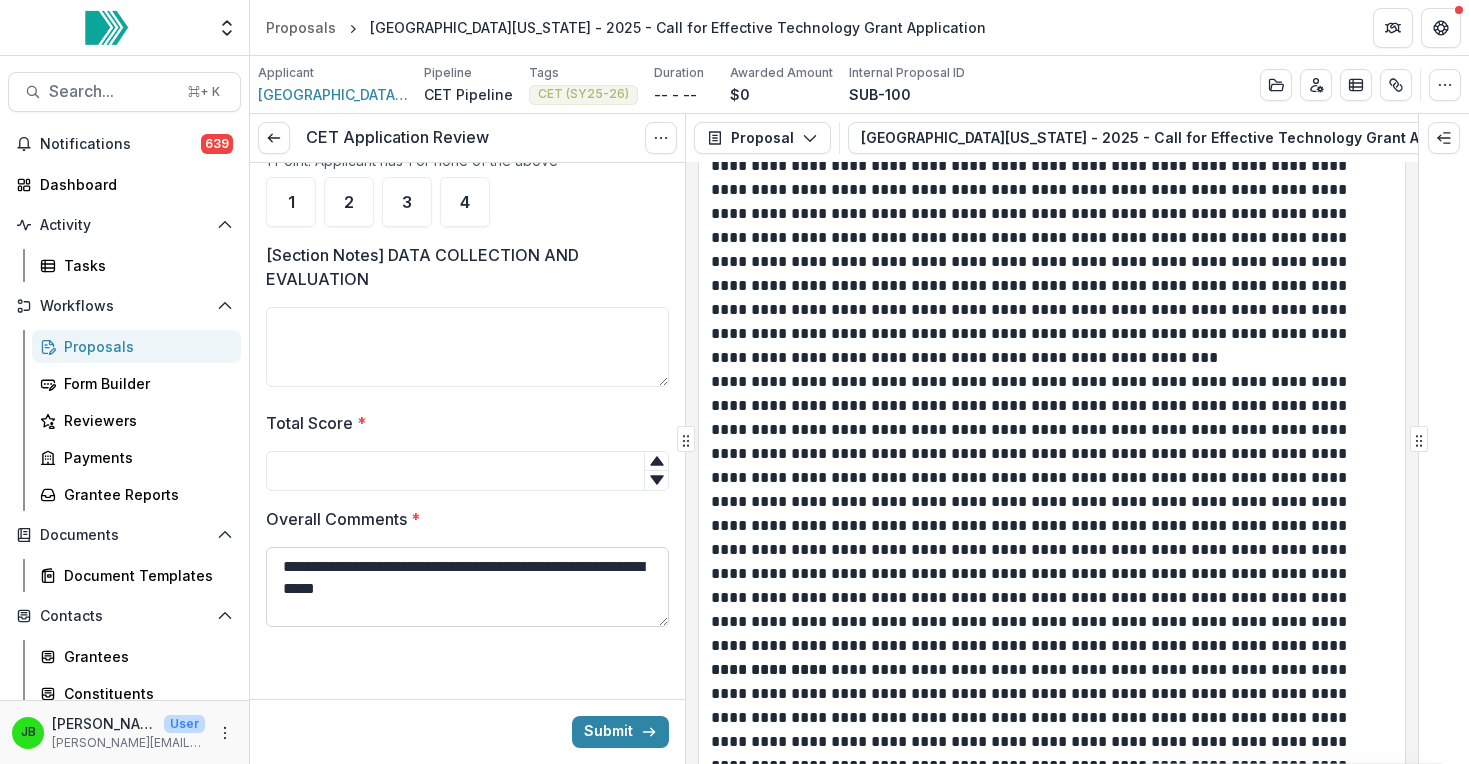 paste on "**********" 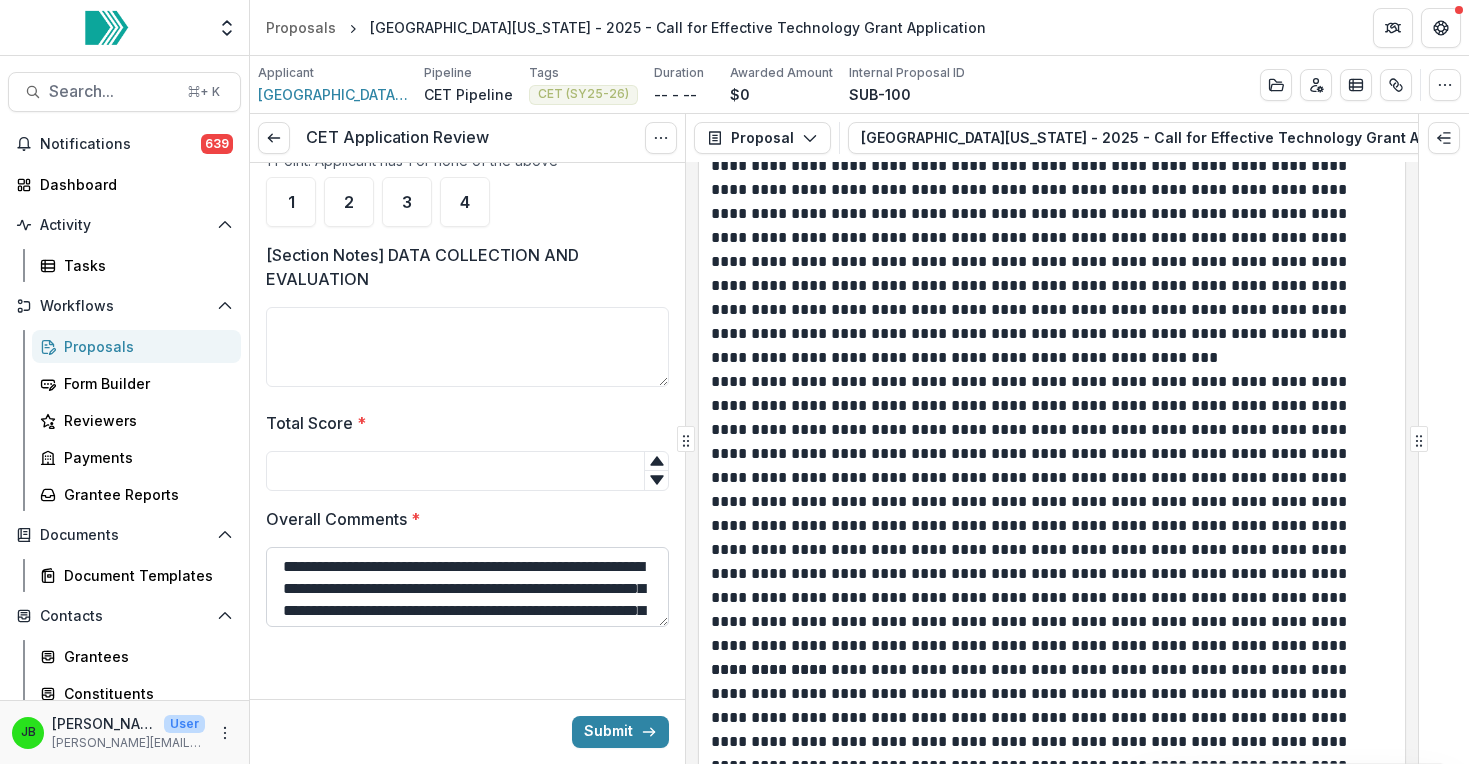 scroll, scrollTop: 82, scrollLeft: 0, axis: vertical 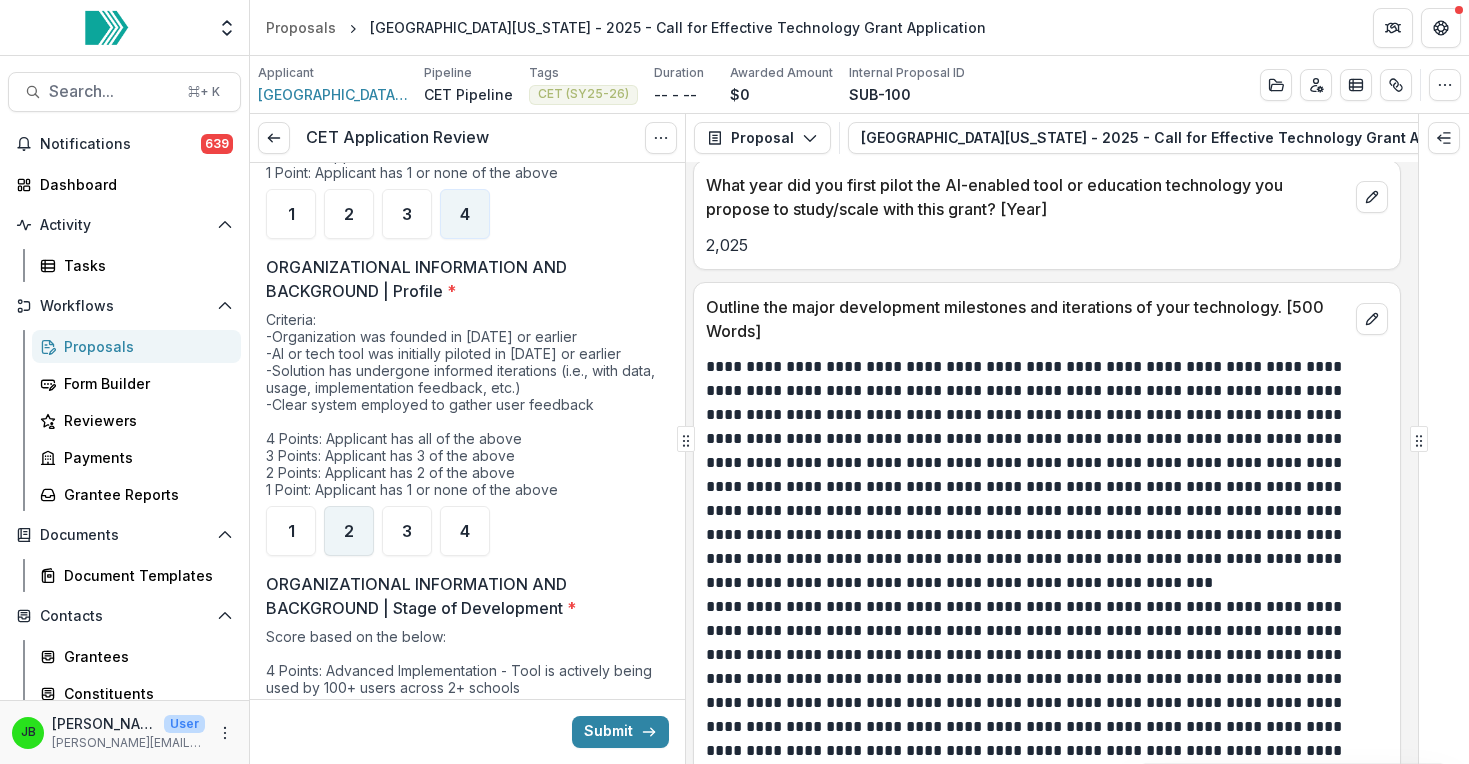 click on "2" at bounding box center (349, 531) 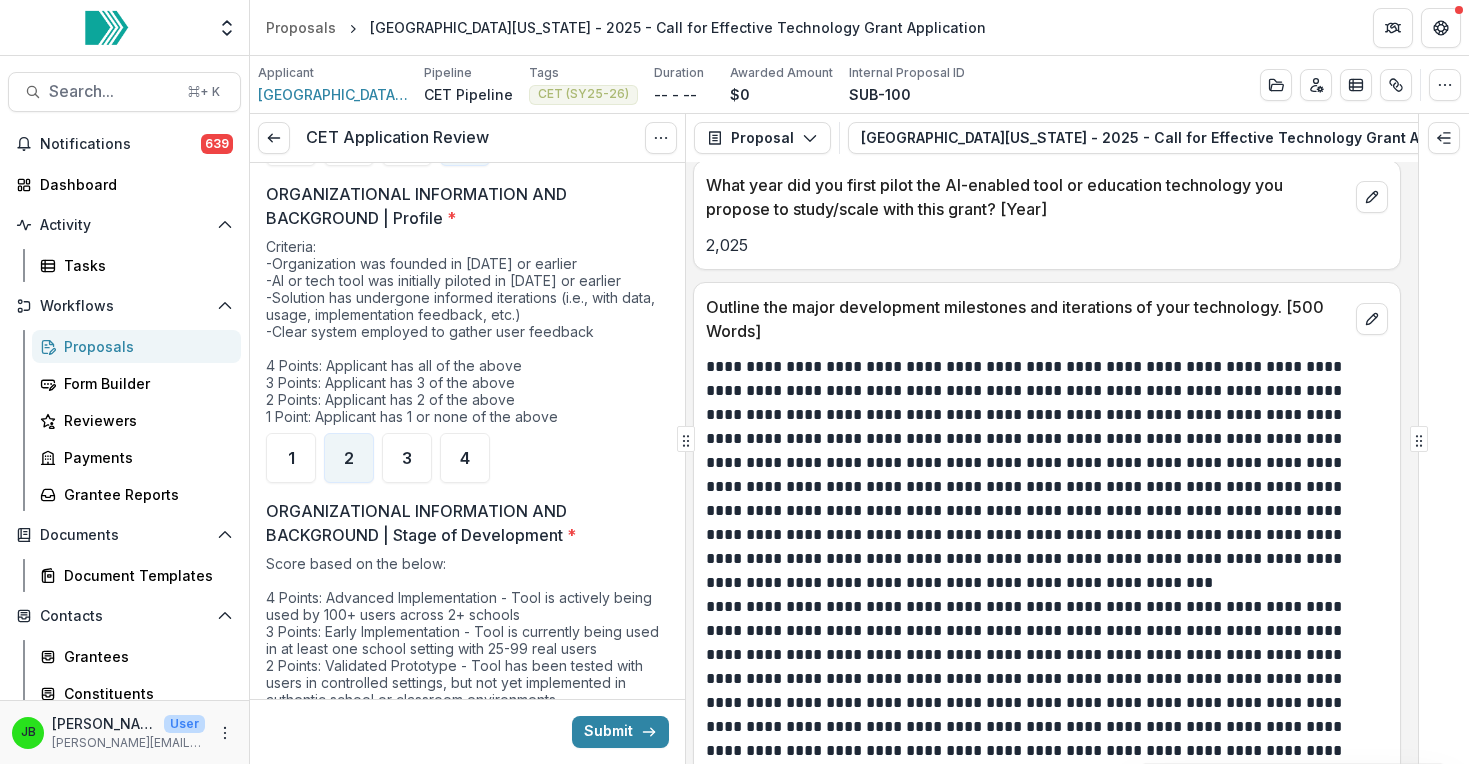 scroll, scrollTop: 859, scrollLeft: 0, axis: vertical 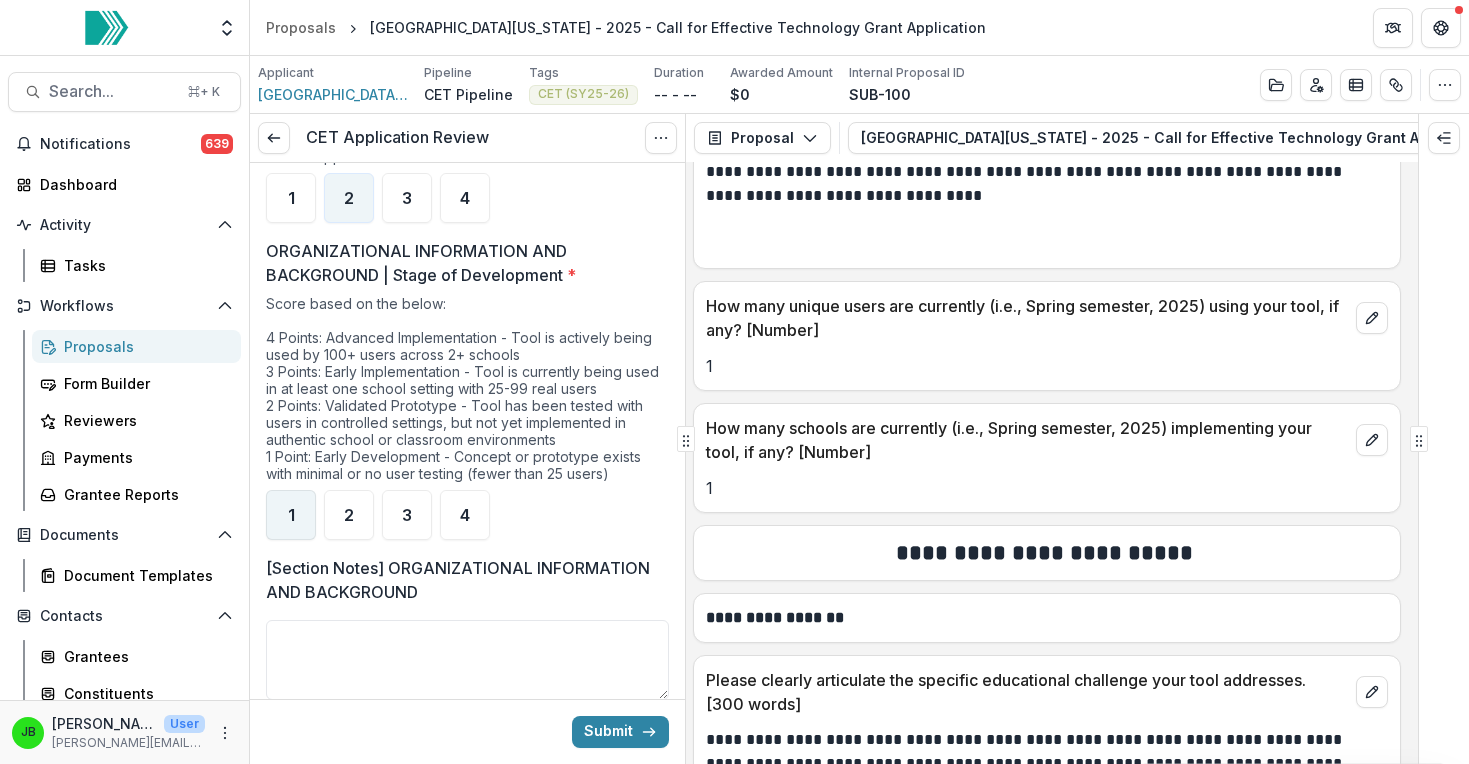 click on "1" at bounding box center [291, 515] 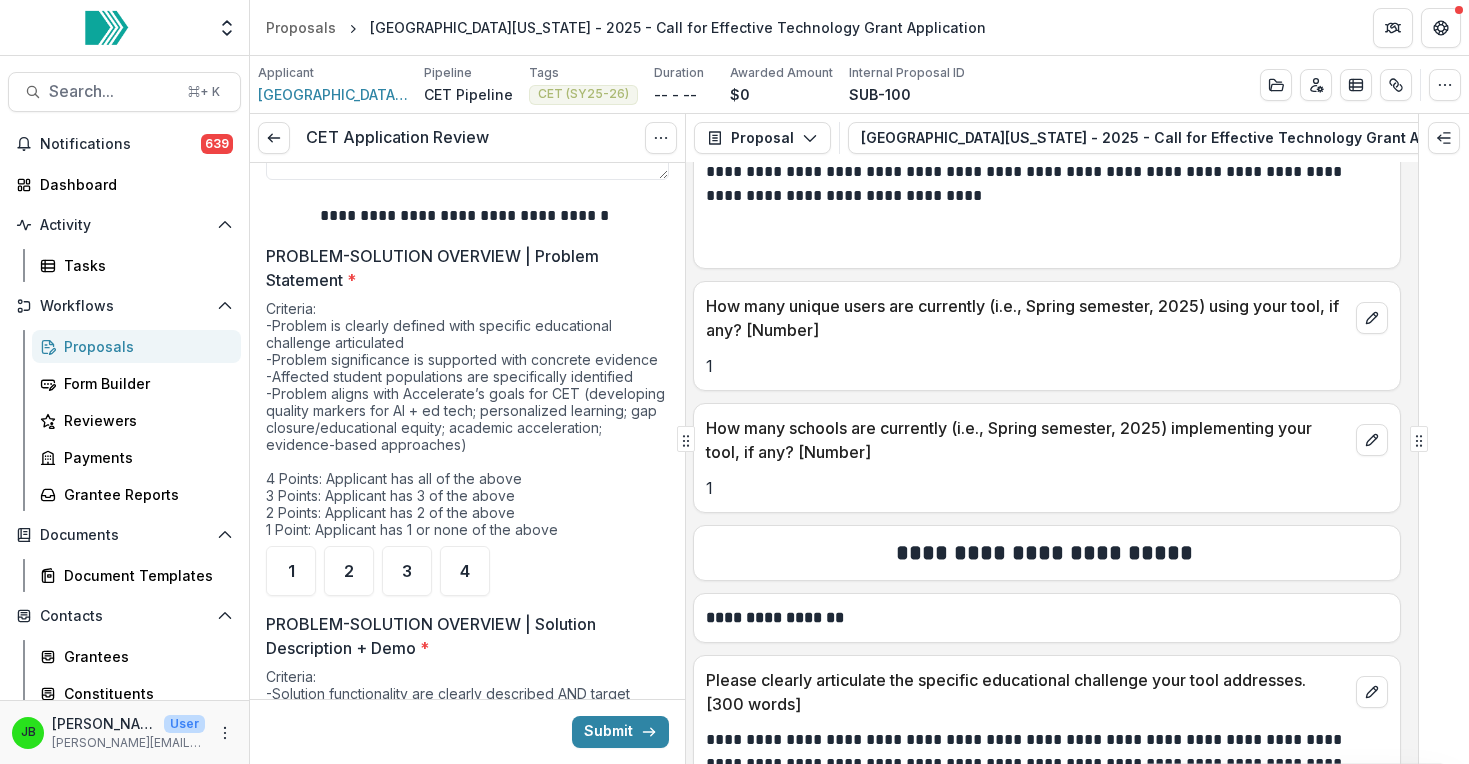 scroll, scrollTop: 1376, scrollLeft: 0, axis: vertical 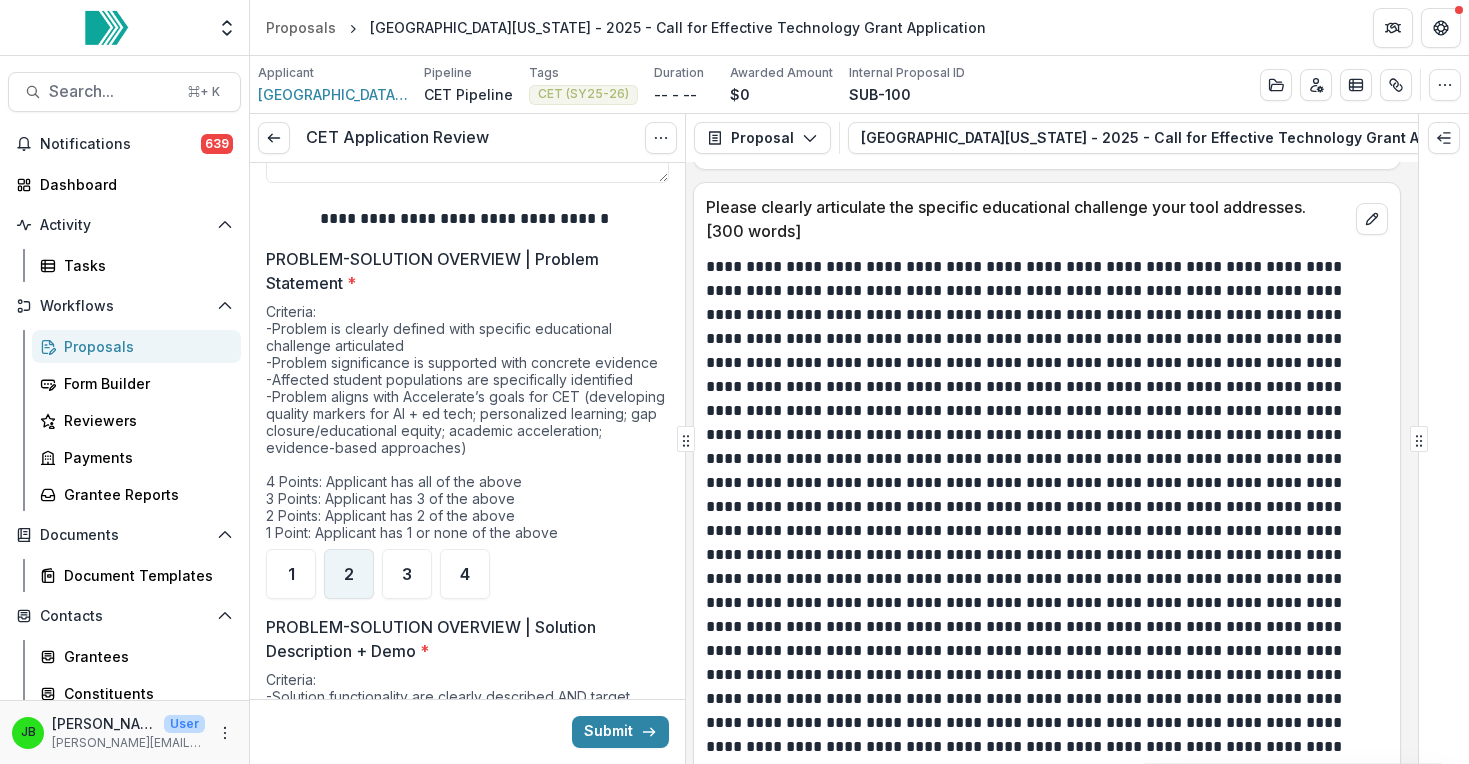 click on "2" at bounding box center [349, 574] 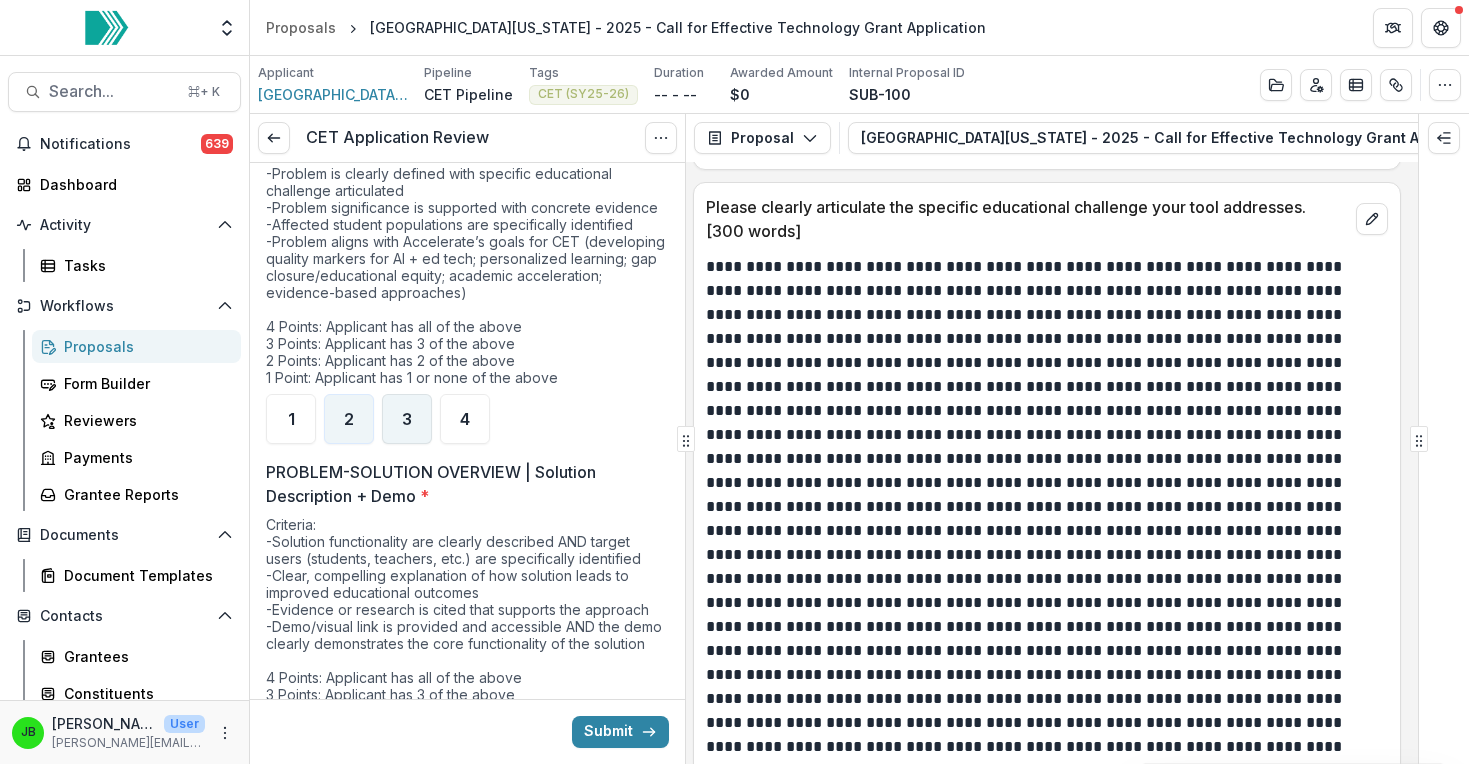 scroll, scrollTop: 1681, scrollLeft: 0, axis: vertical 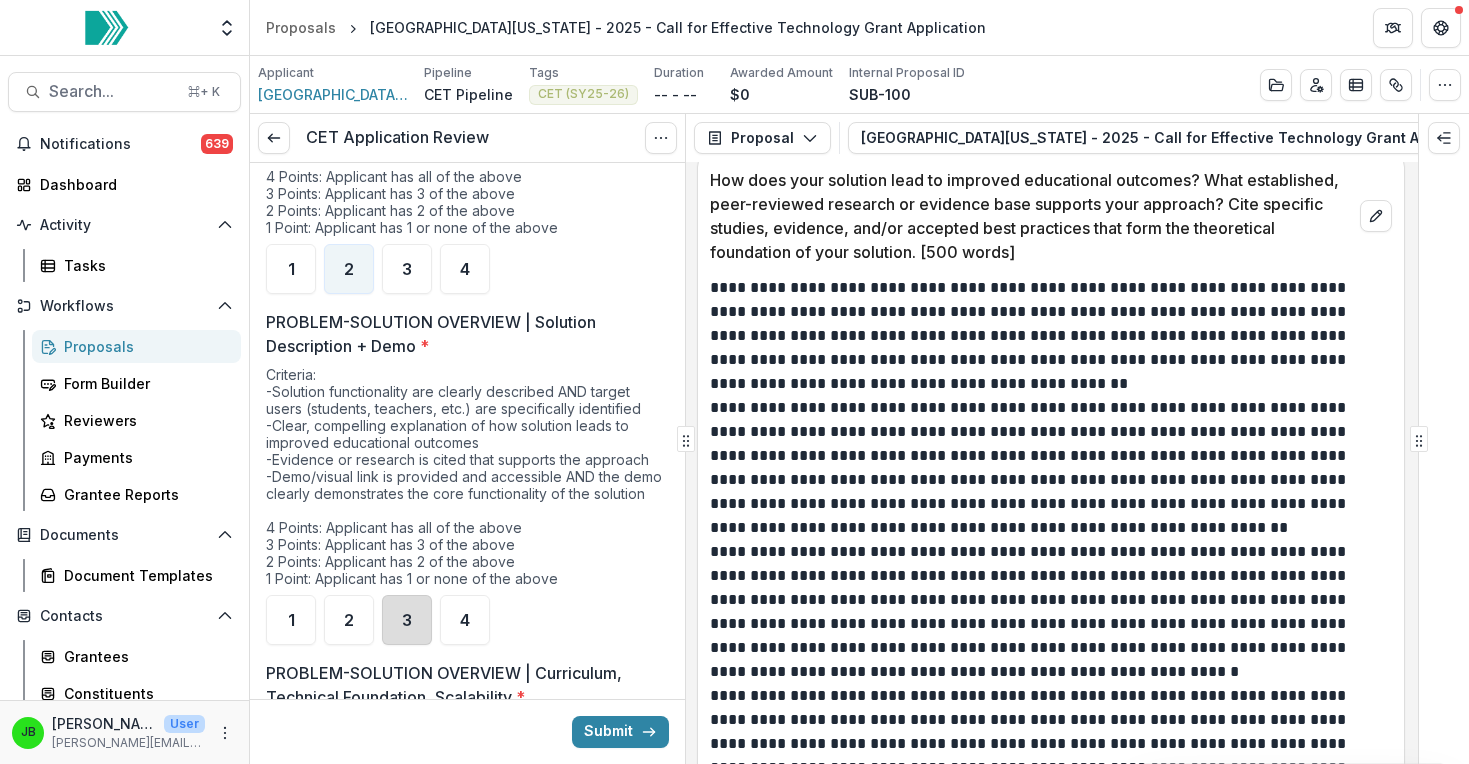click on "3" at bounding box center (407, 620) 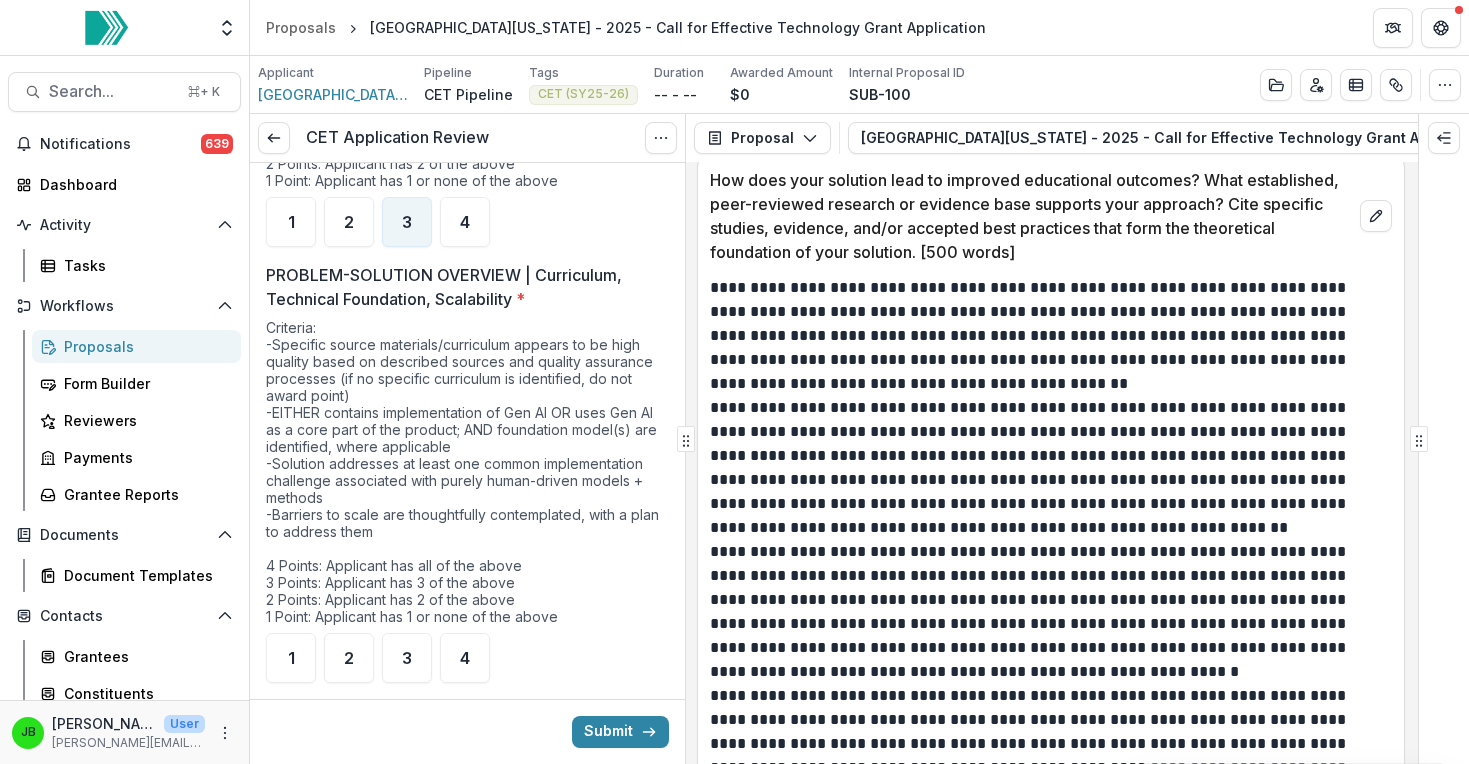 scroll, scrollTop: 2081, scrollLeft: 0, axis: vertical 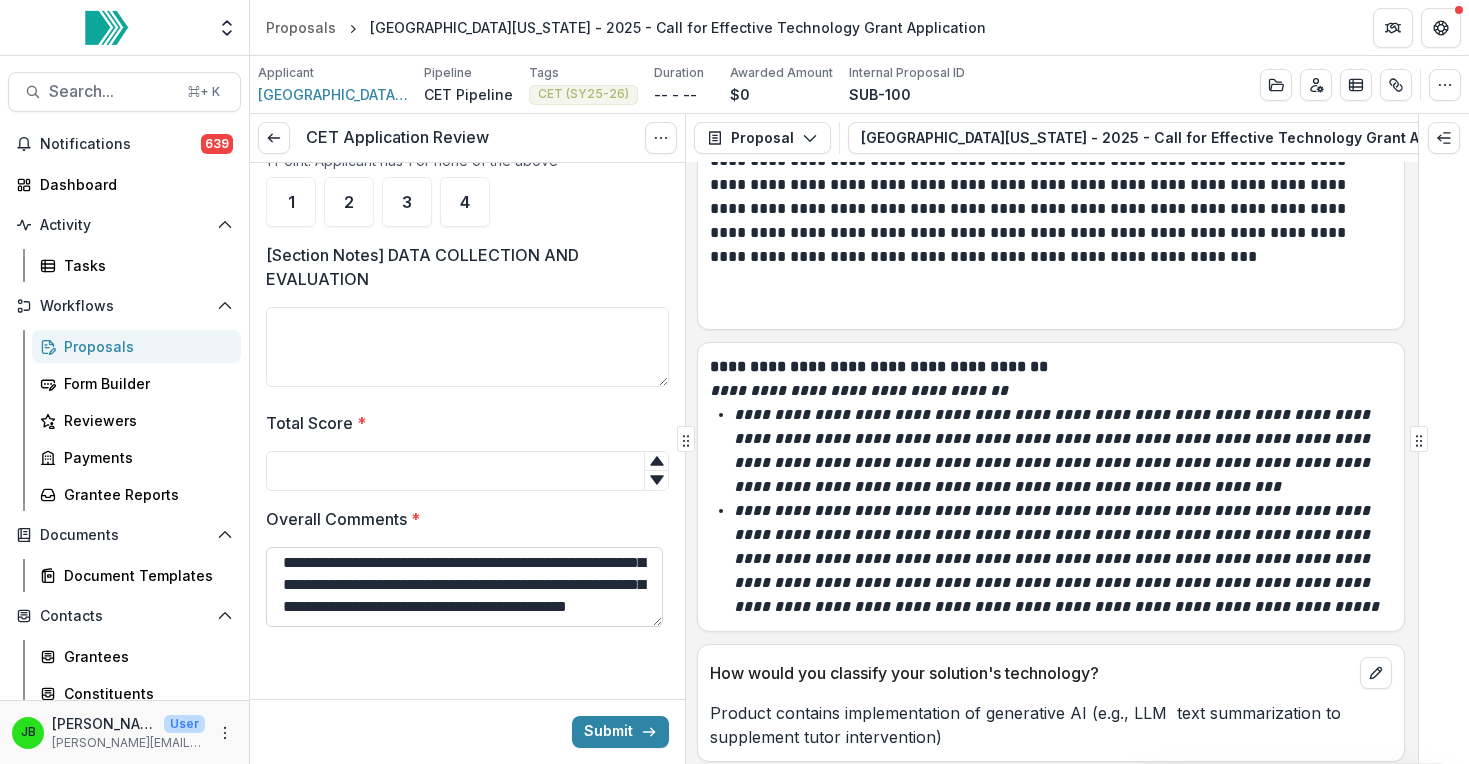 click on "**********" at bounding box center (464, 587) 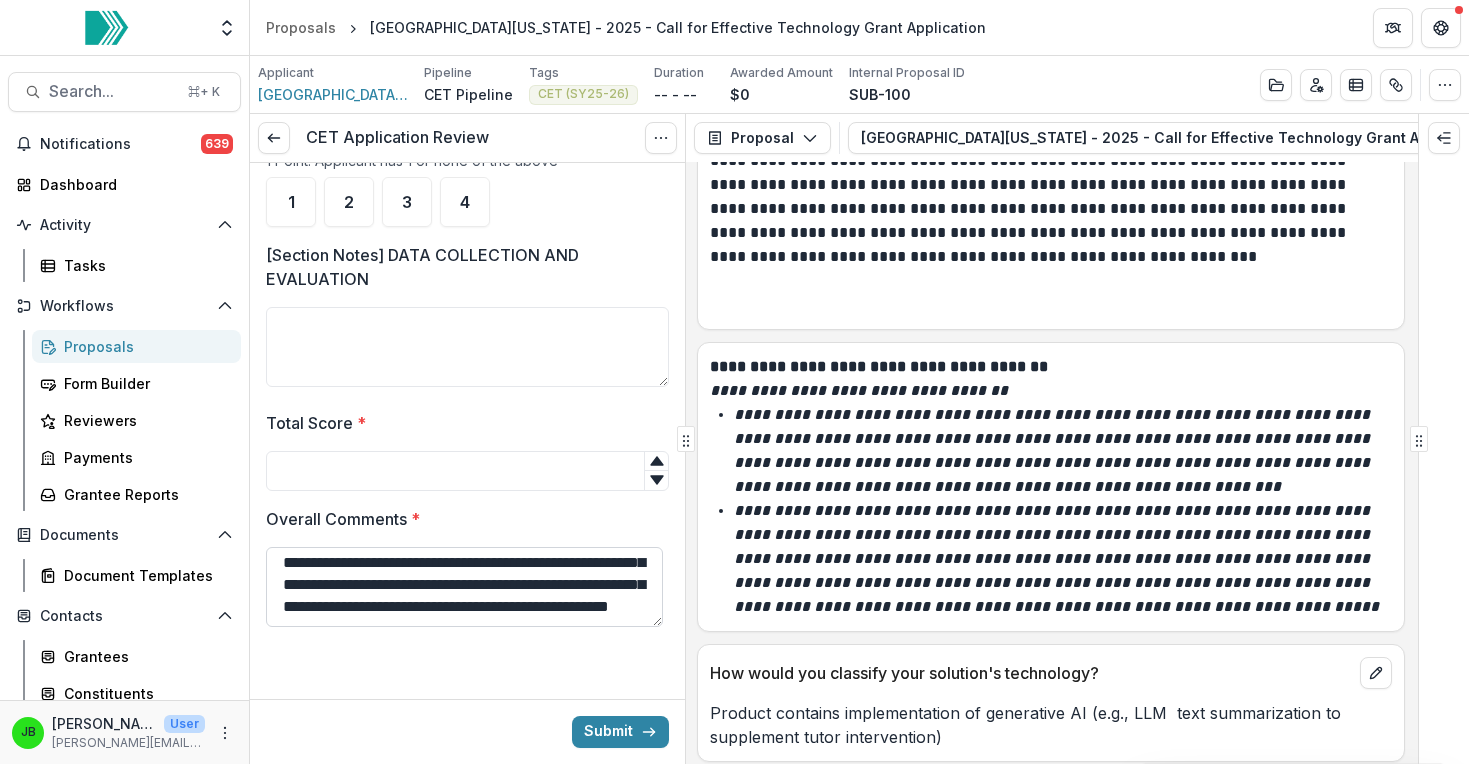 scroll, scrollTop: 104, scrollLeft: 0, axis: vertical 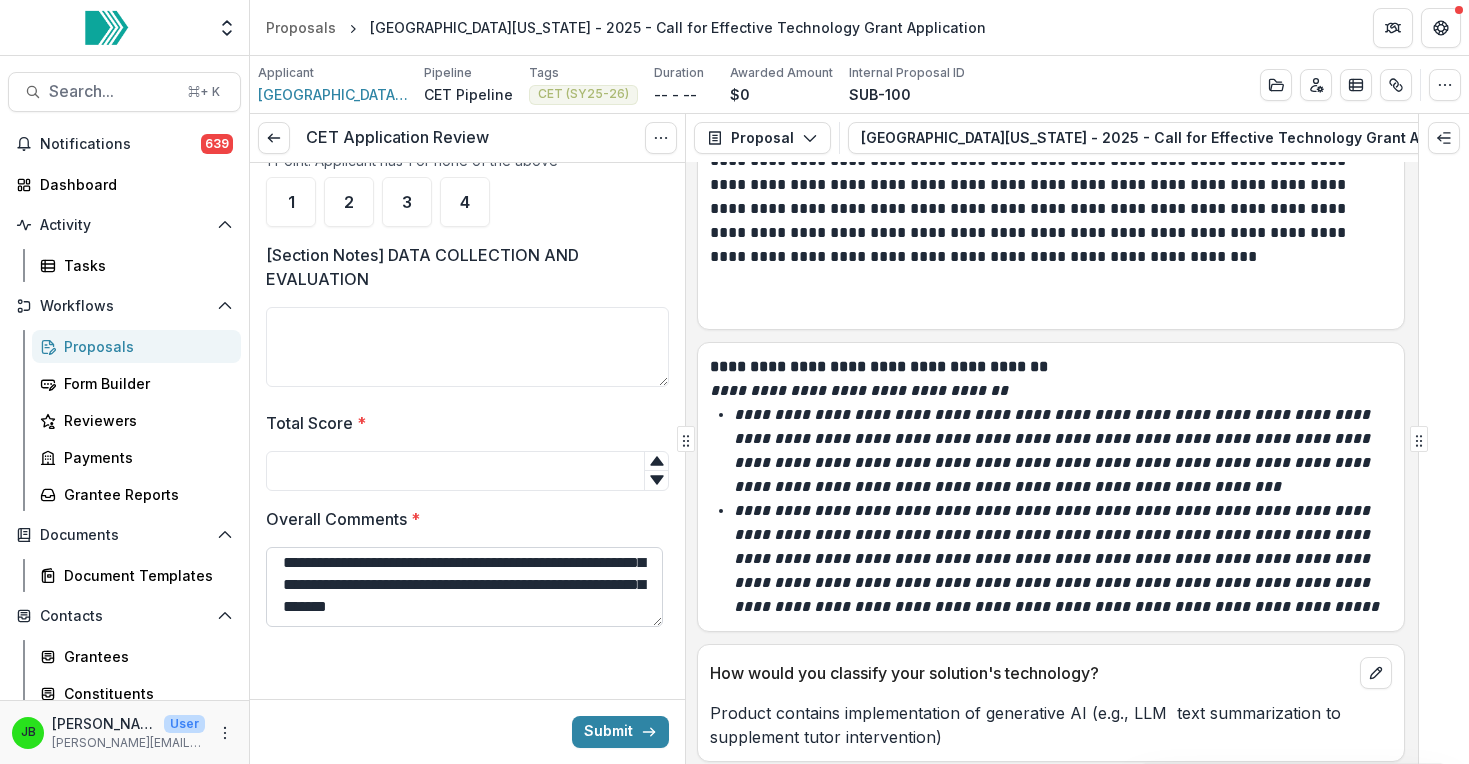 click on "**********" at bounding box center (464, 587) 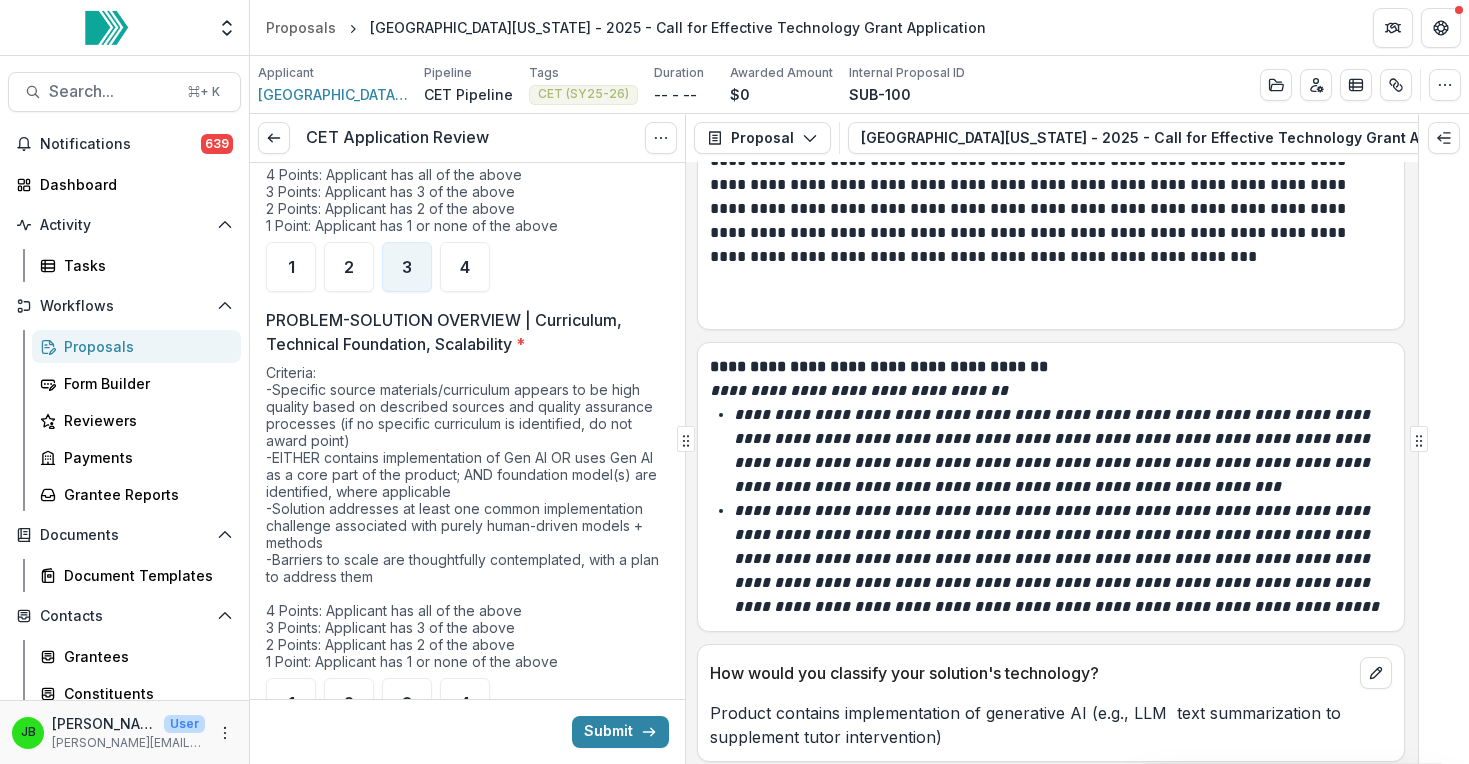 scroll, scrollTop: 2126, scrollLeft: 0, axis: vertical 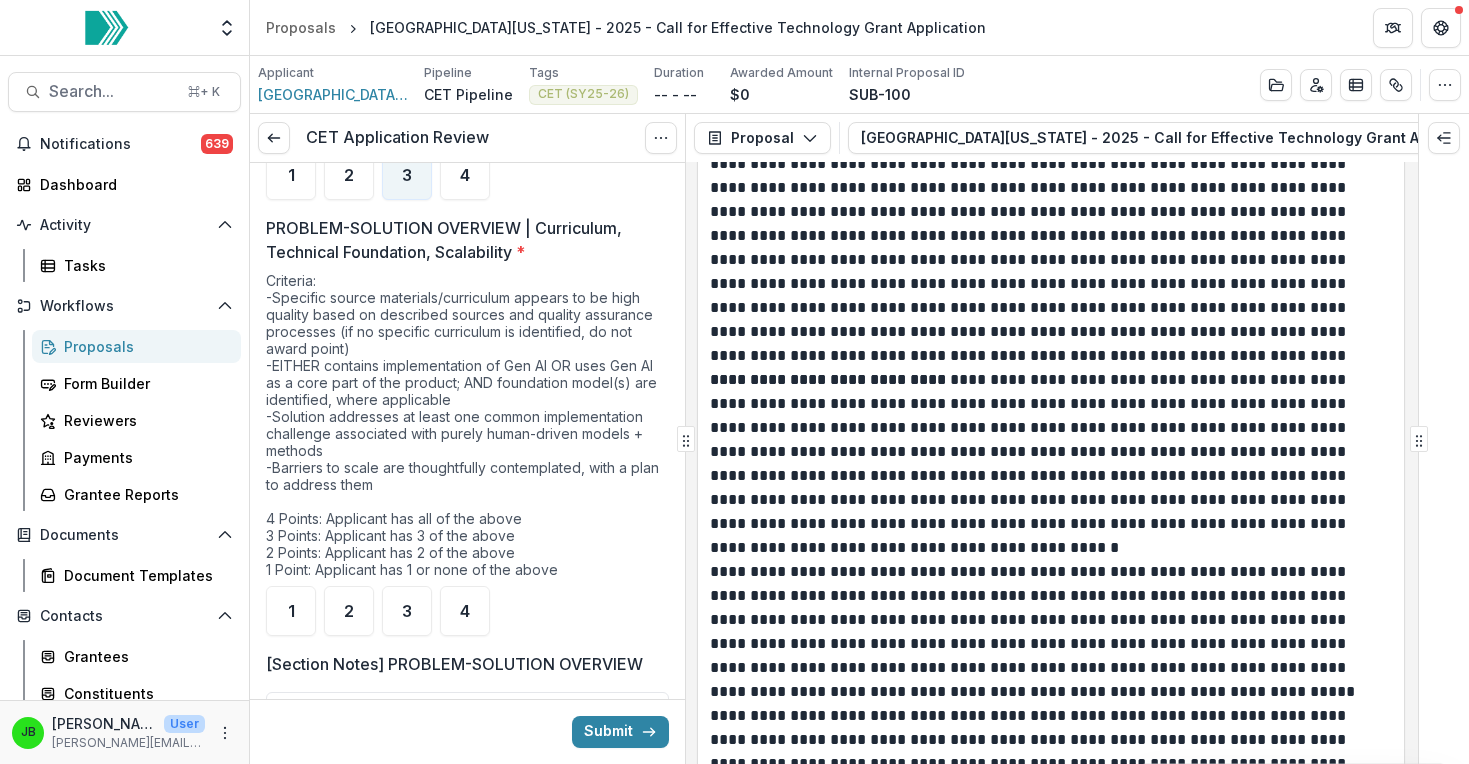 type on "**********" 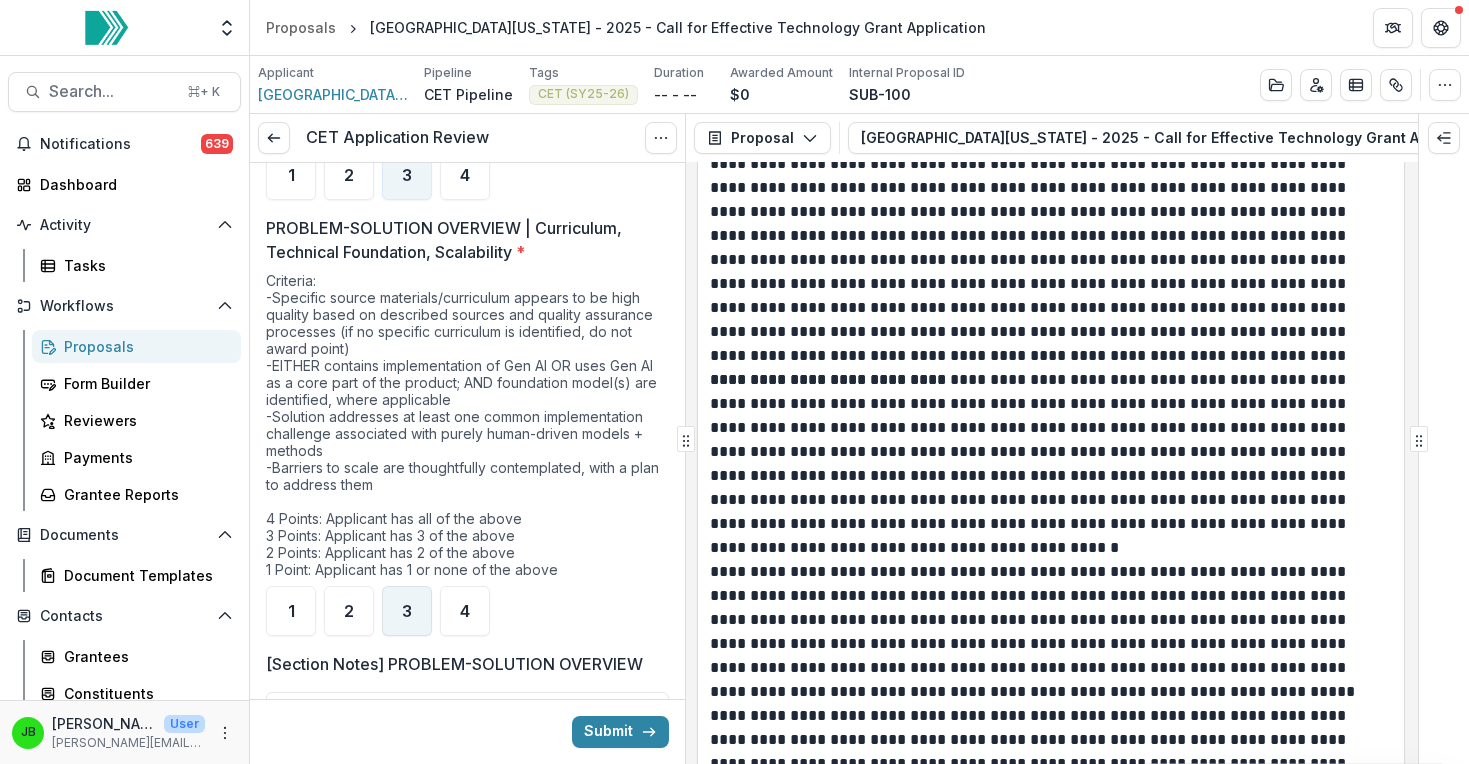 click on "3" at bounding box center [407, 611] 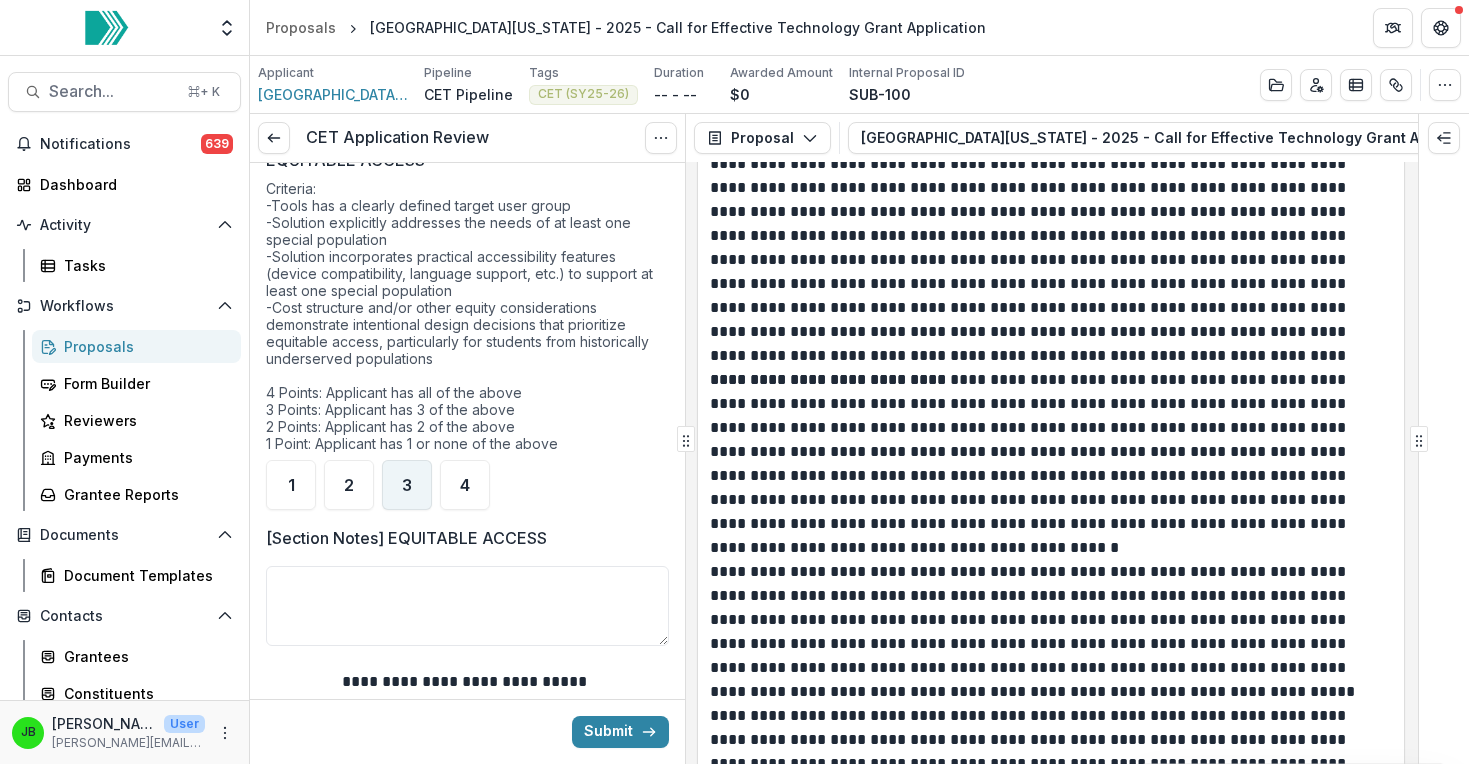 click on "3" at bounding box center (407, 485) 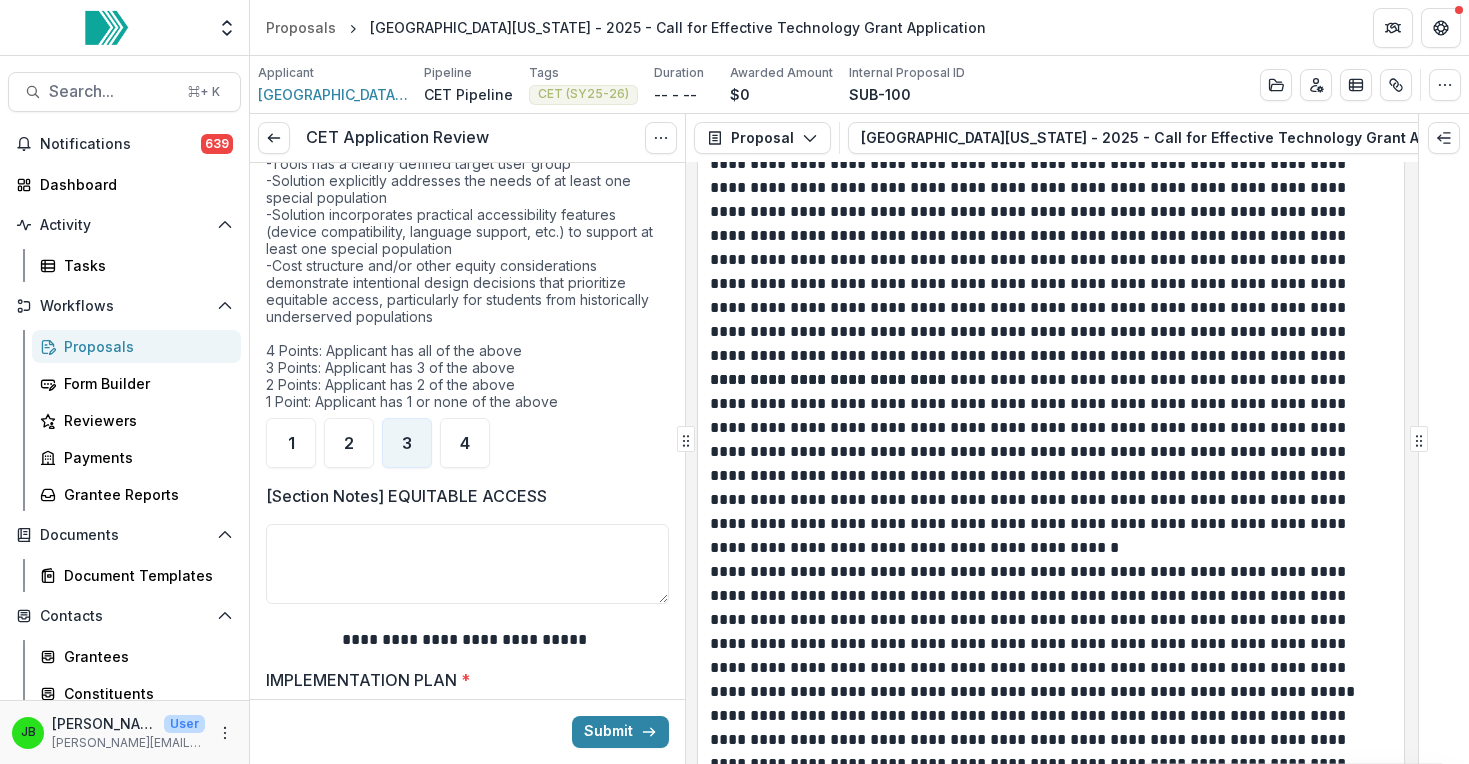 scroll, scrollTop: 2903, scrollLeft: 0, axis: vertical 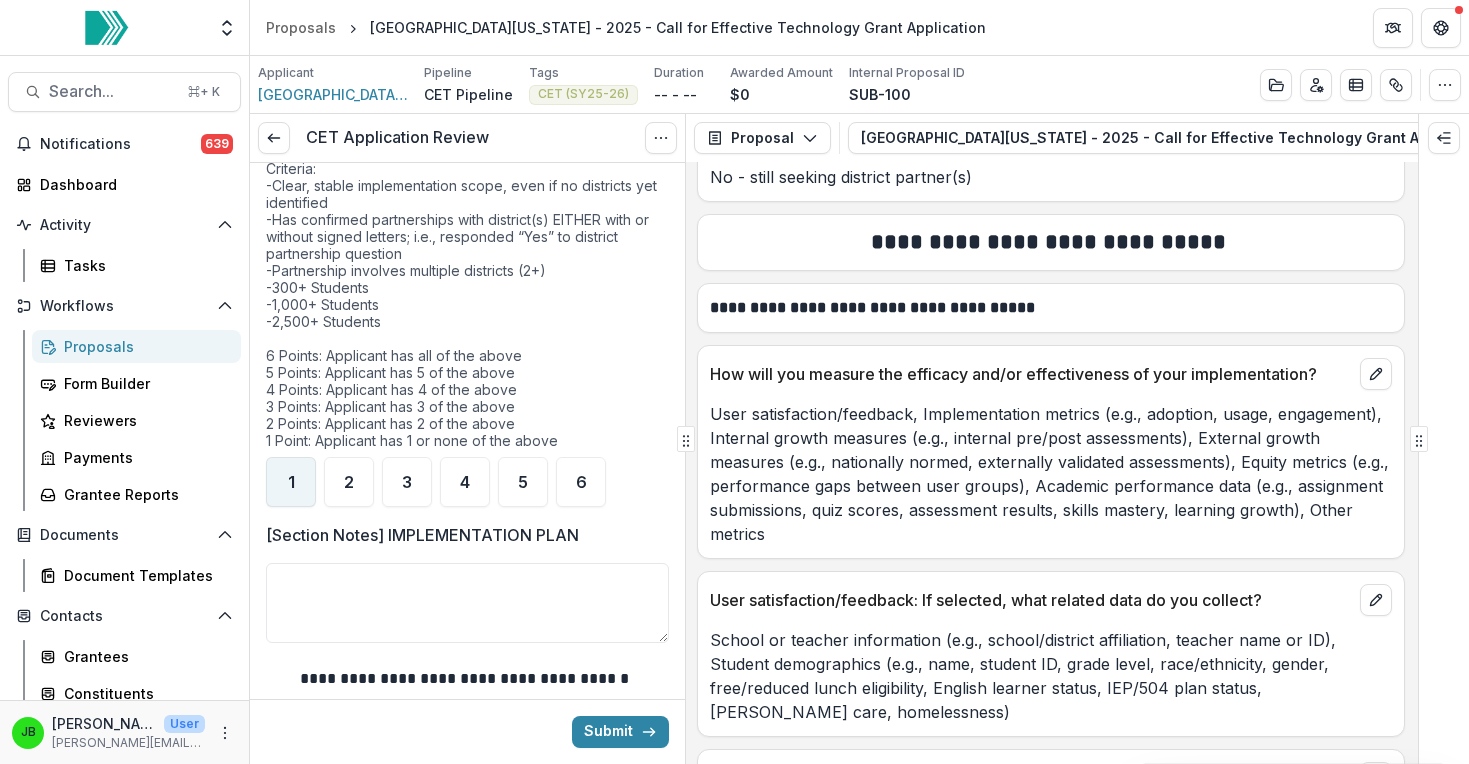 click on "1" at bounding box center (291, 482) 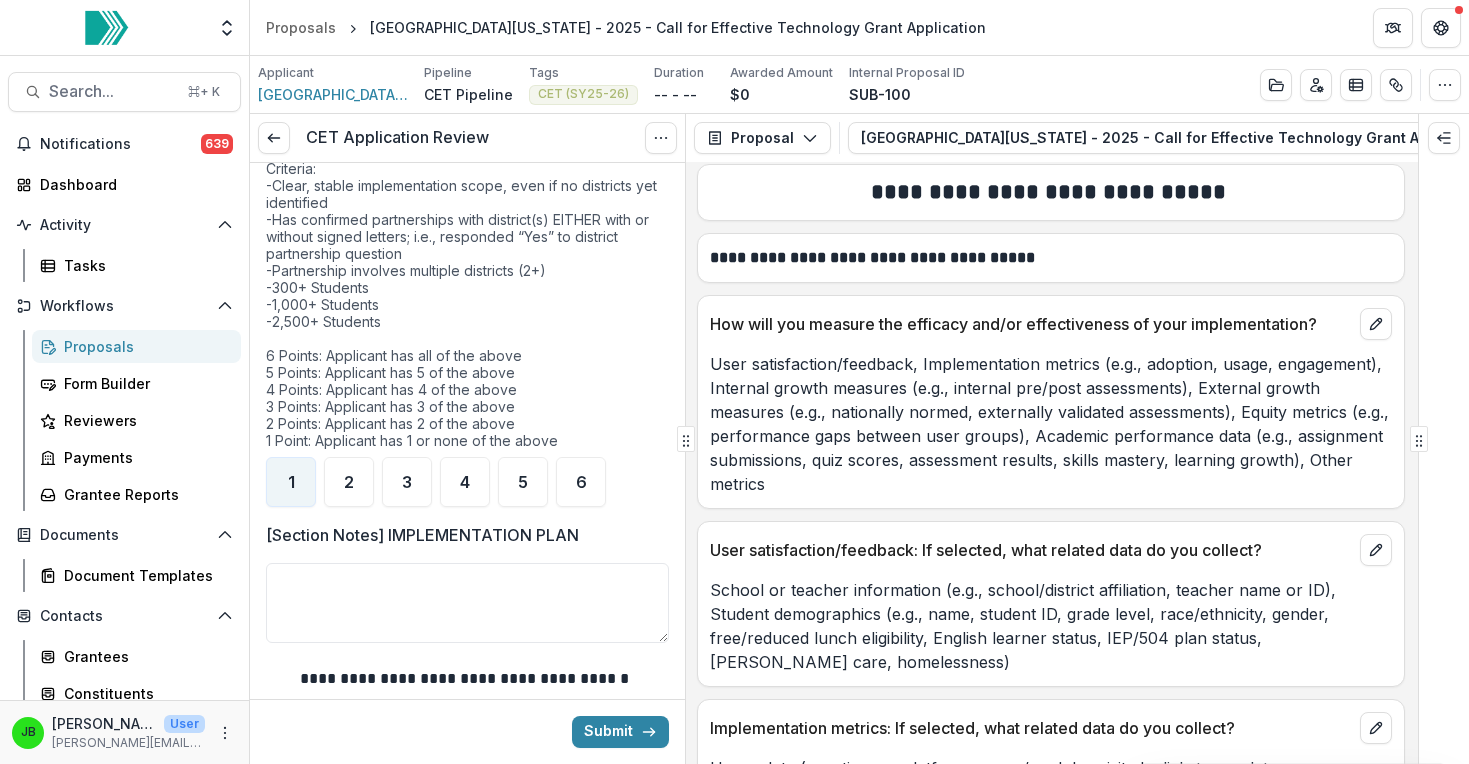 scroll, scrollTop: 14386, scrollLeft: 1, axis: both 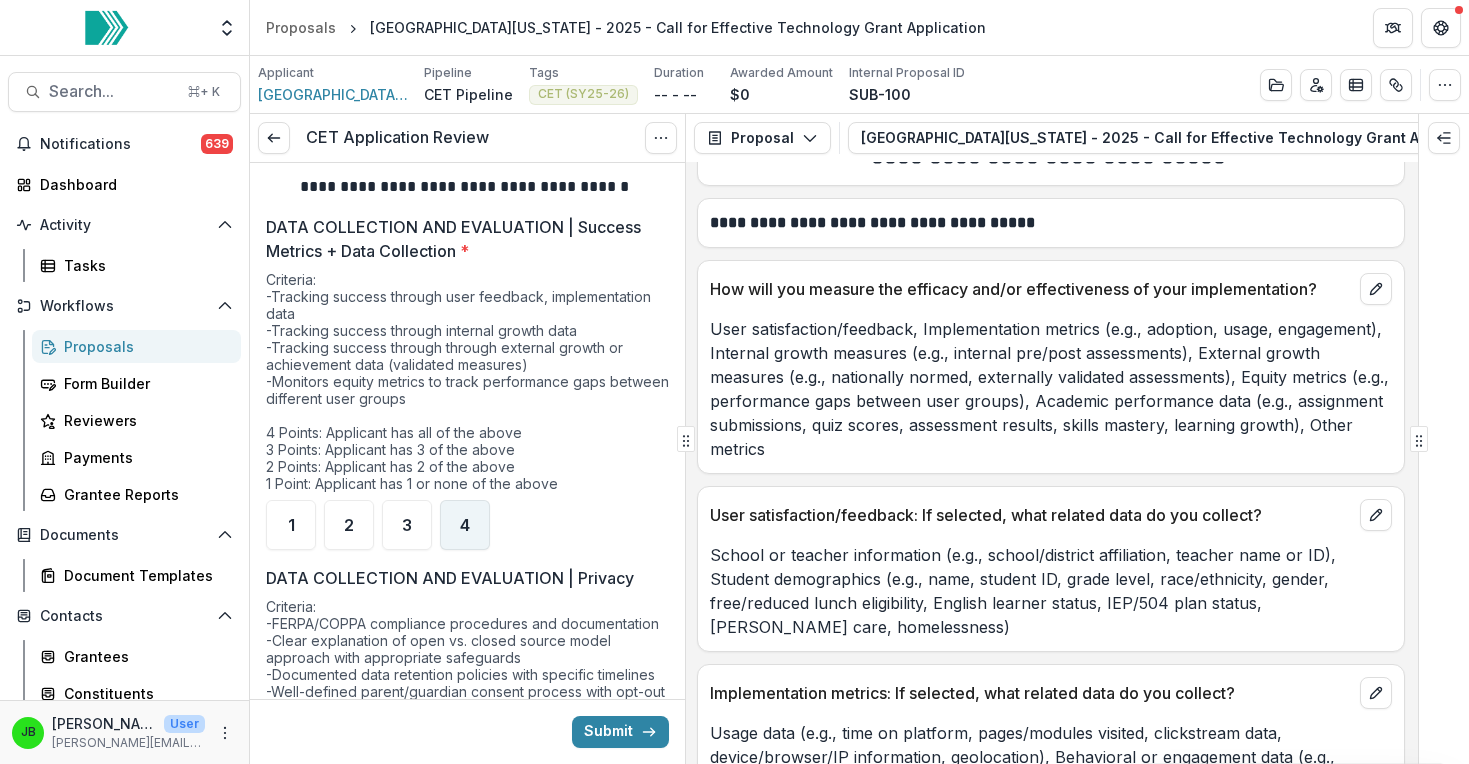 click on "4" at bounding box center [465, 525] 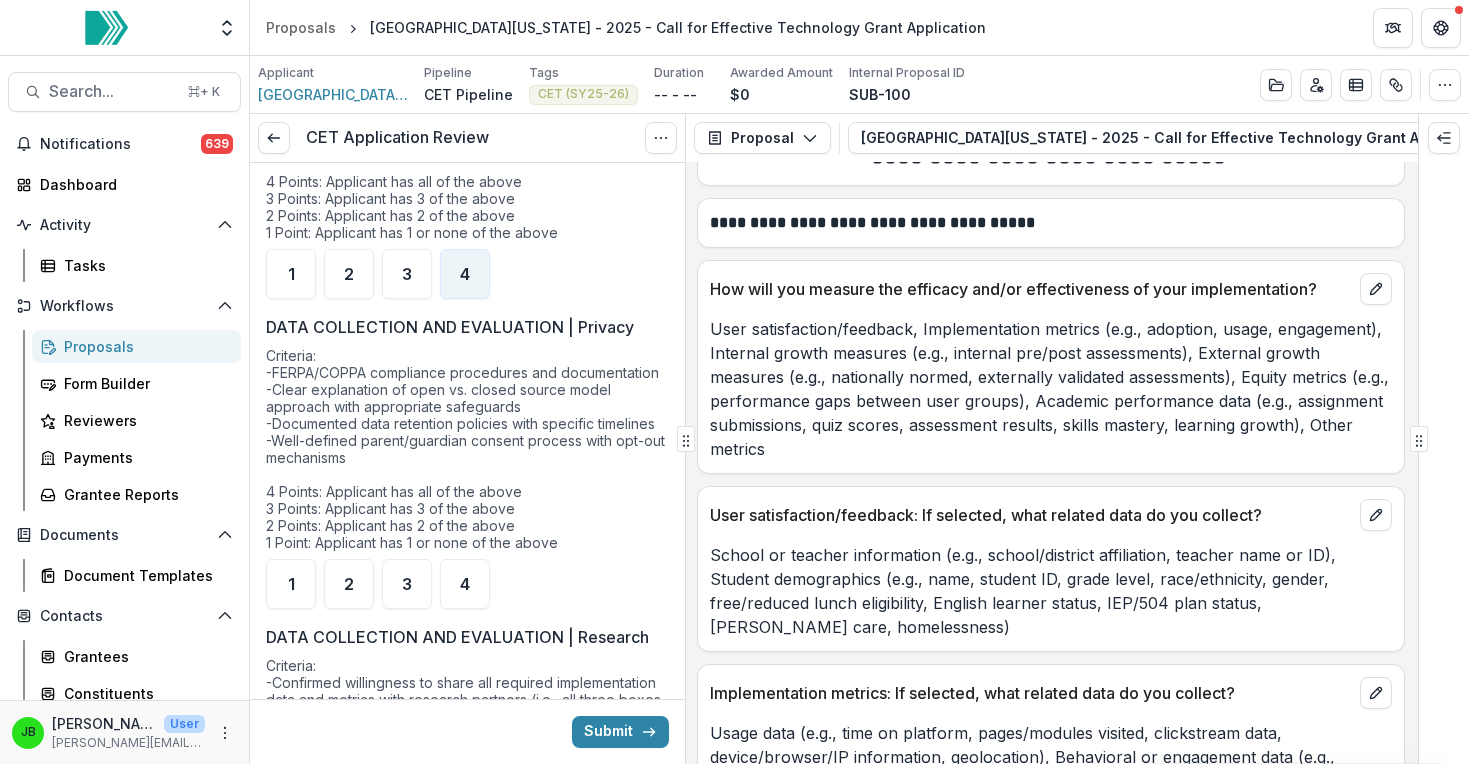 scroll, scrollTop: 4181, scrollLeft: 0, axis: vertical 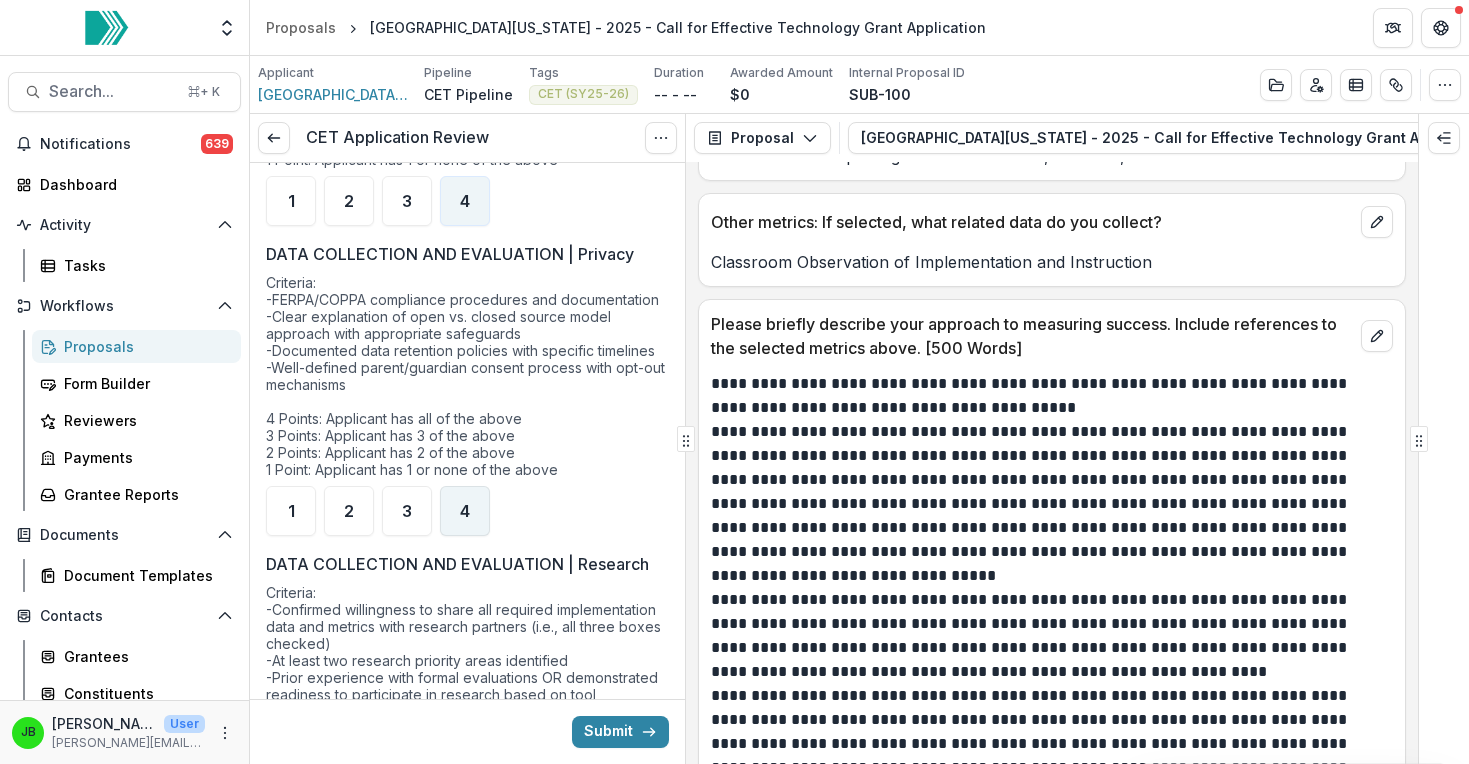 click on "4" at bounding box center (465, 511) 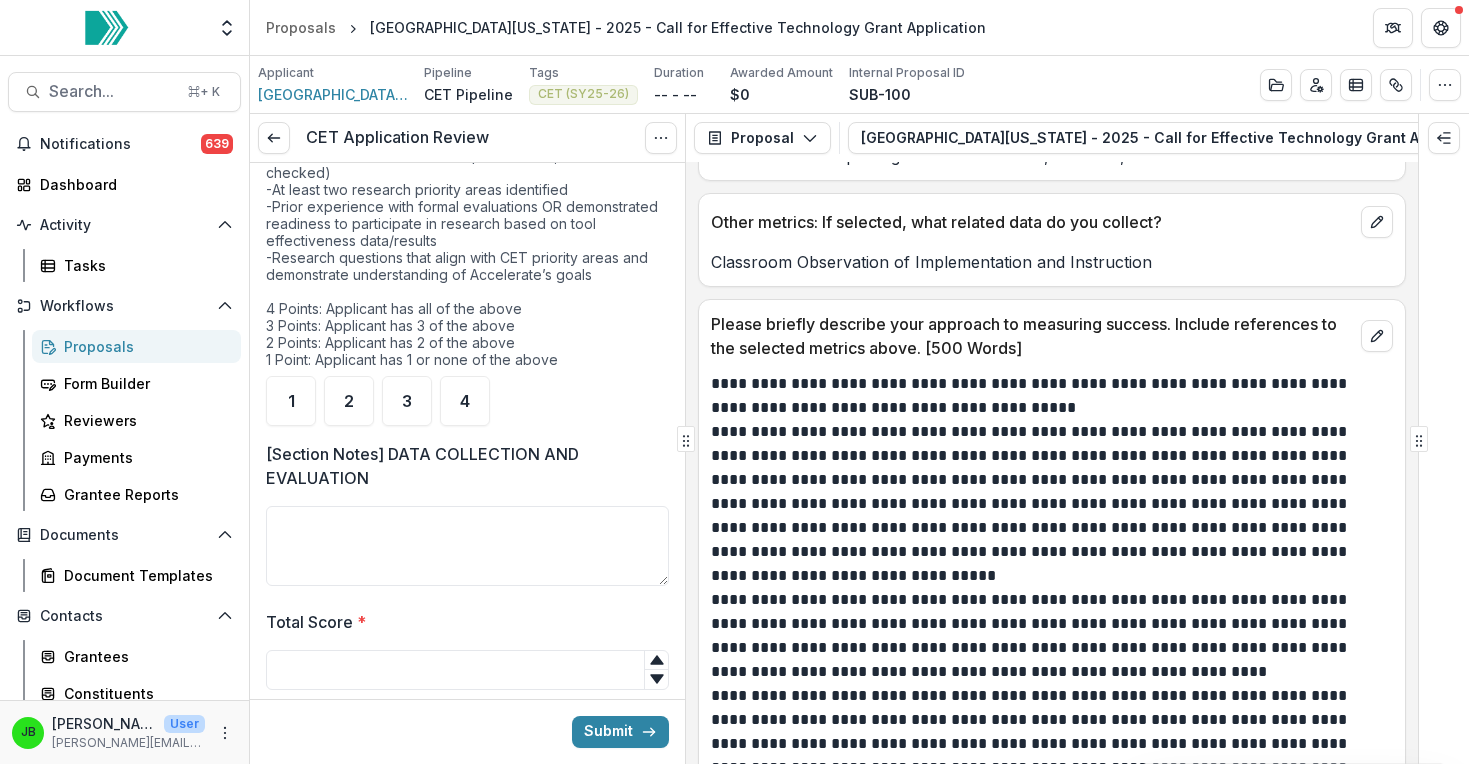 scroll, scrollTop: 4644, scrollLeft: 0, axis: vertical 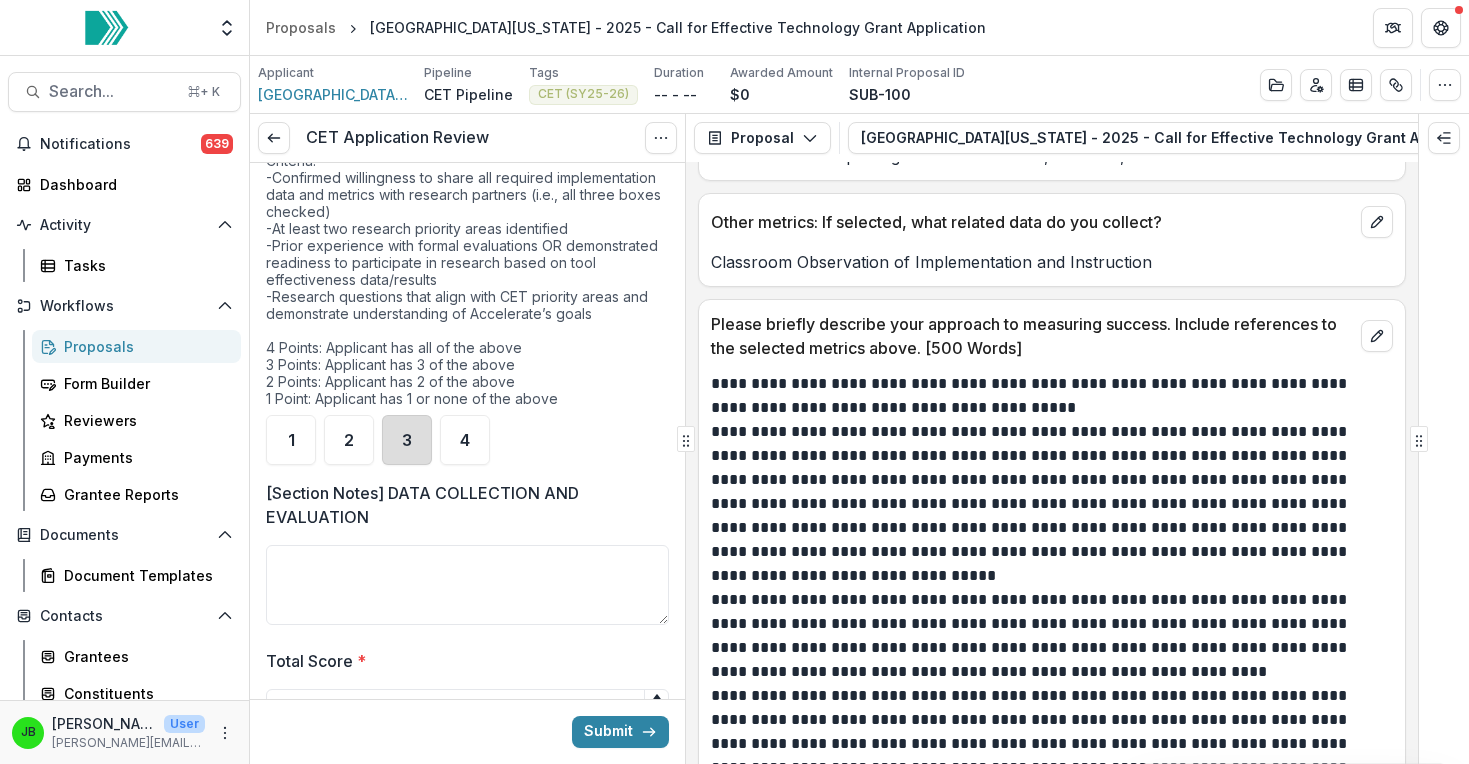 click on "3" at bounding box center (407, 440) 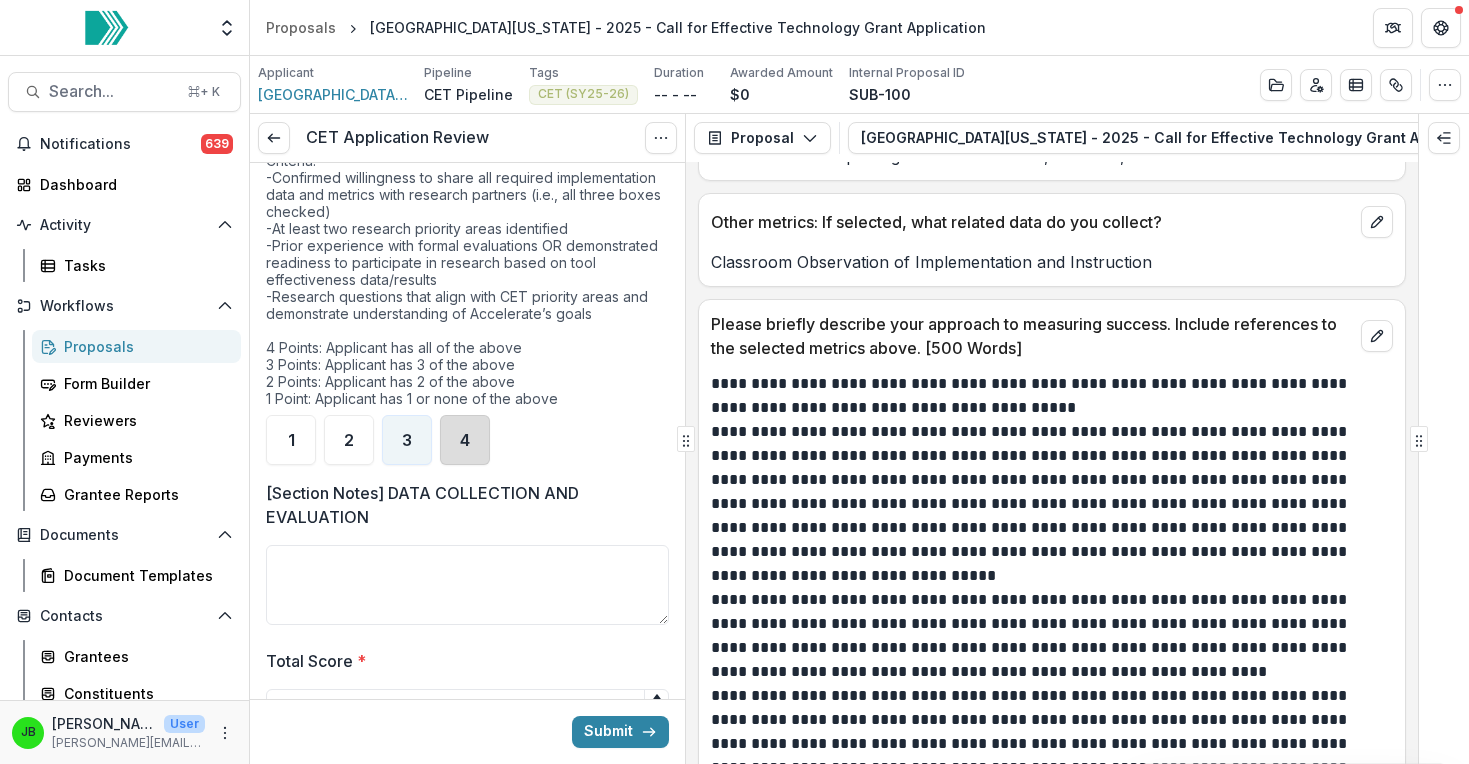 click on "4" at bounding box center (465, 440) 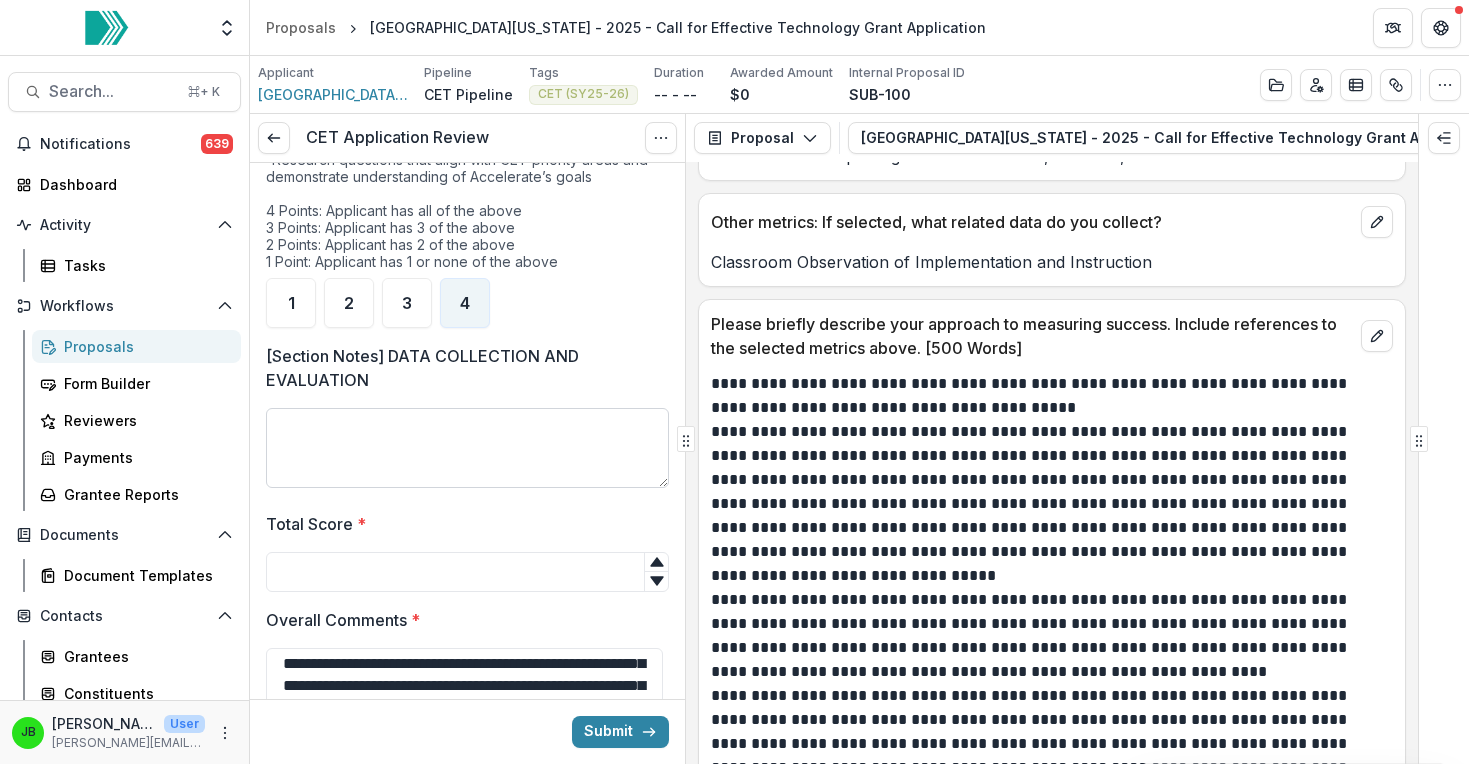 scroll, scrollTop: 4882, scrollLeft: 0, axis: vertical 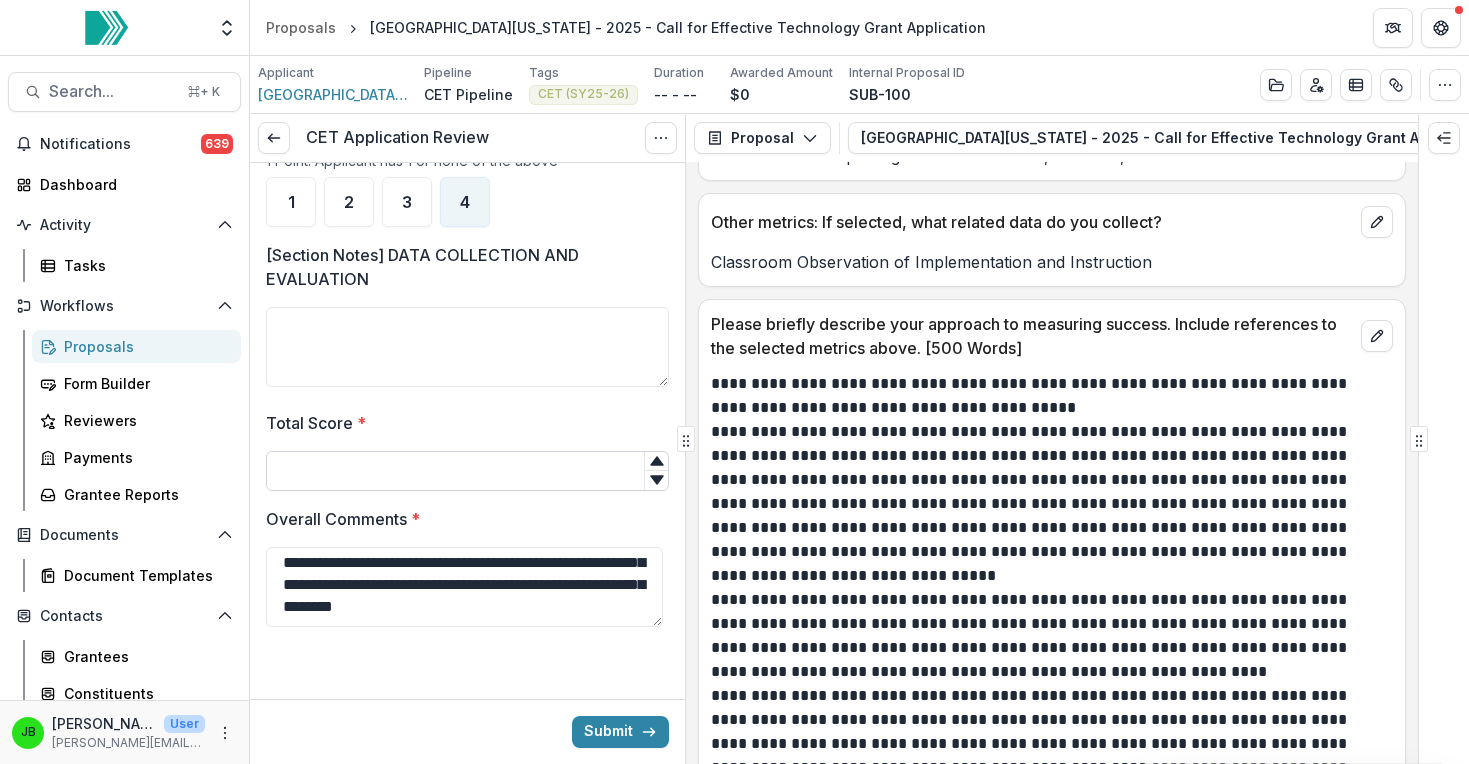 click on "Total Score *" at bounding box center [467, 471] 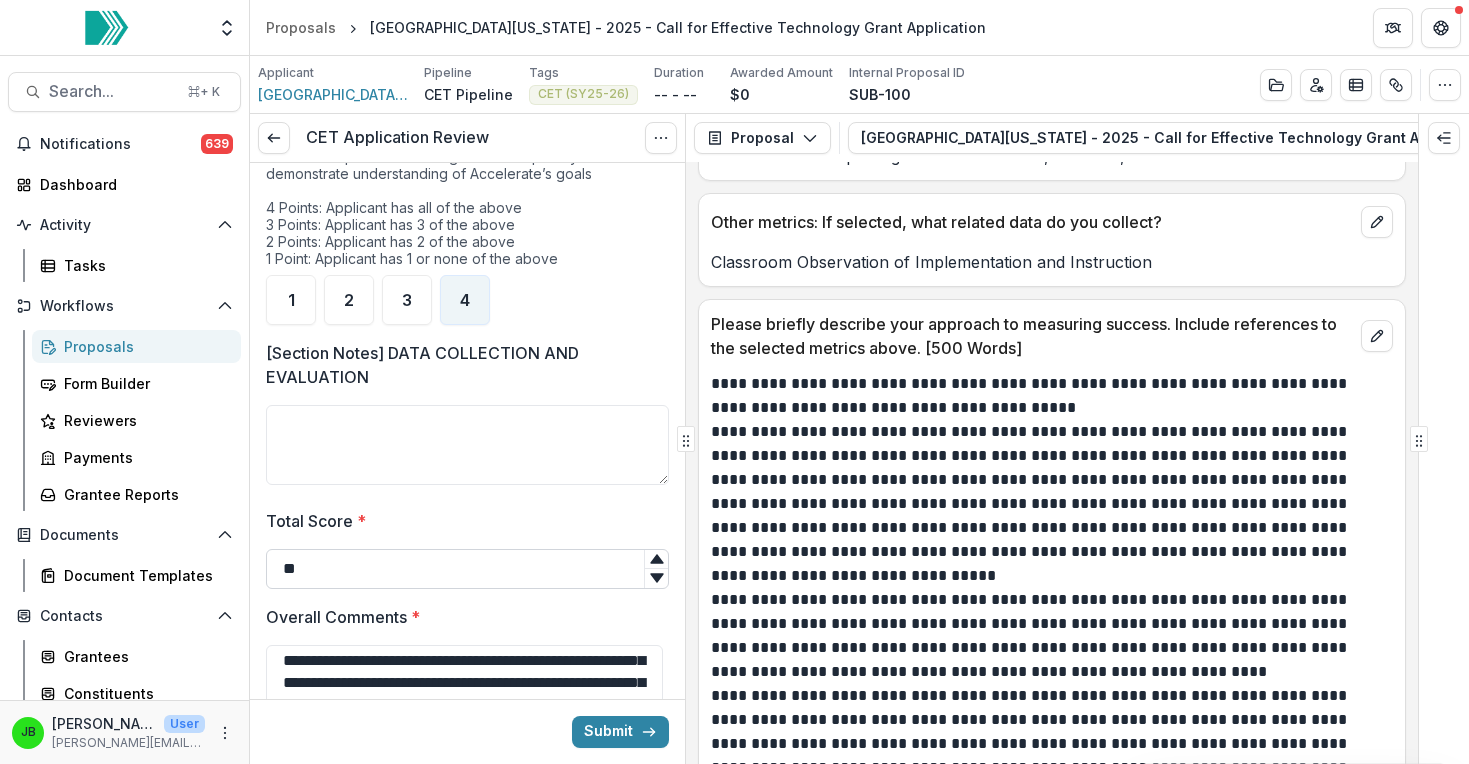 scroll, scrollTop: 4882, scrollLeft: 0, axis: vertical 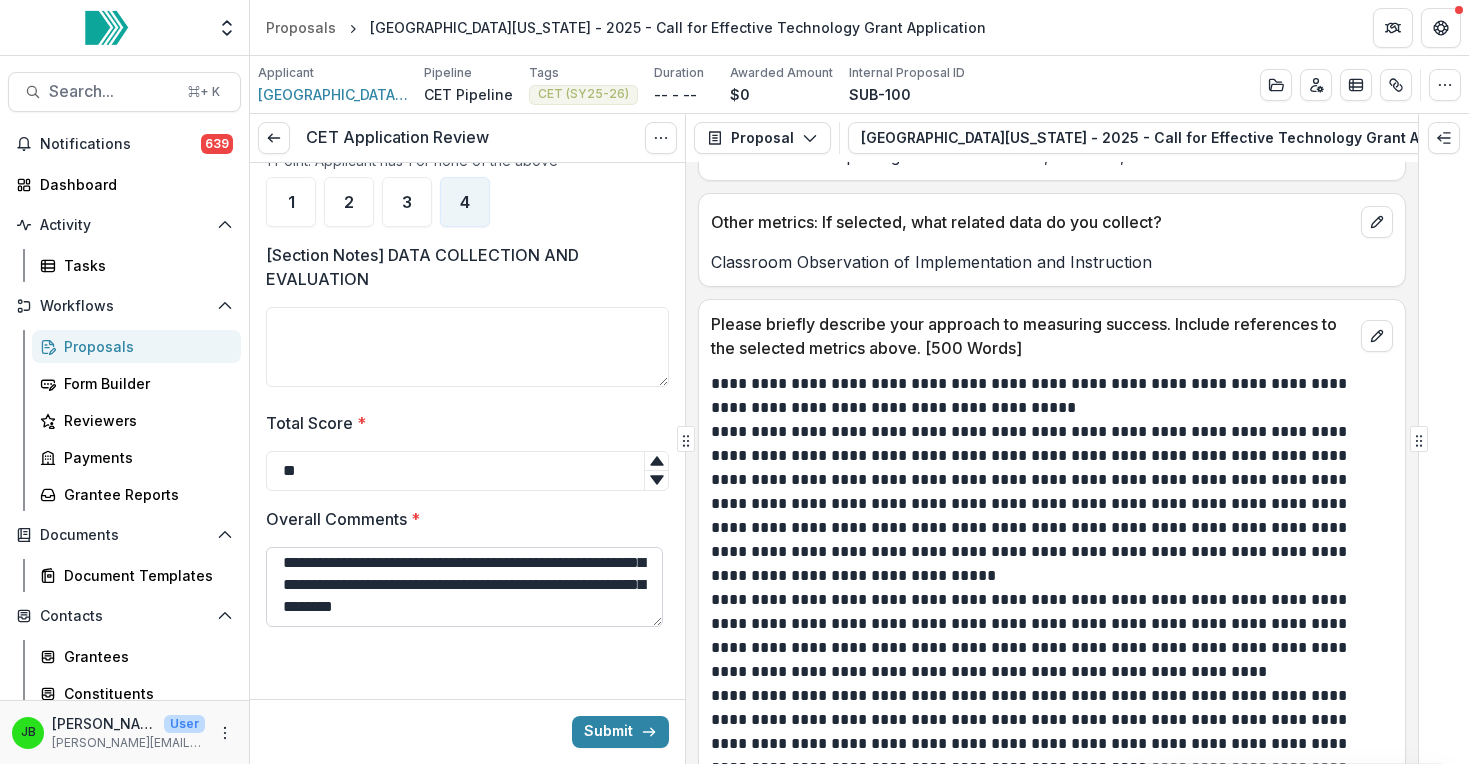 type on "**" 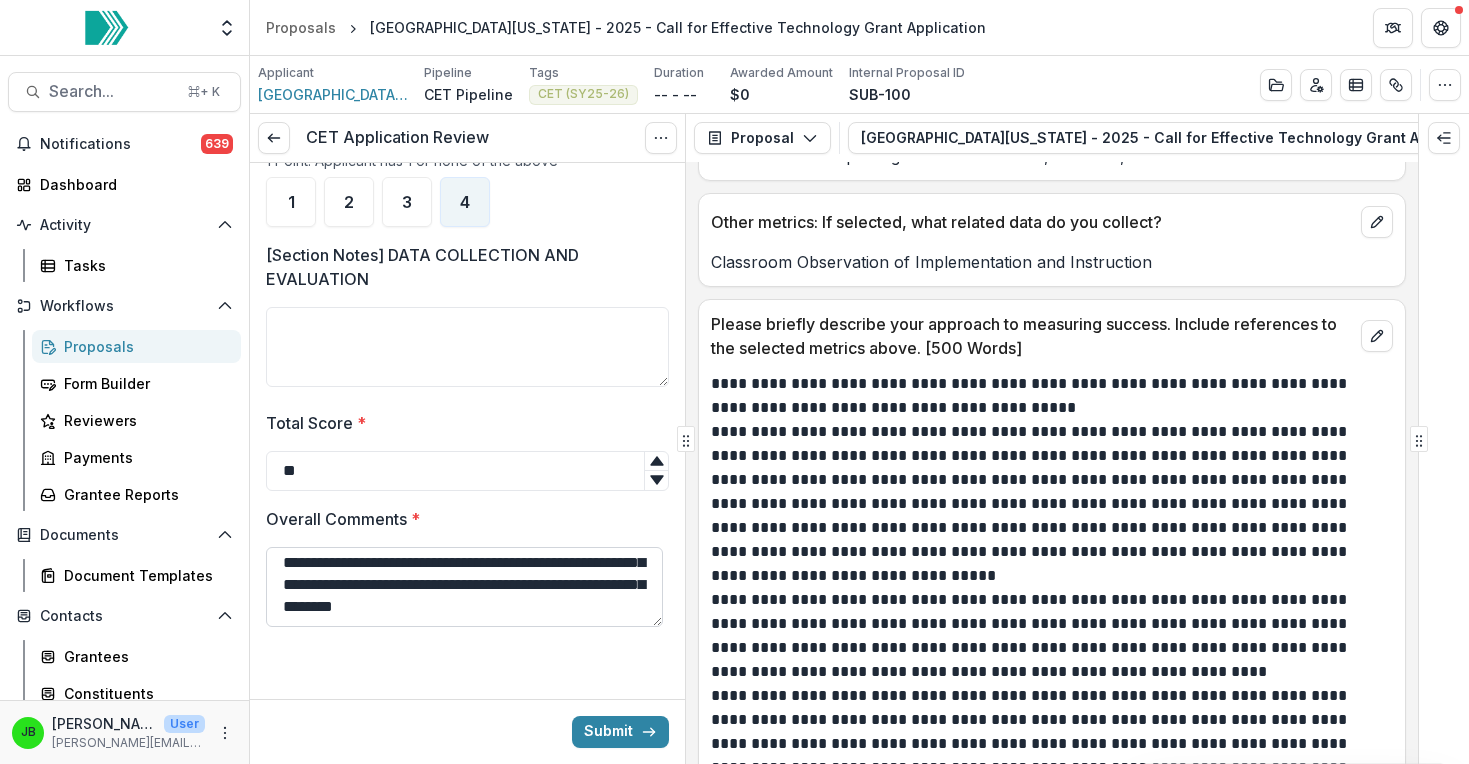 click on "**********" at bounding box center (464, 587) 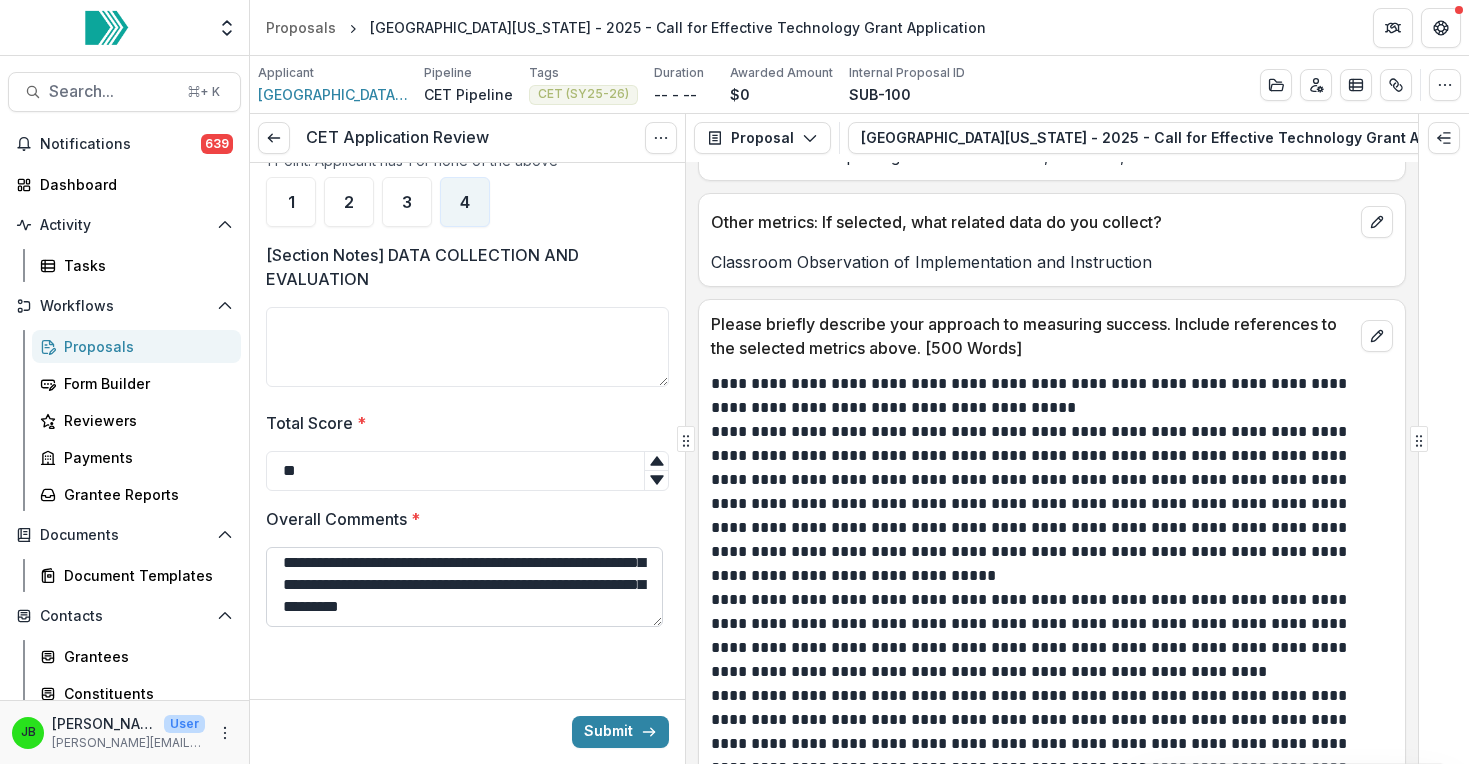 paste on "**********" 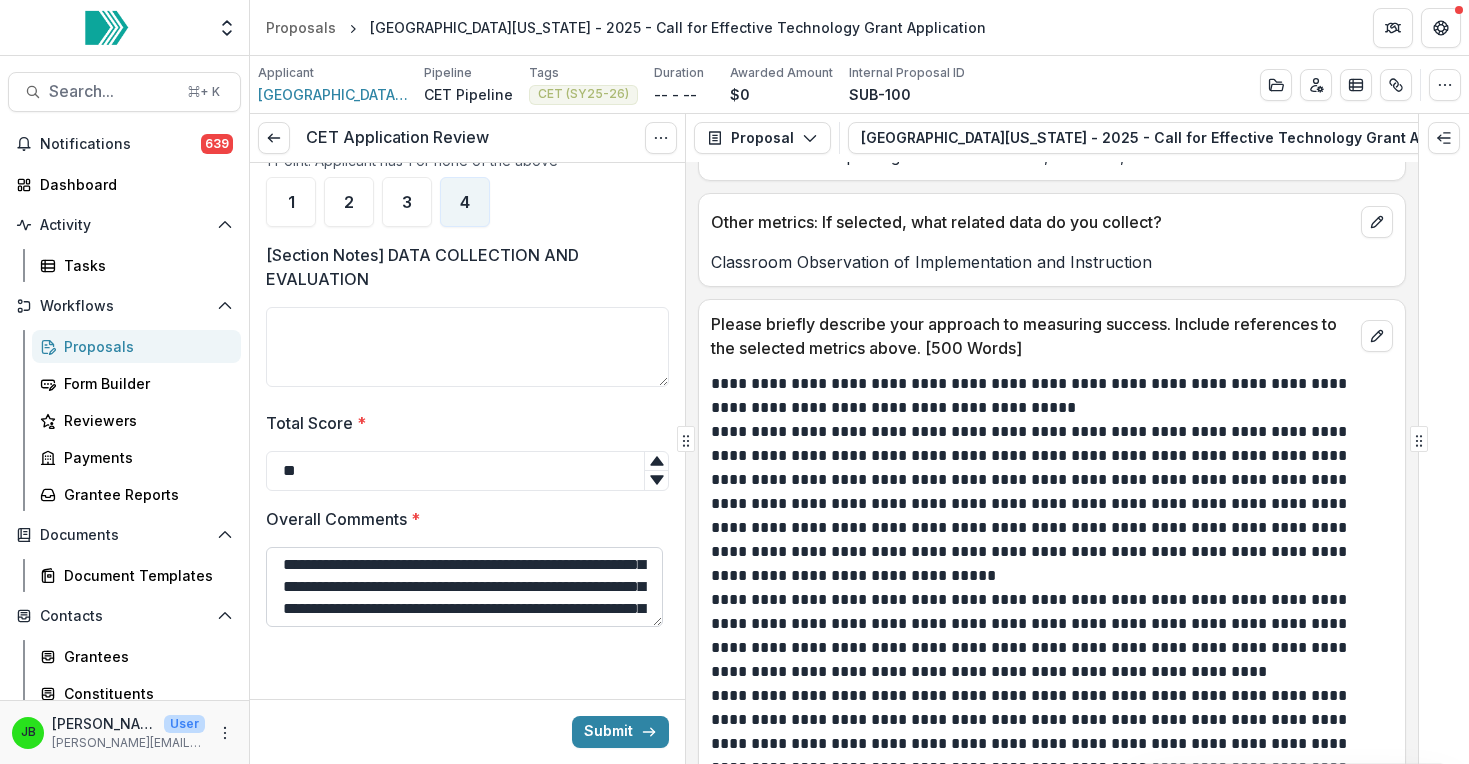 scroll, scrollTop: 148, scrollLeft: 0, axis: vertical 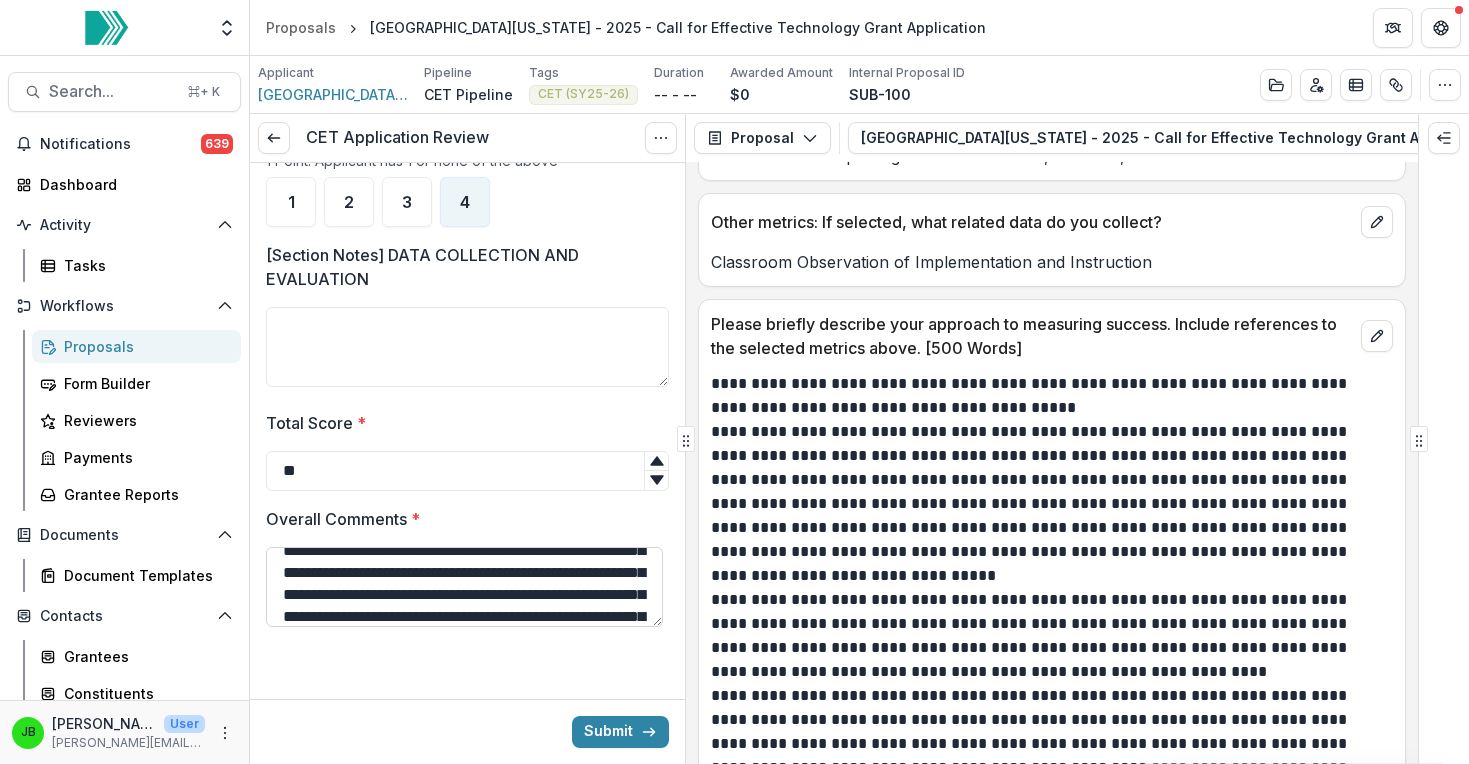 click on "**********" at bounding box center (464, 587) 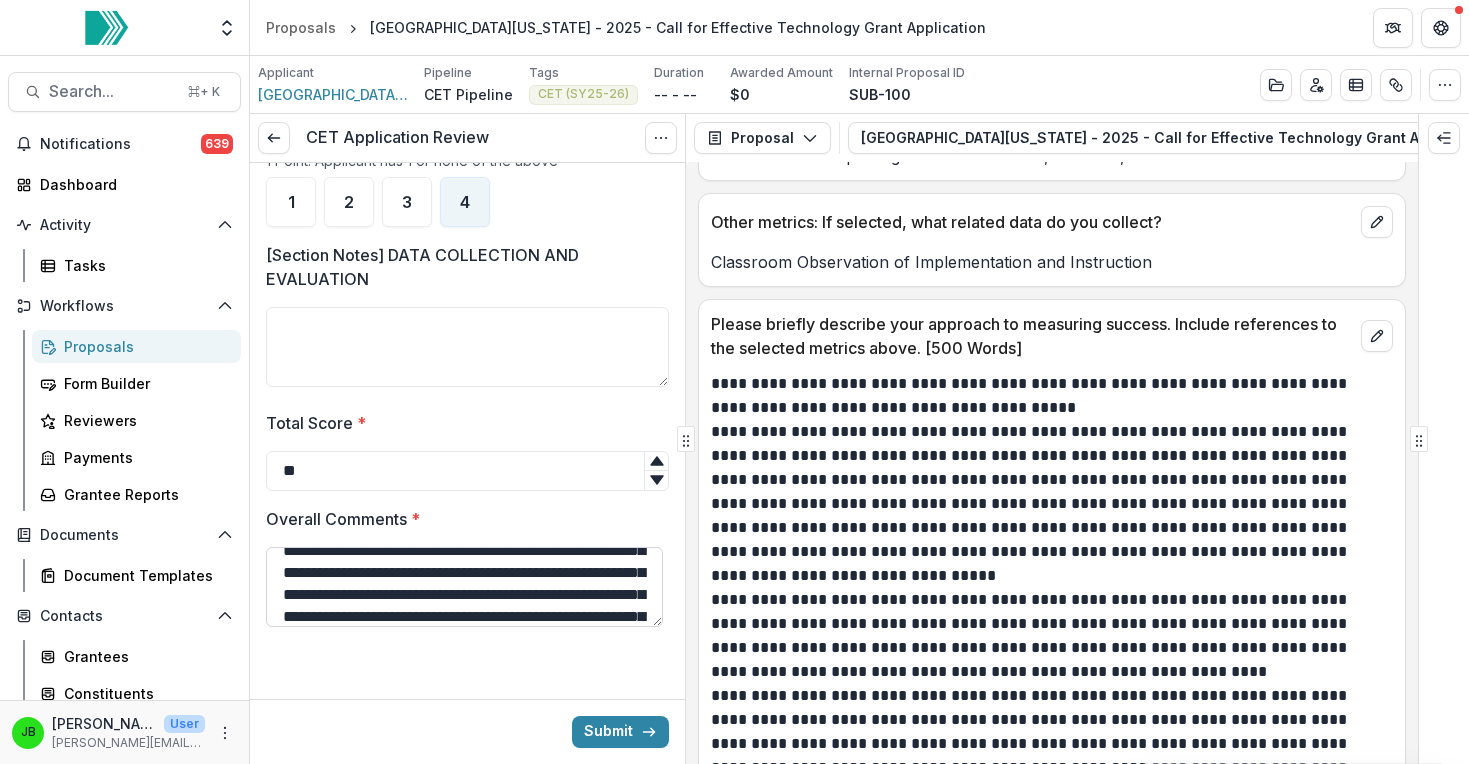 click on "**********" at bounding box center (464, 587) 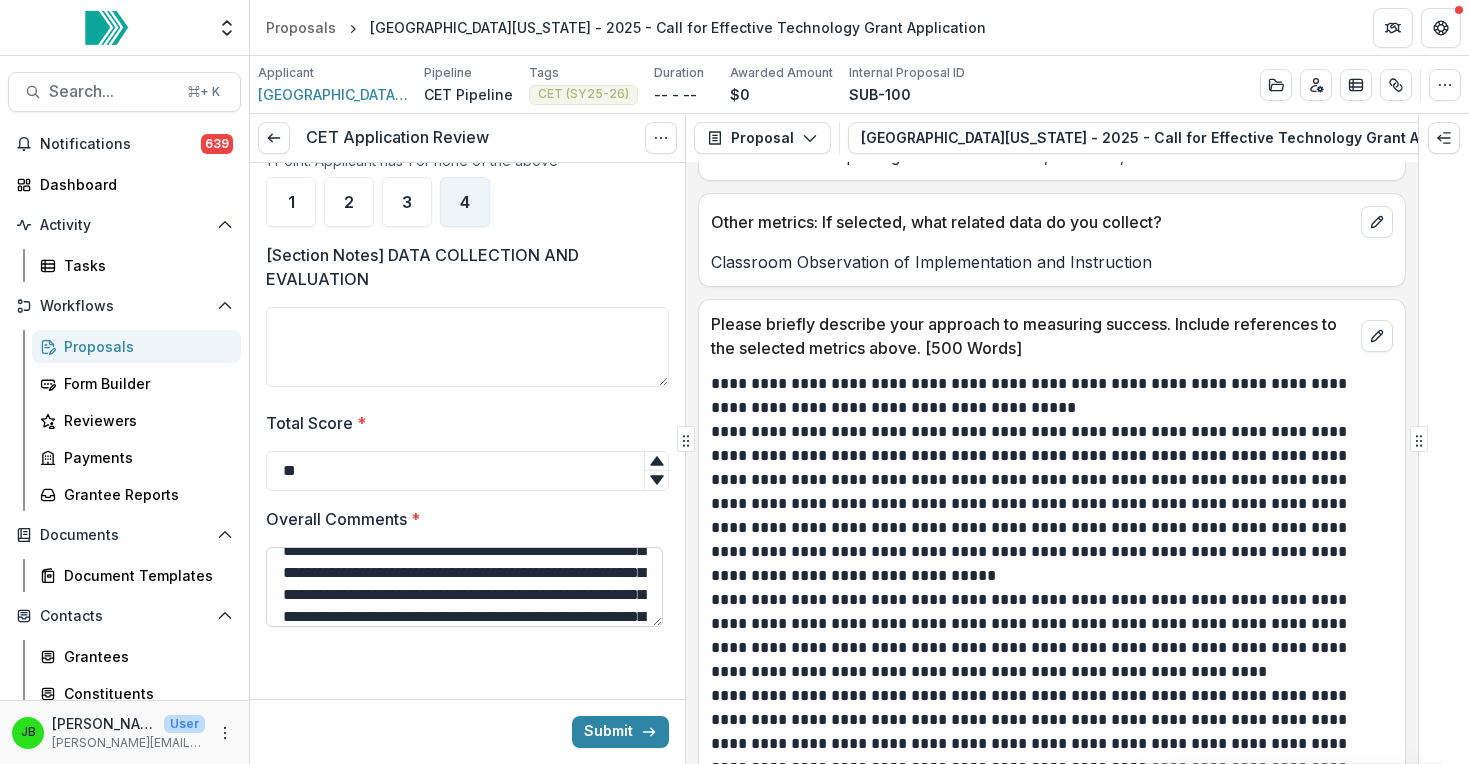 drag, startPoint x: 460, startPoint y: 596, endPoint x: 509, endPoint y: 616, distance: 52.924473 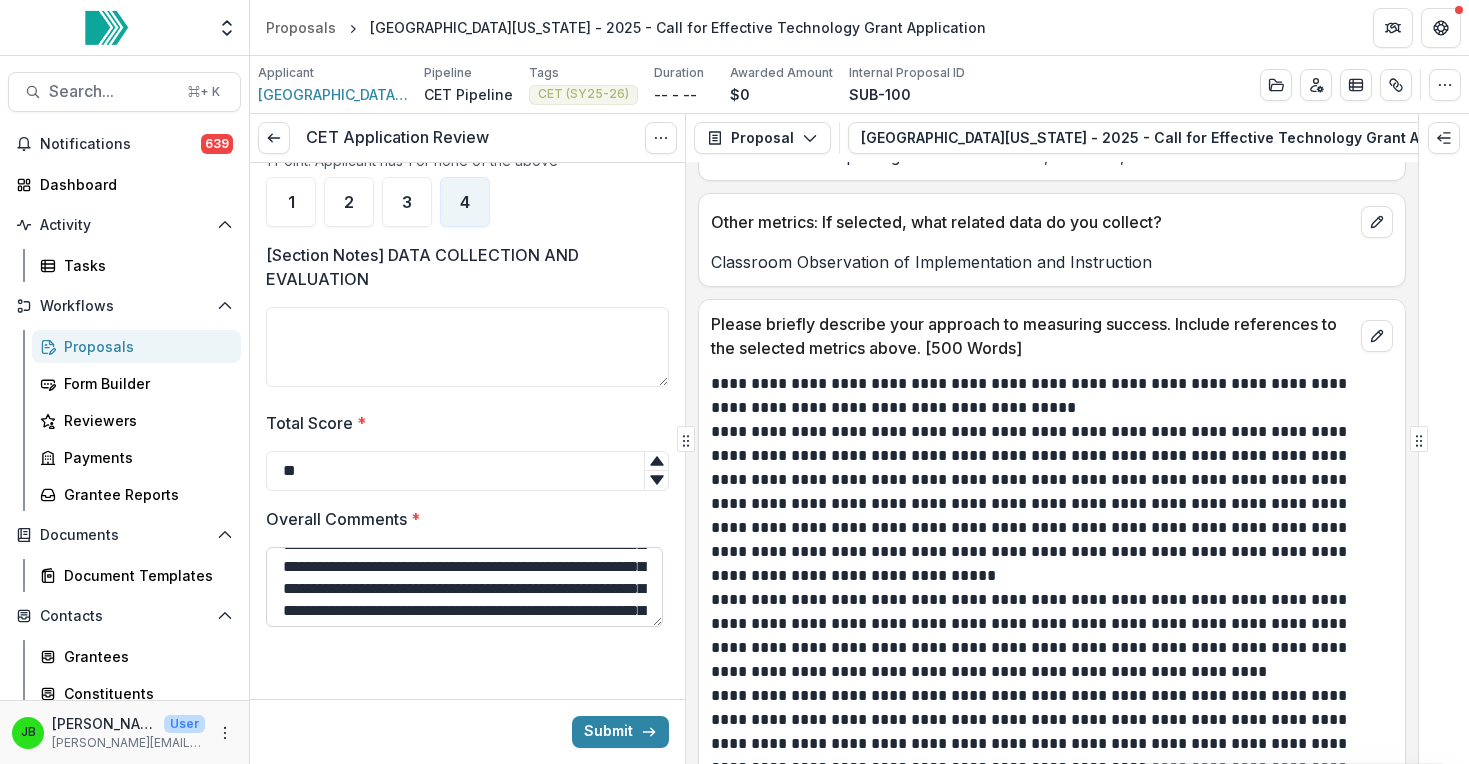 scroll, scrollTop: 208, scrollLeft: 0, axis: vertical 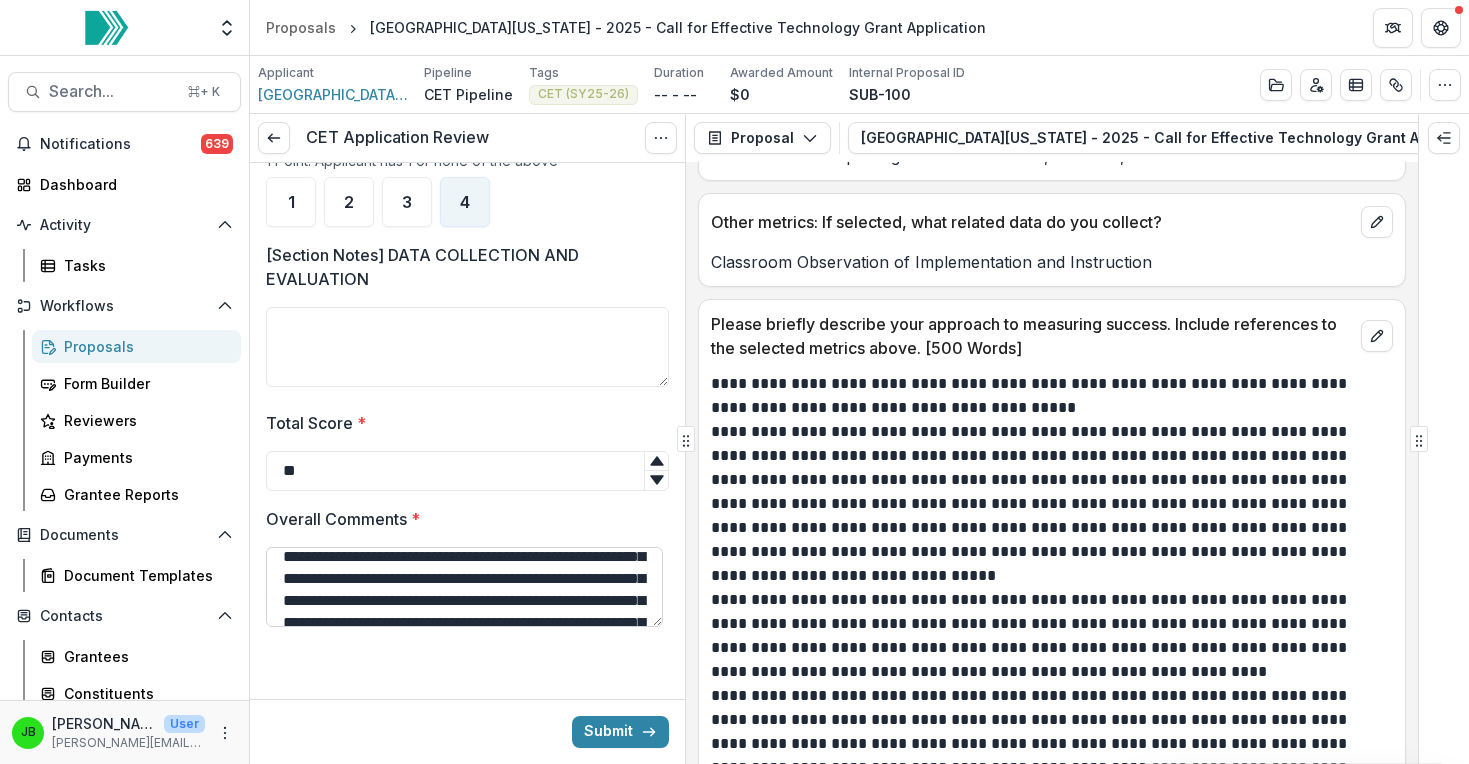 drag, startPoint x: 281, startPoint y: 582, endPoint x: 398, endPoint y: 586, distance: 117.06836 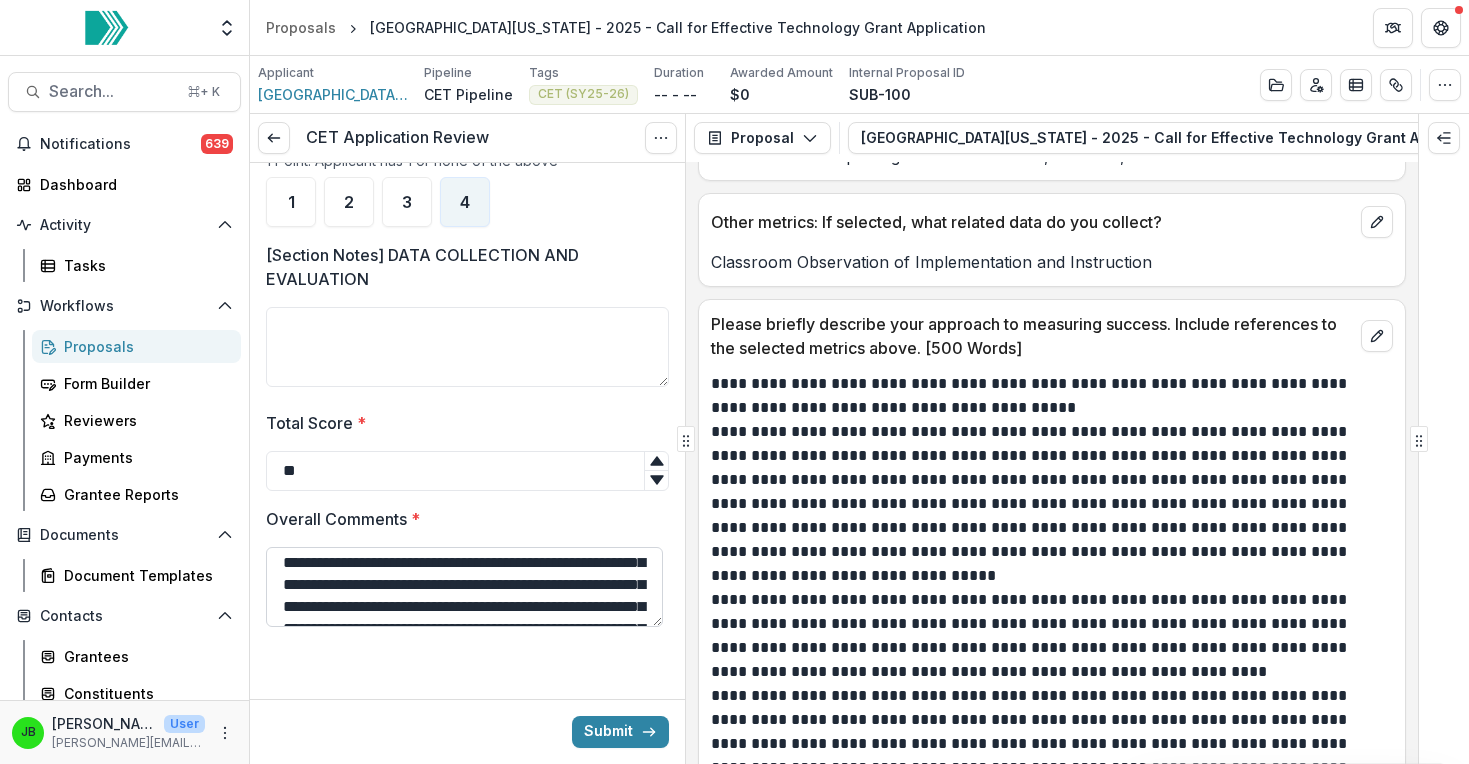 scroll, scrollTop: 230, scrollLeft: 0, axis: vertical 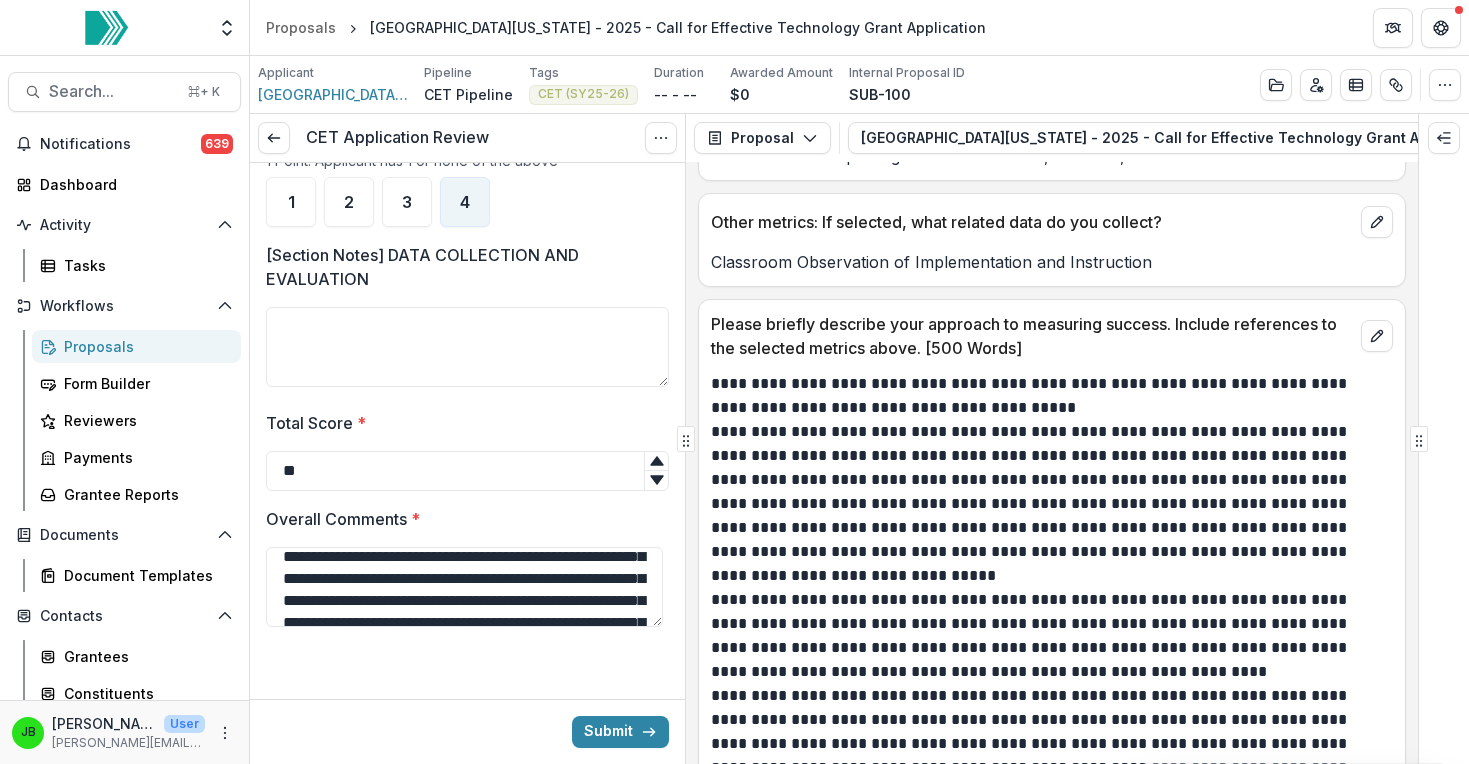 drag, startPoint x: 360, startPoint y: 600, endPoint x: 261, endPoint y: 583, distance: 100.44899 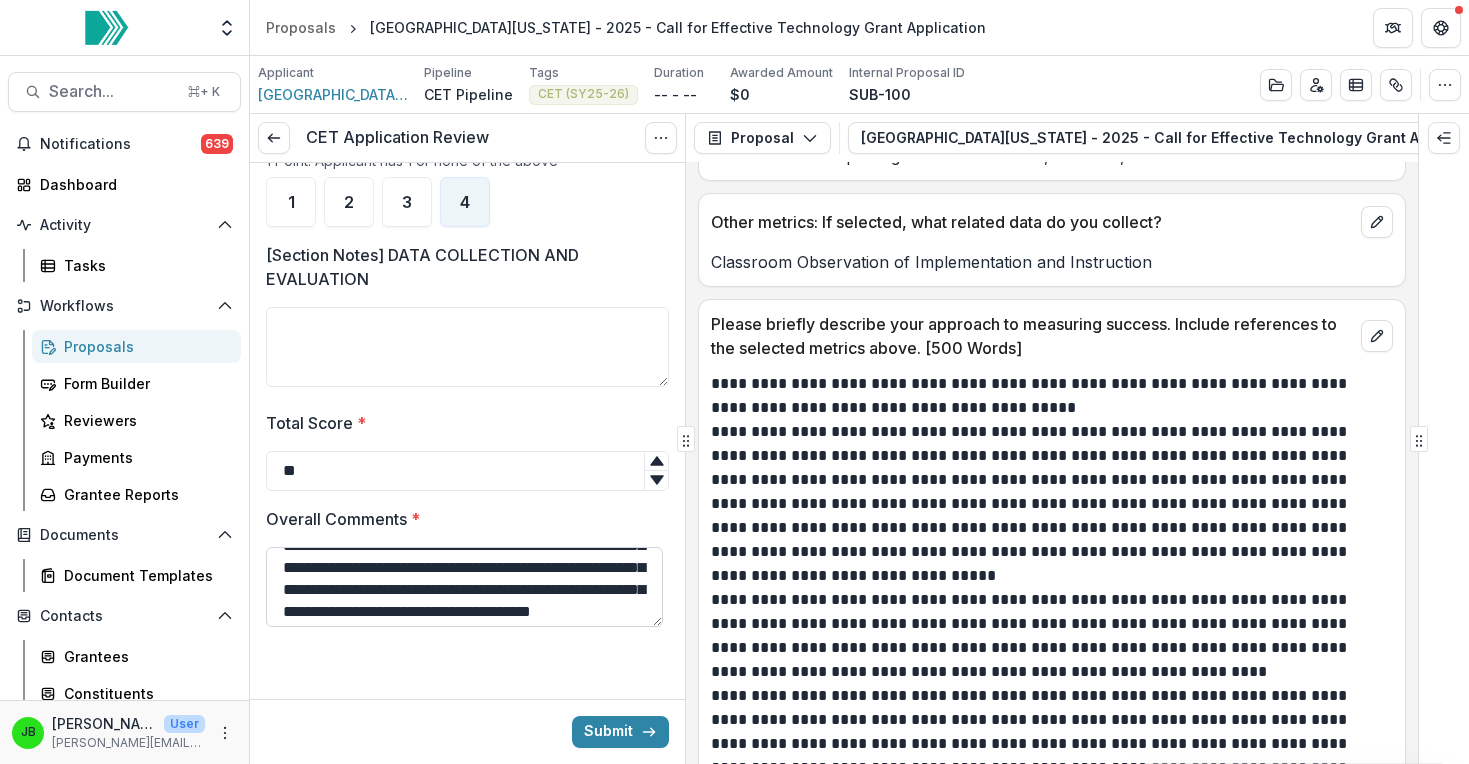 scroll, scrollTop: 245, scrollLeft: 0, axis: vertical 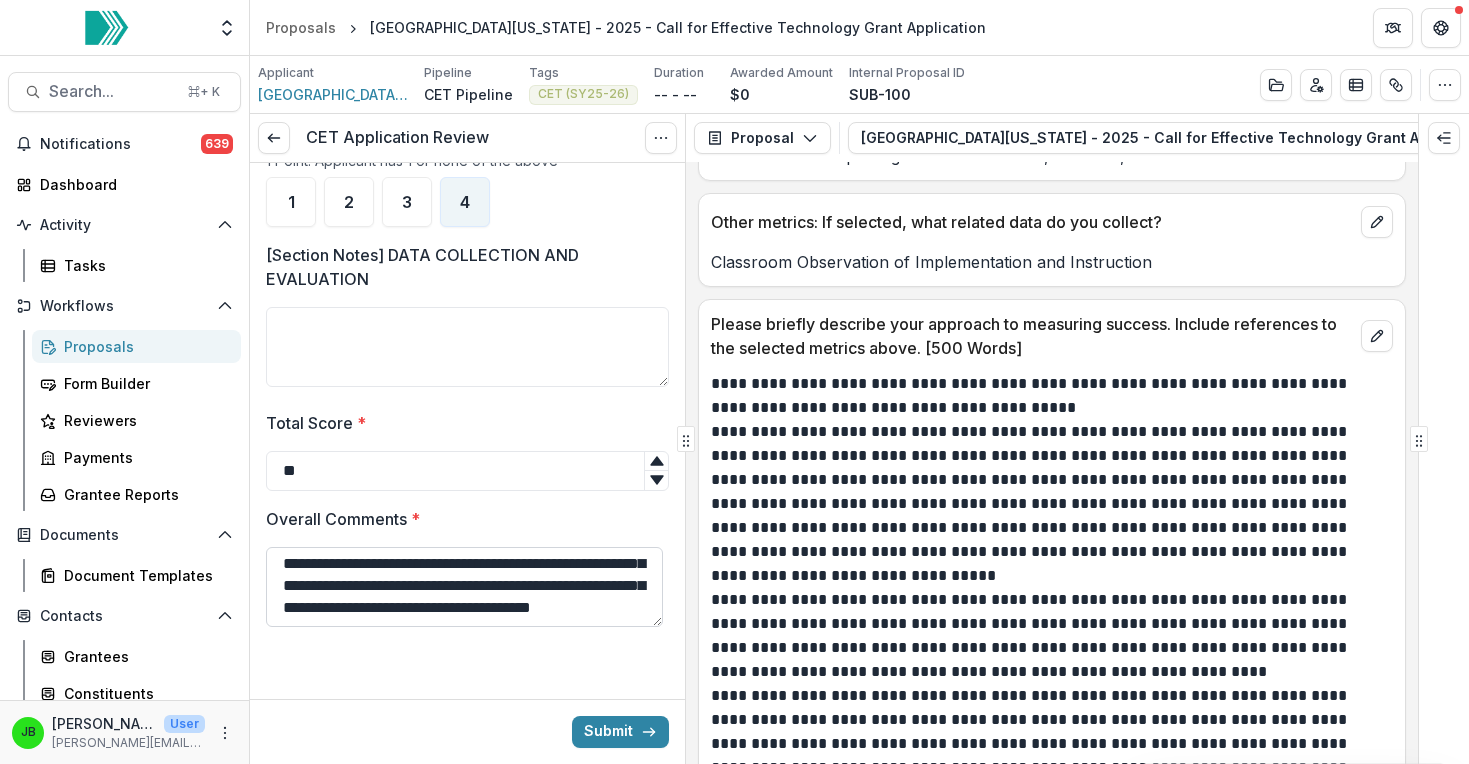 drag, startPoint x: 281, startPoint y: 585, endPoint x: 408, endPoint y: 585, distance: 127 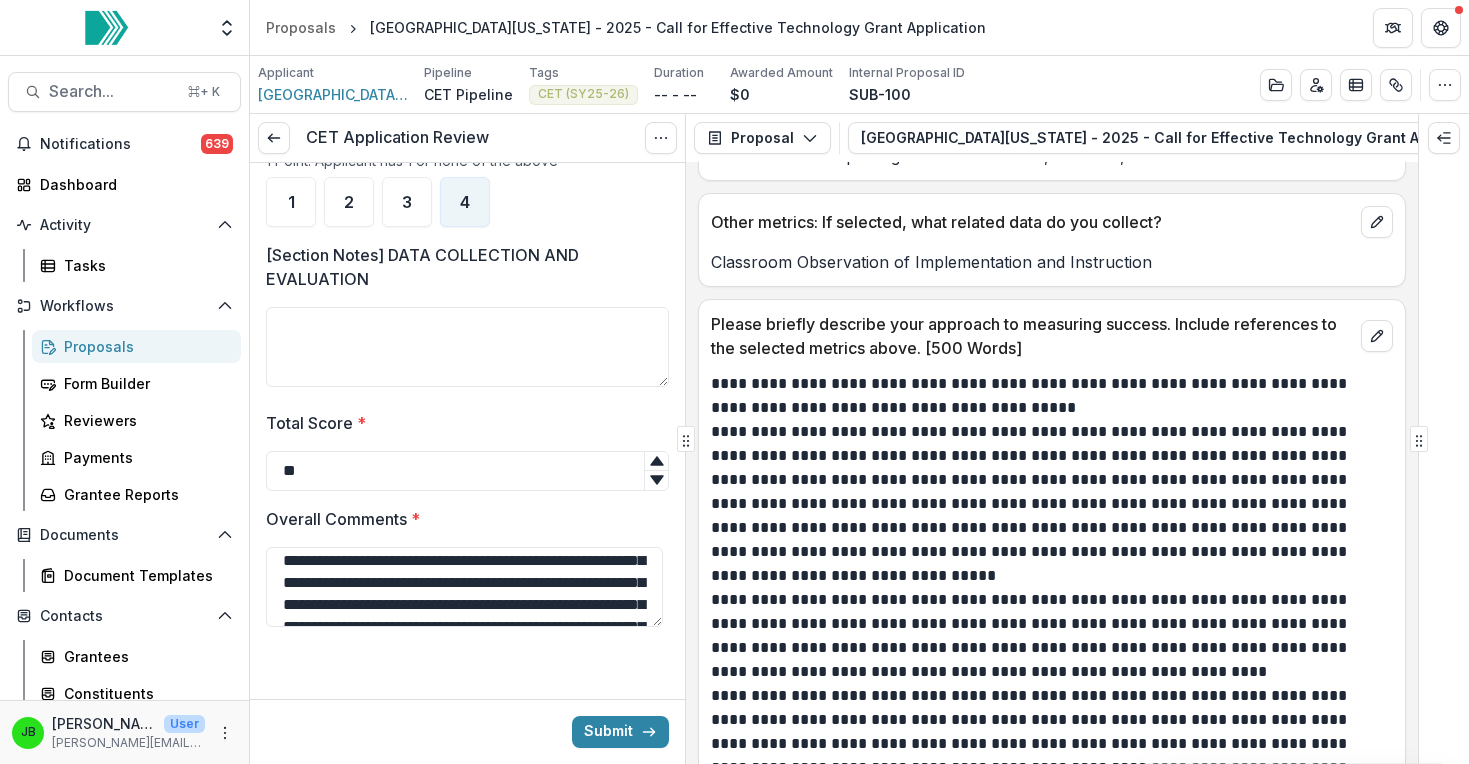 scroll, scrollTop: 356, scrollLeft: 0, axis: vertical 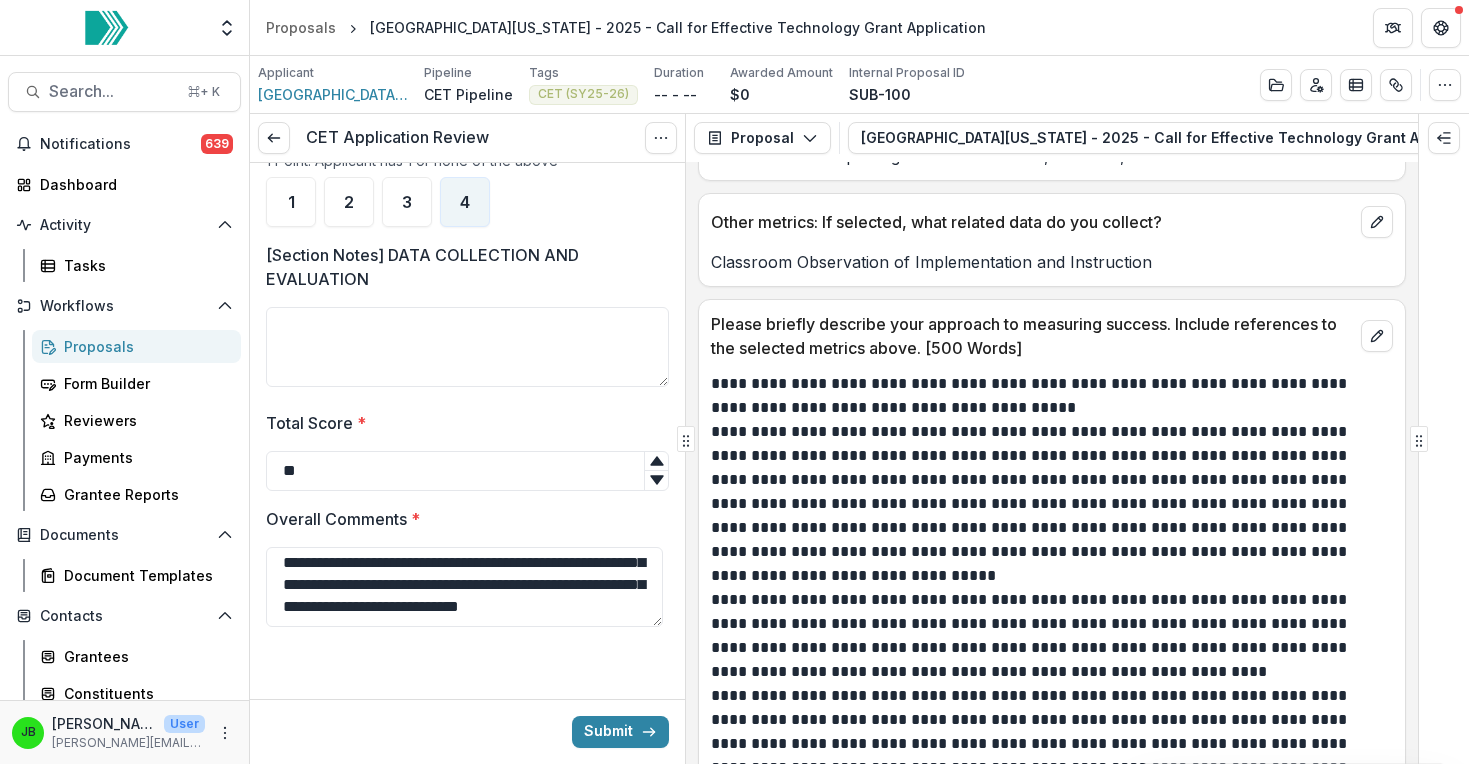 drag, startPoint x: 282, startPoint y: 610, endPoint x: 406, endPoint y: 652, distance: 130.91983 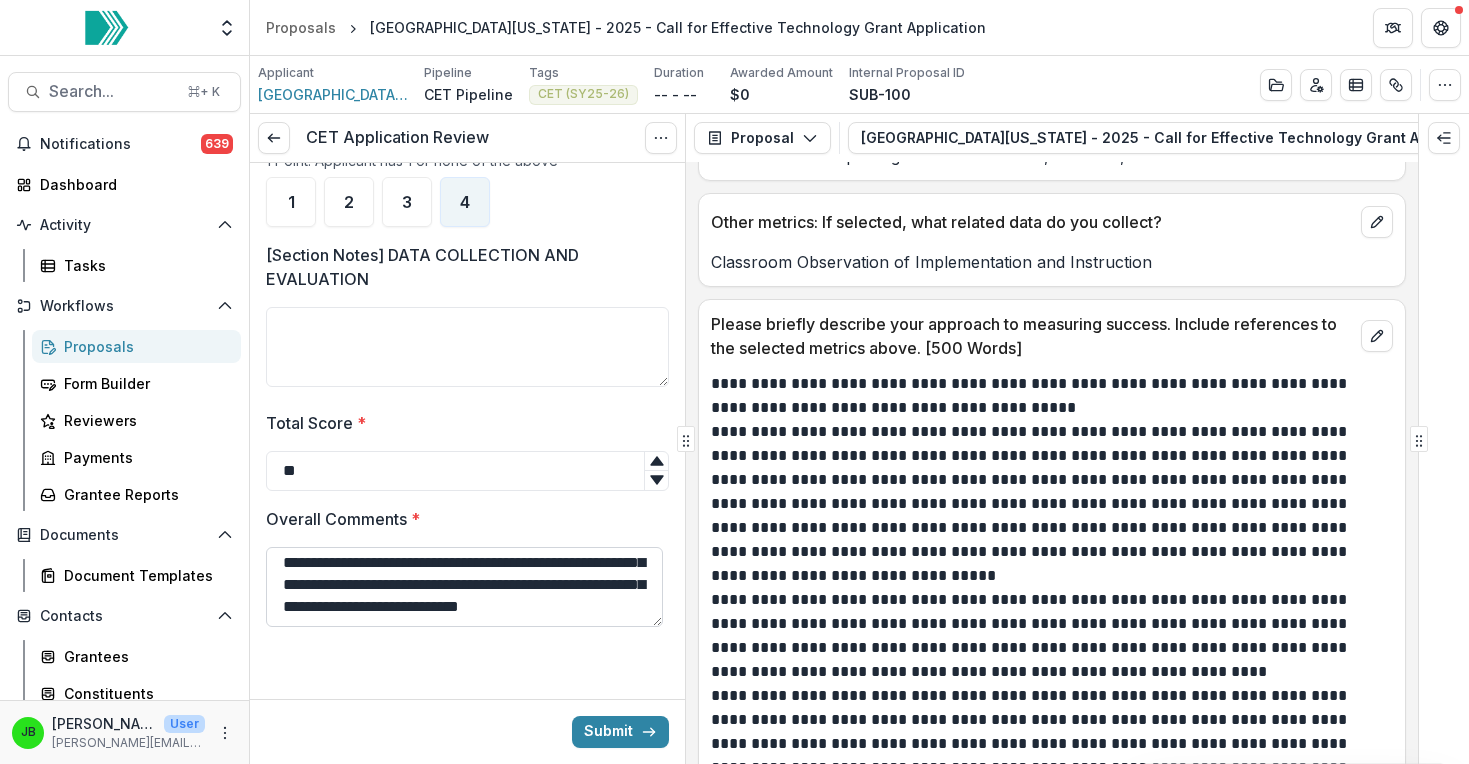 click on "**********" at bounding box center [464, 587] 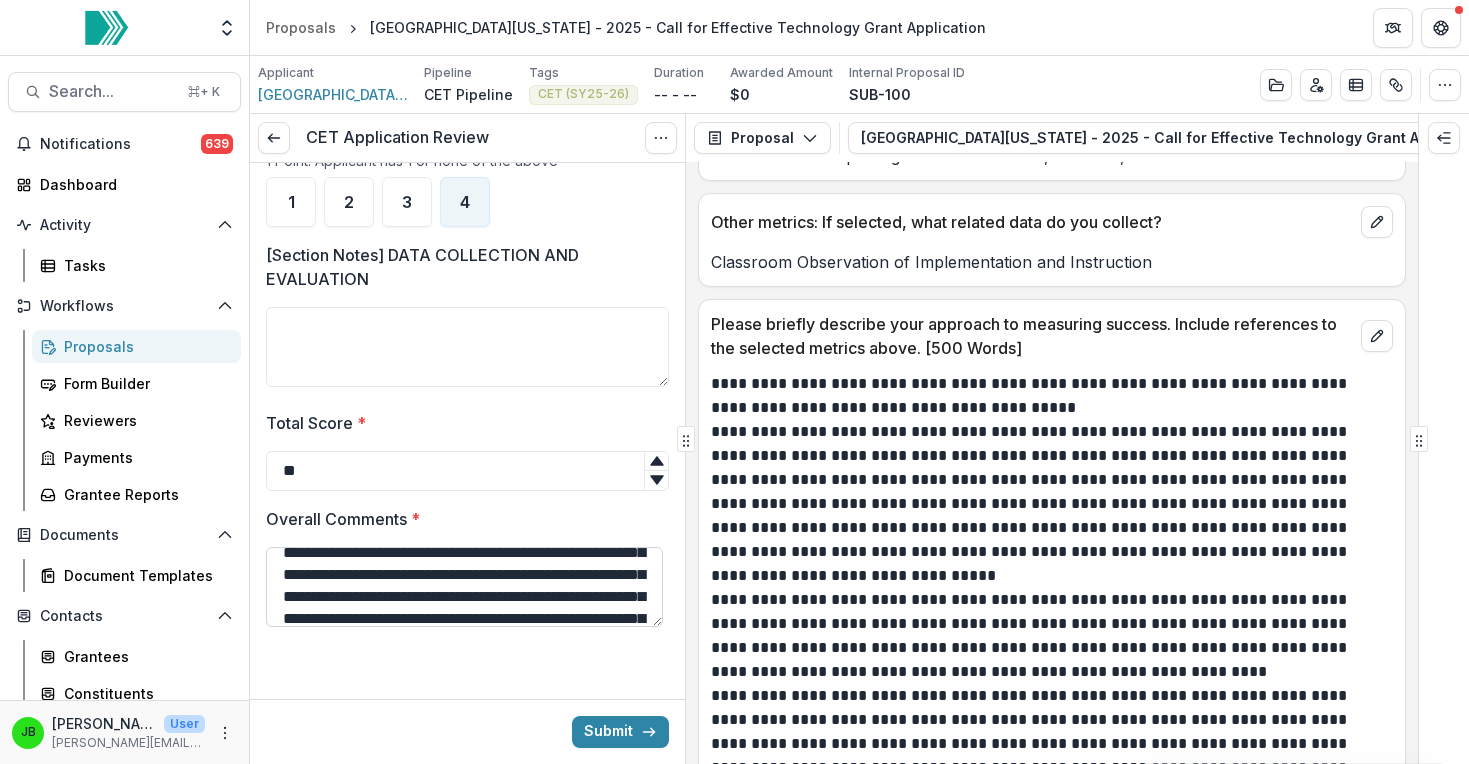 scroll, scrollTop: 241, scrollLeft: 0, axis: vertical 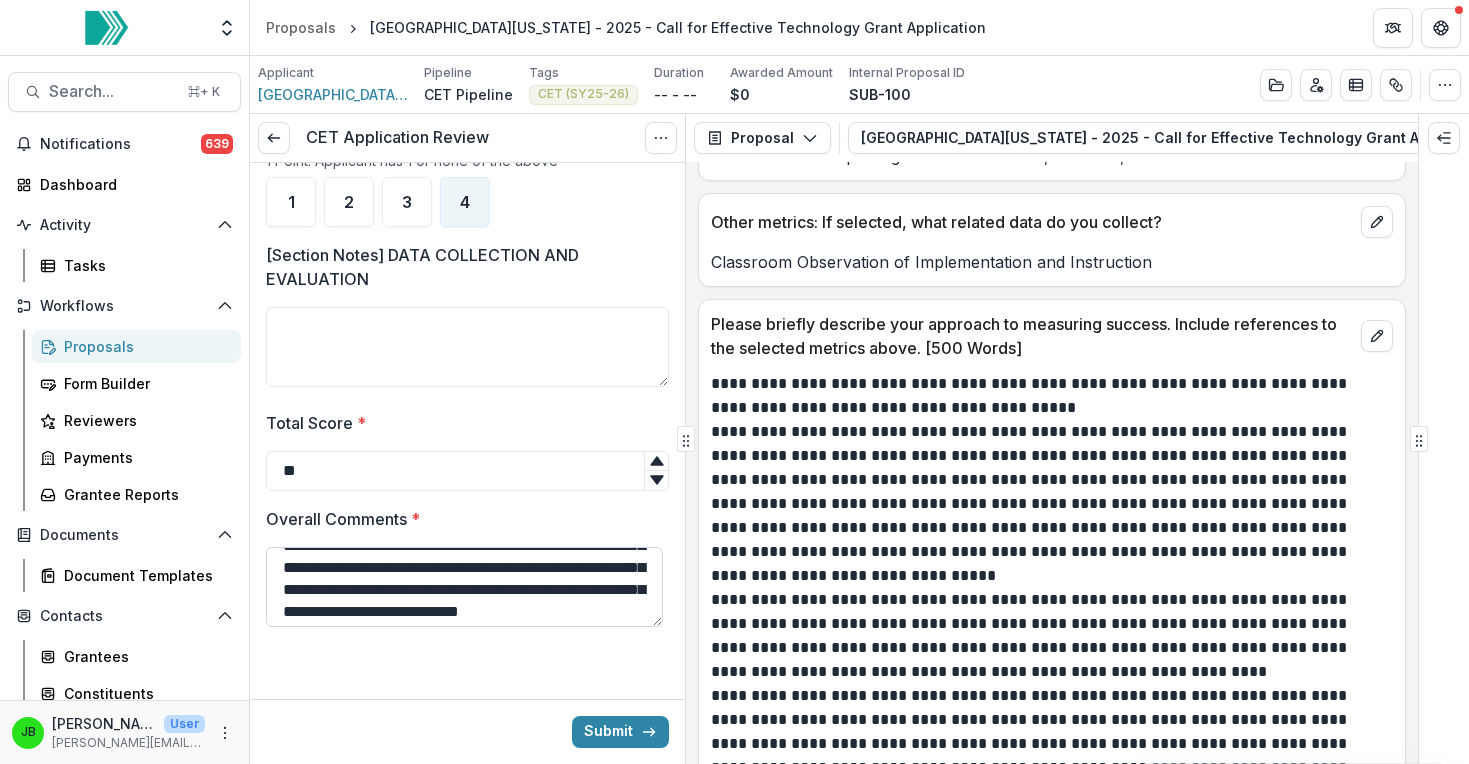 drag, startPoint x: 278, startPoint y: 612, endPoint x: 626, endPoint y: 613, distance: 348.00143 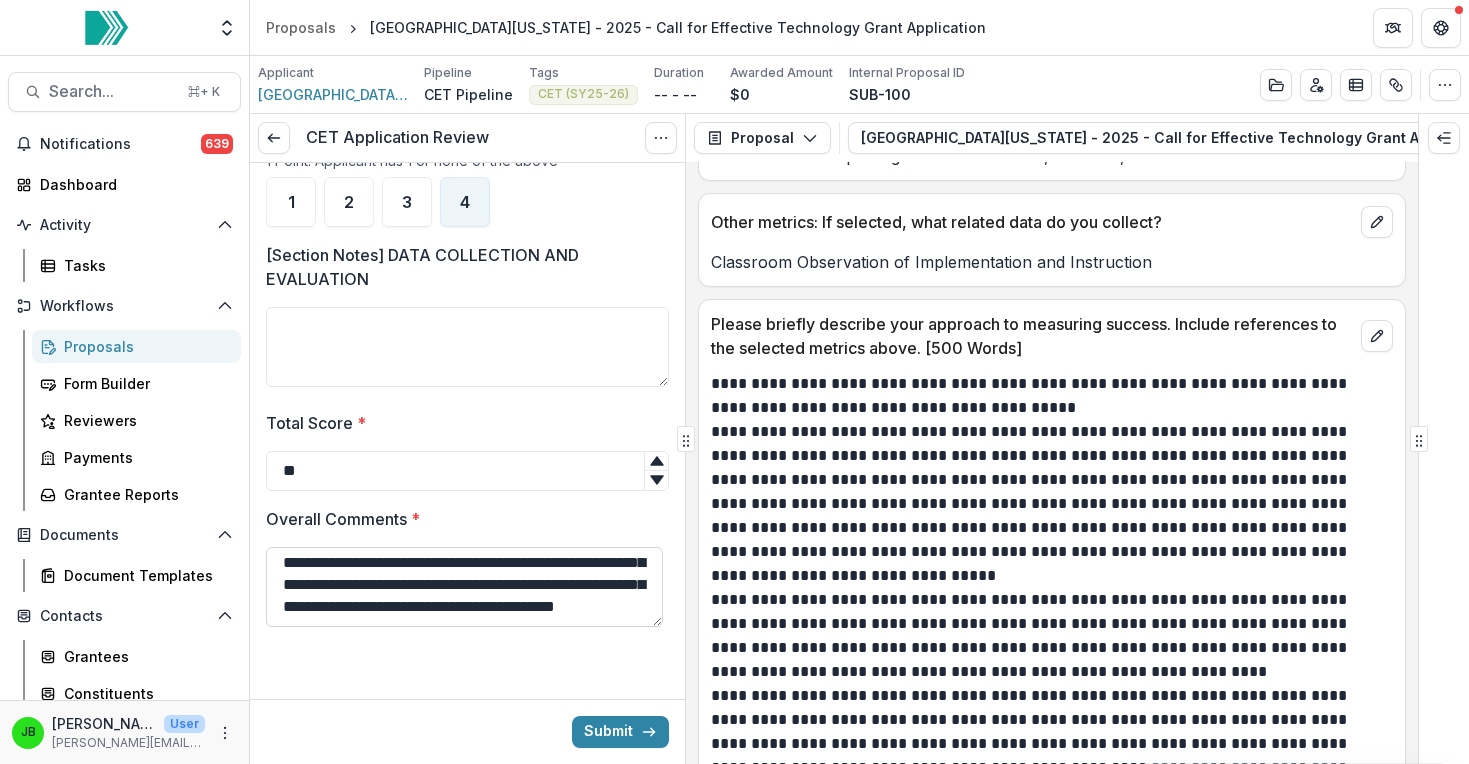 drag, startPoint x: 277, startPoint y: 608, endPoint x: 638, endPoint y: 604, distance: 361.02216 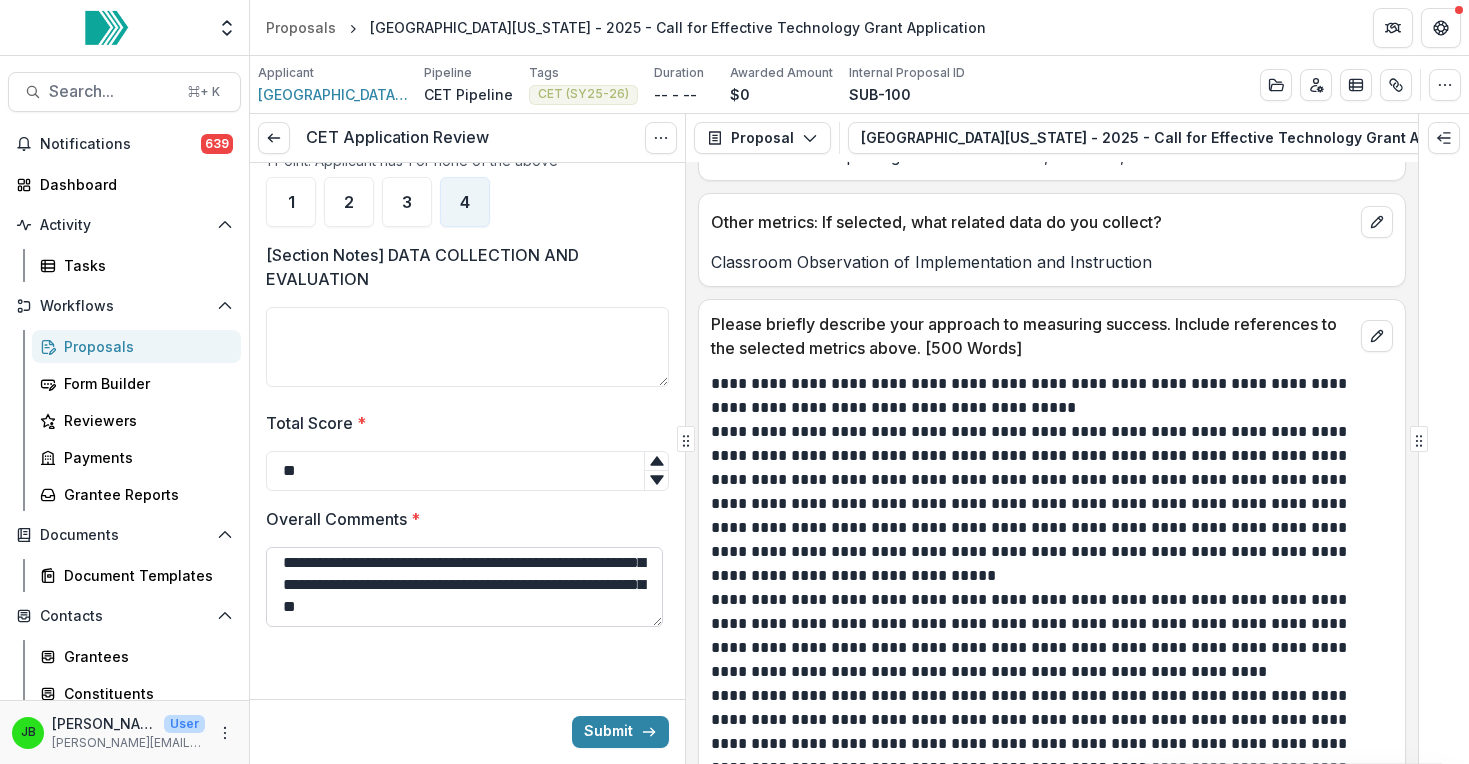scroll, scrollTop: 312, scrollLeft: 0, axis: vertical 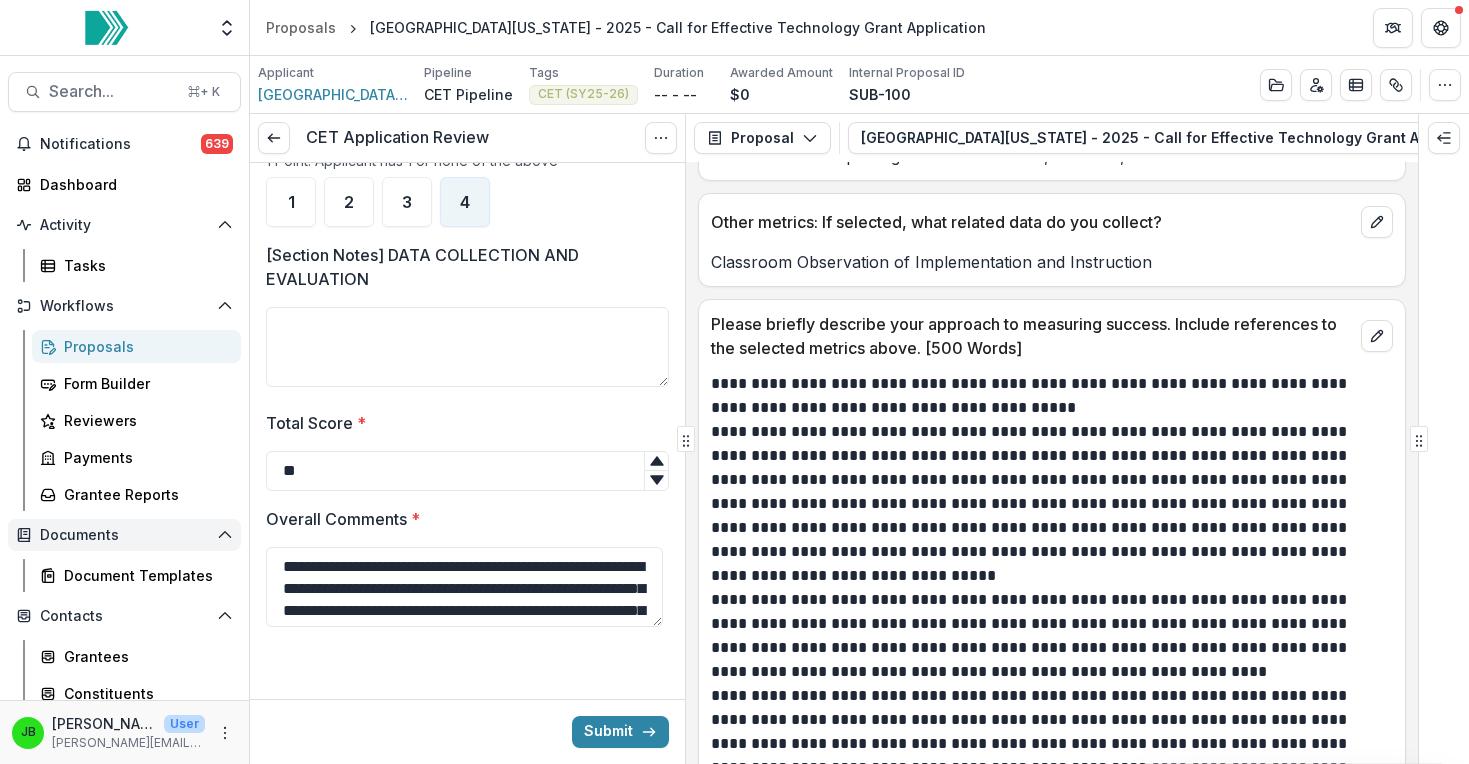 drag, startPoint x: 629, startPoint y: 615, endPoint x: 208, endPoint y: 526, distance: 430.30453 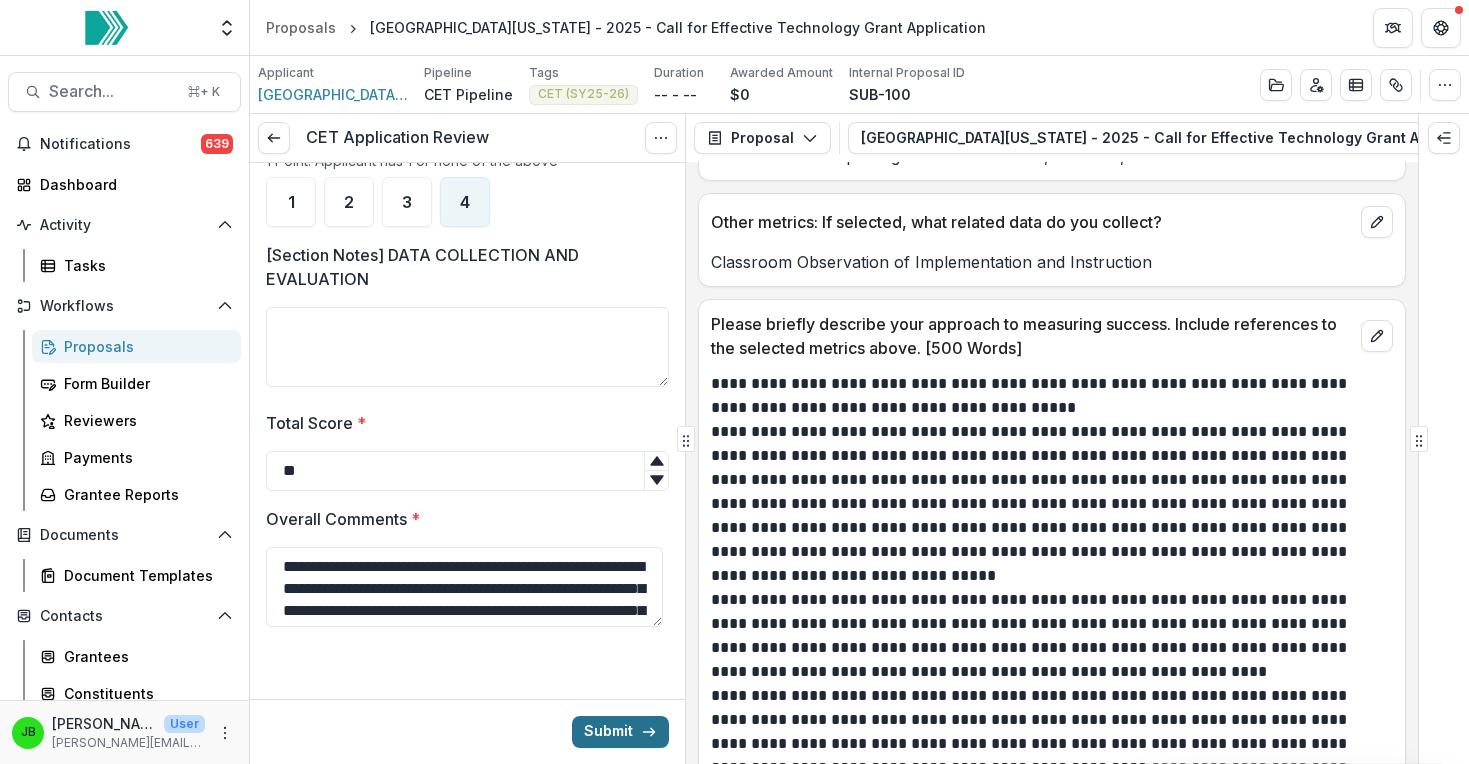 type on "**********" 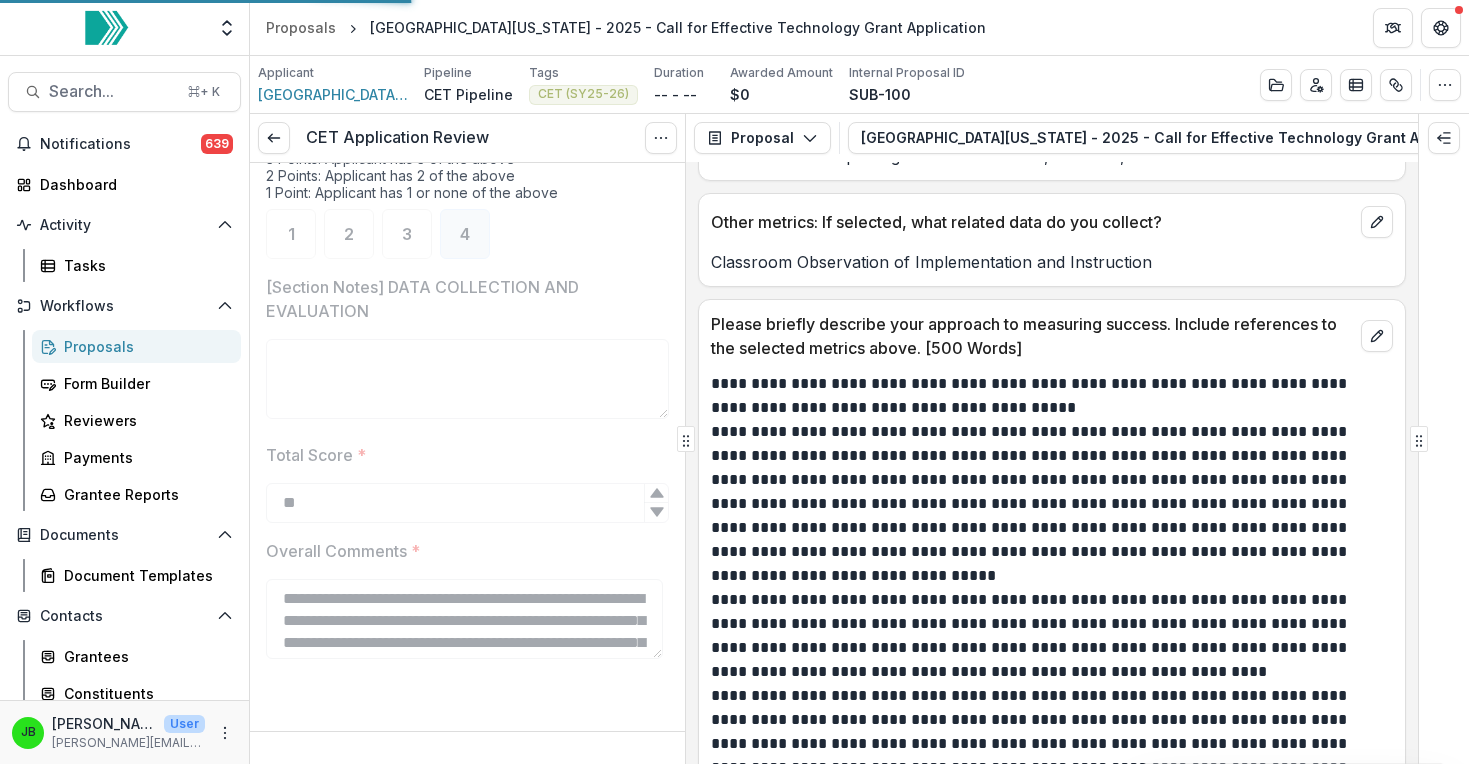 scroll, scrollTop: 4850, scrollLeft: 0, axis: vertical 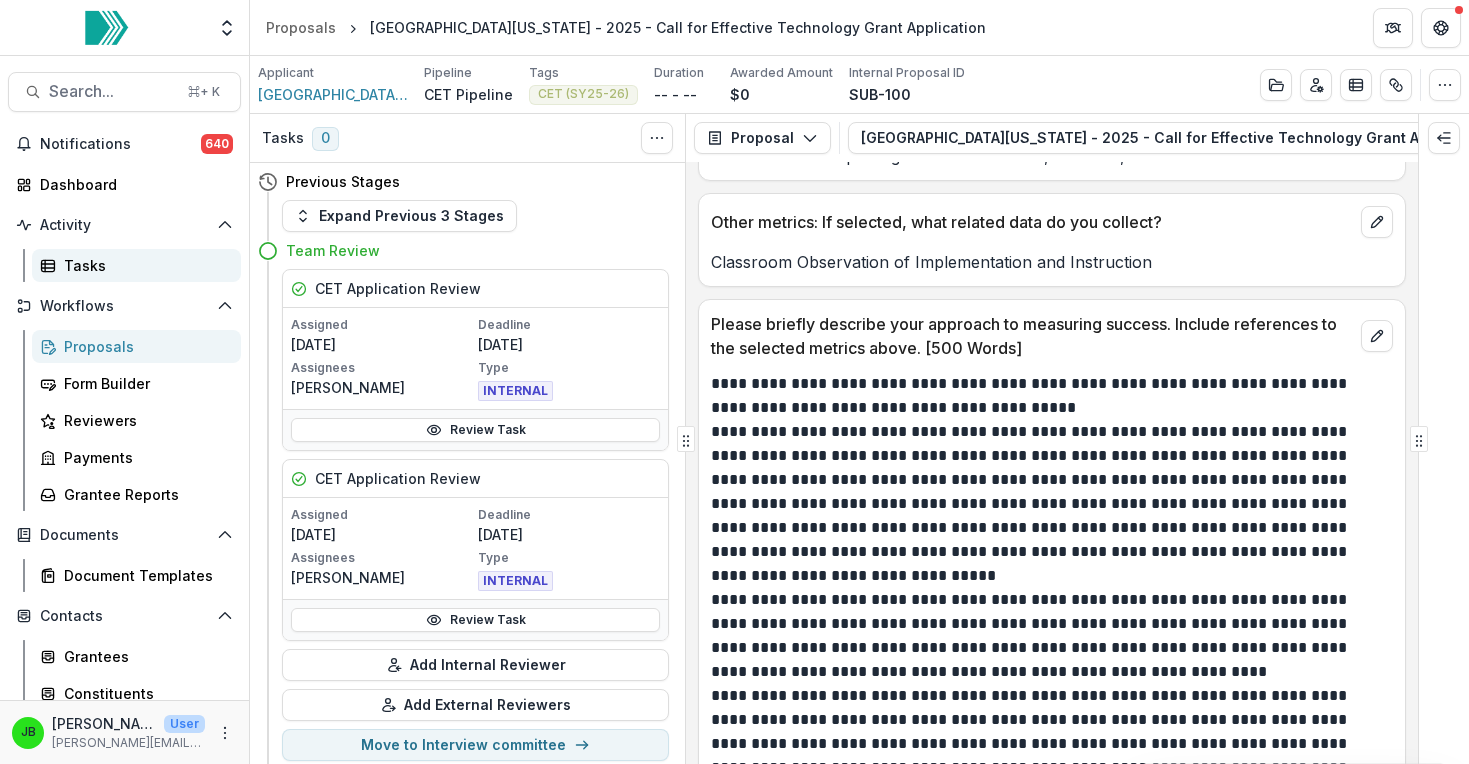 click on "Tasks" at bounding box center [144, 265] 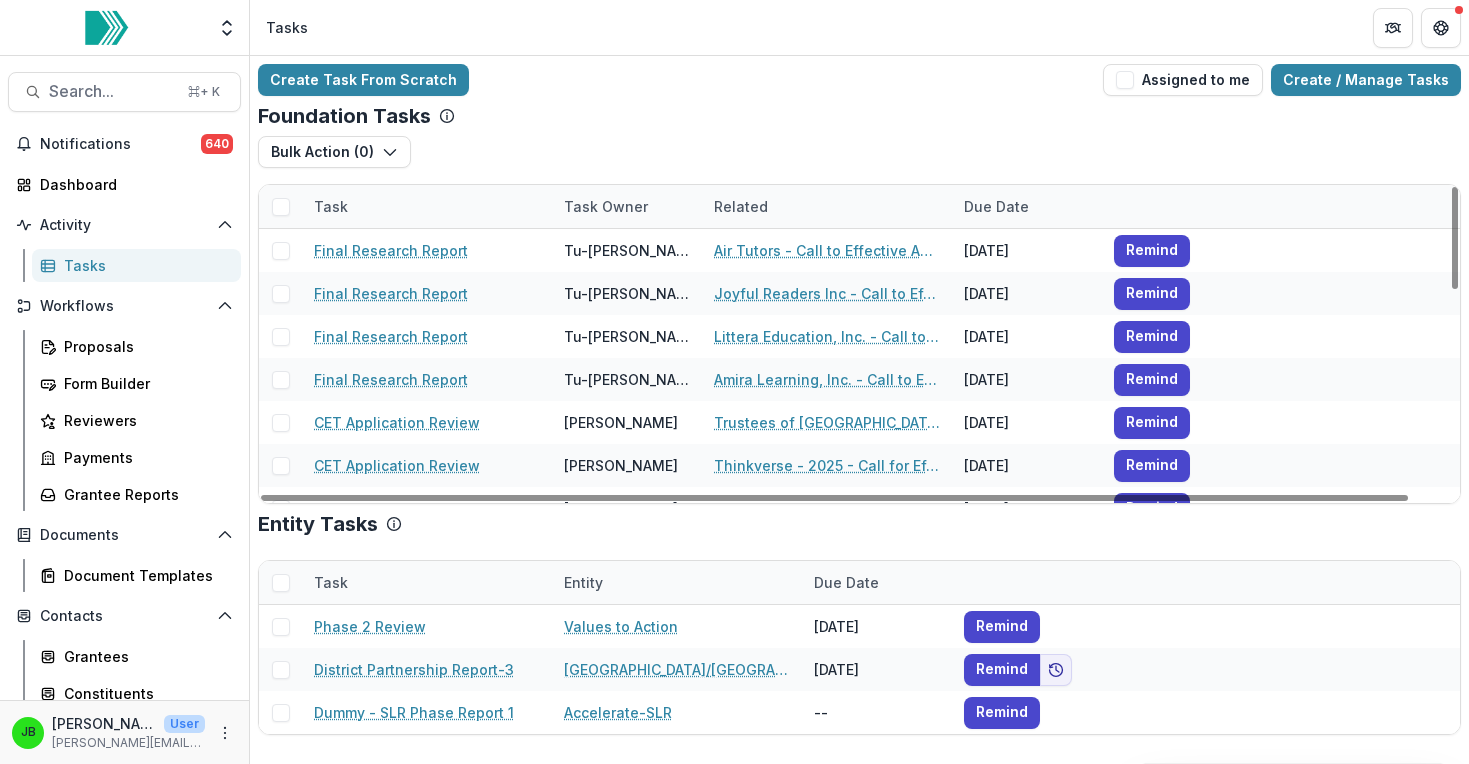 click on "Task Owner" at bounding box center (606, 206) 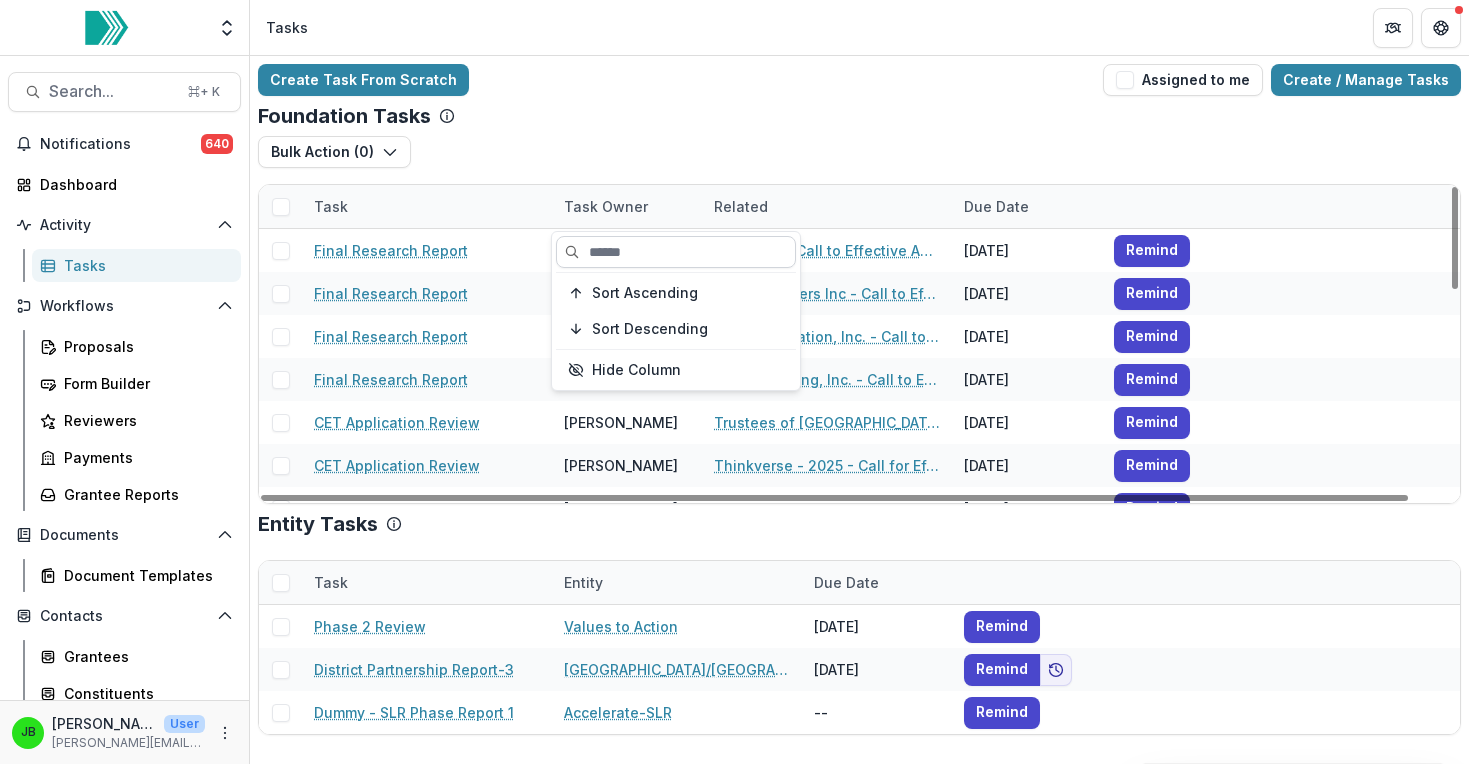 click at bounding box center (676, 252) 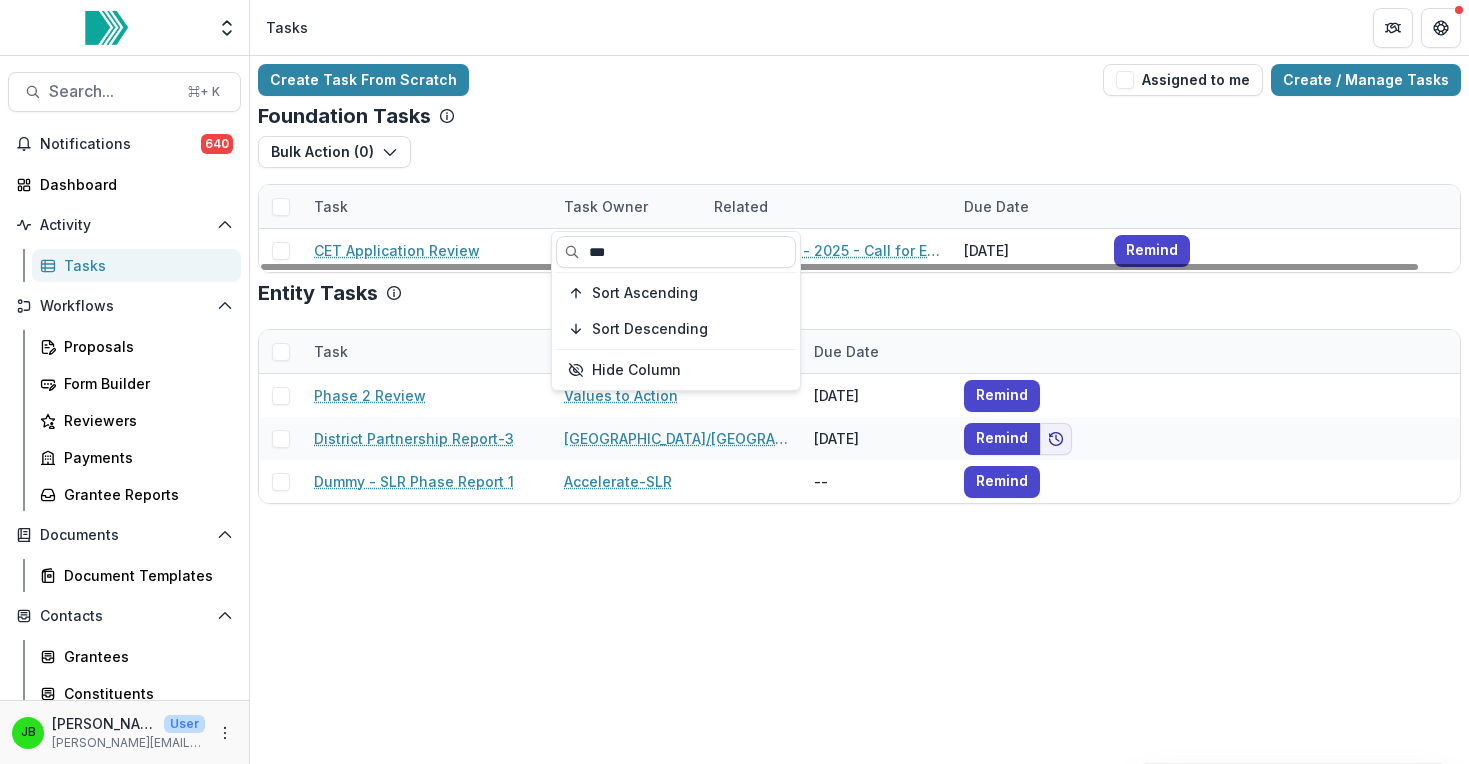 type on "***" 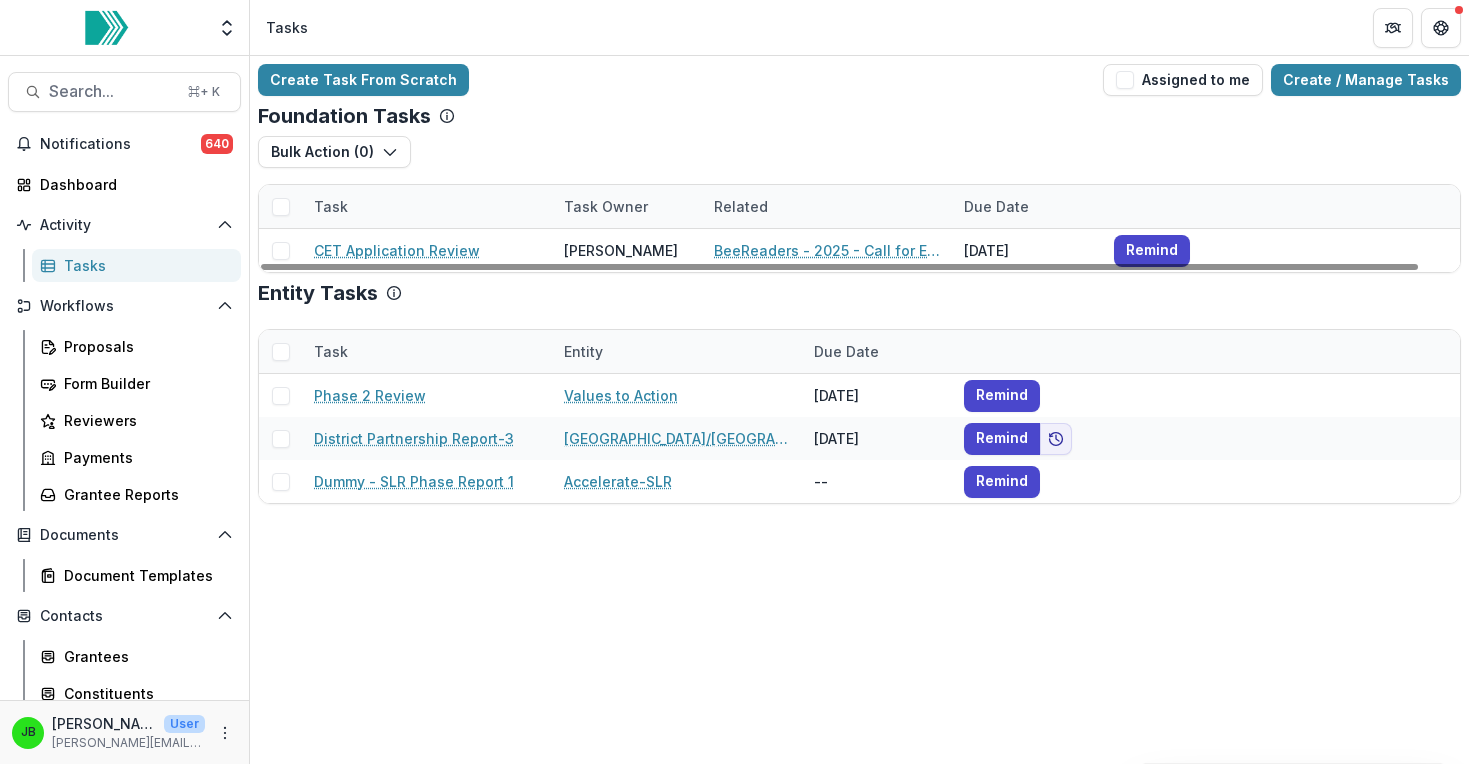 click on "Create Task From Scratch Assigned to me Create / Manage Tasks Foundation Tasks Bulk Action ( 0 ) Reporting Schedule Tasks Task Task Owner Related Due Date CET Application Review [PERSON_NAME] BeeReaders - 2025 - Call for Effective Technology Grant Application [DATE] Remind Entity Tasks Task Entity Due Date Phase 2 Review Values to Action [DATE] Remind District Partnership Report-3 [GEOGRAPHIC_DATA]/[GEOGRAPHIC_DATA]  [DATE] Remind Dummy - SLR Phase Report 1 Accelerate-SLR -- Remind" at bounding box center (859, 284) 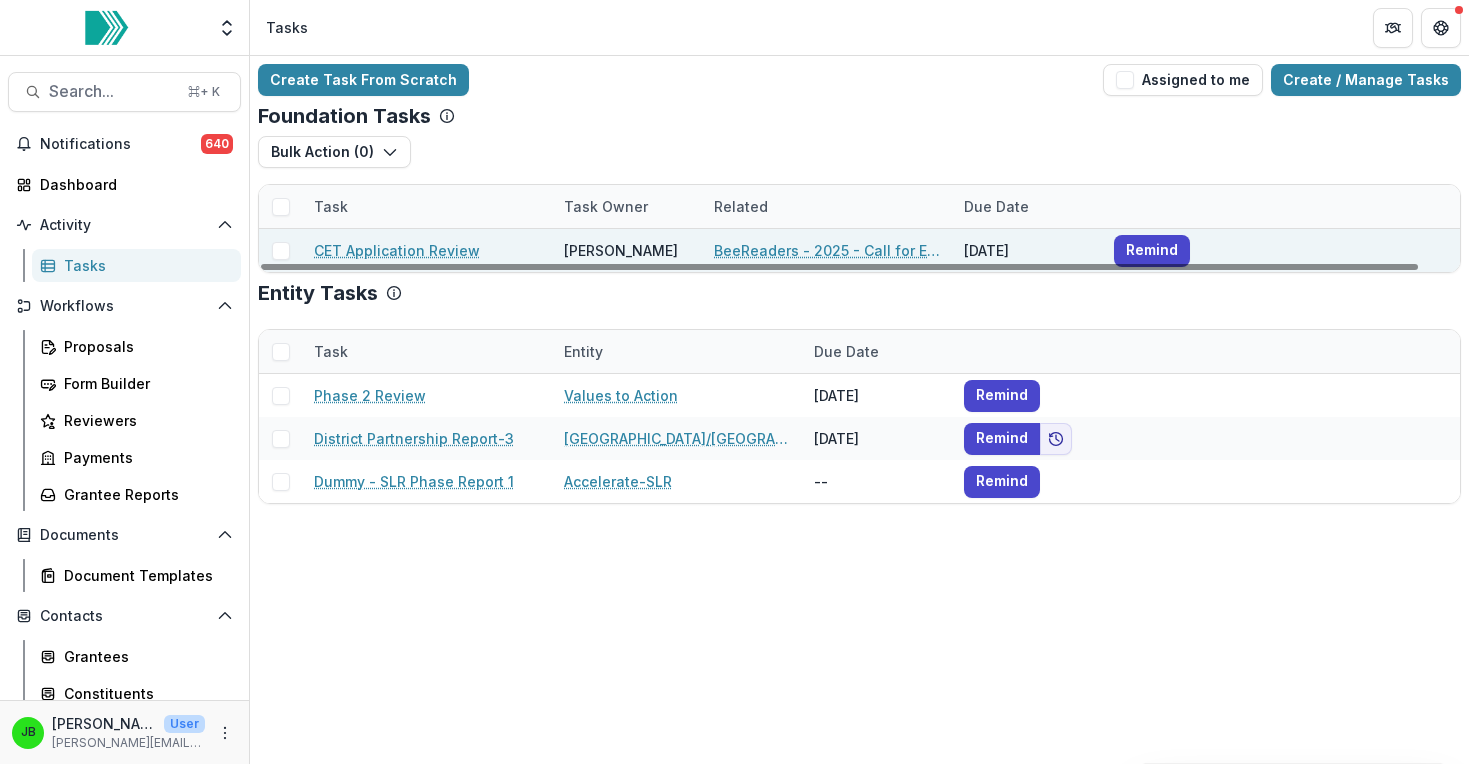 click on "BeeReaders - 2025 - Call for Effective Technology Grant Application" at bounding box center [827, 250] 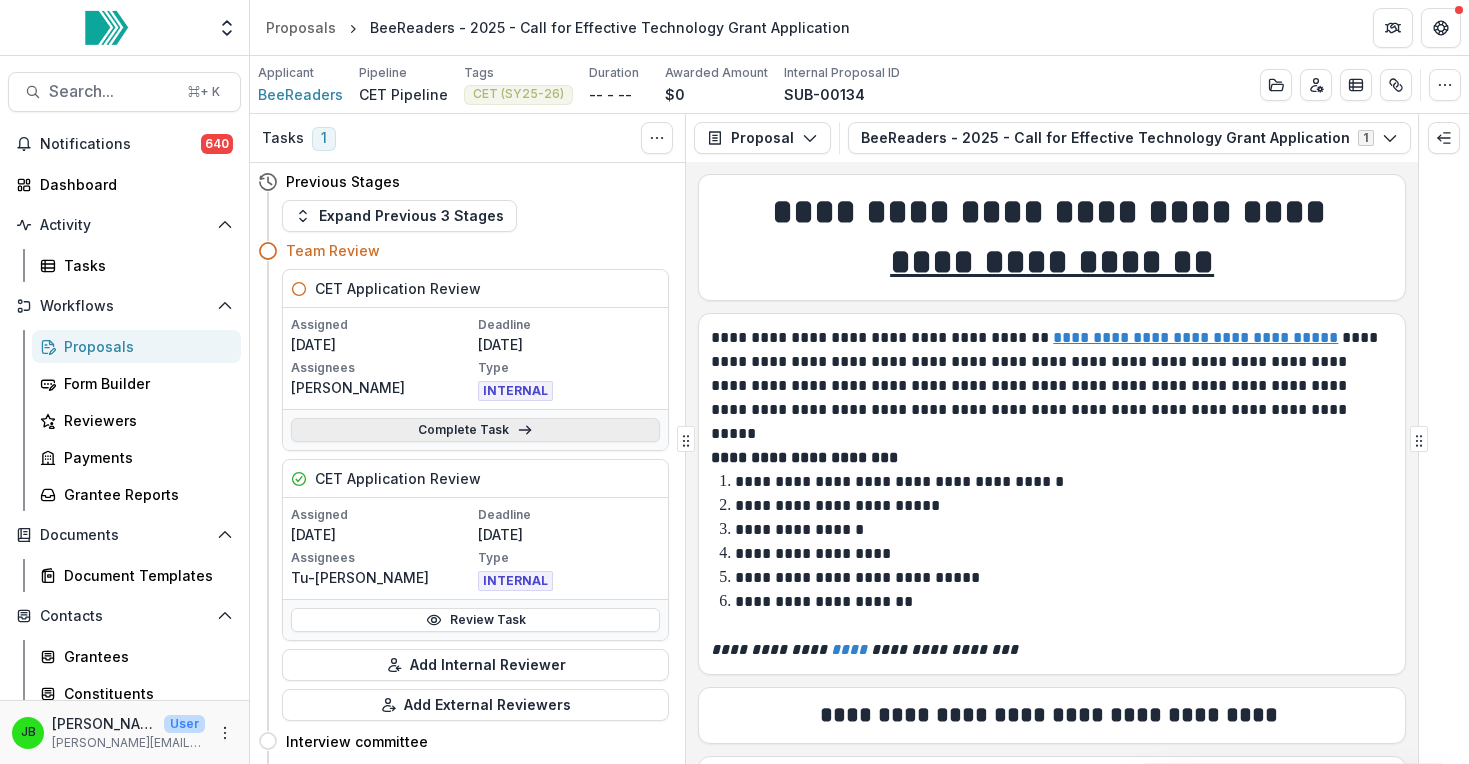 click 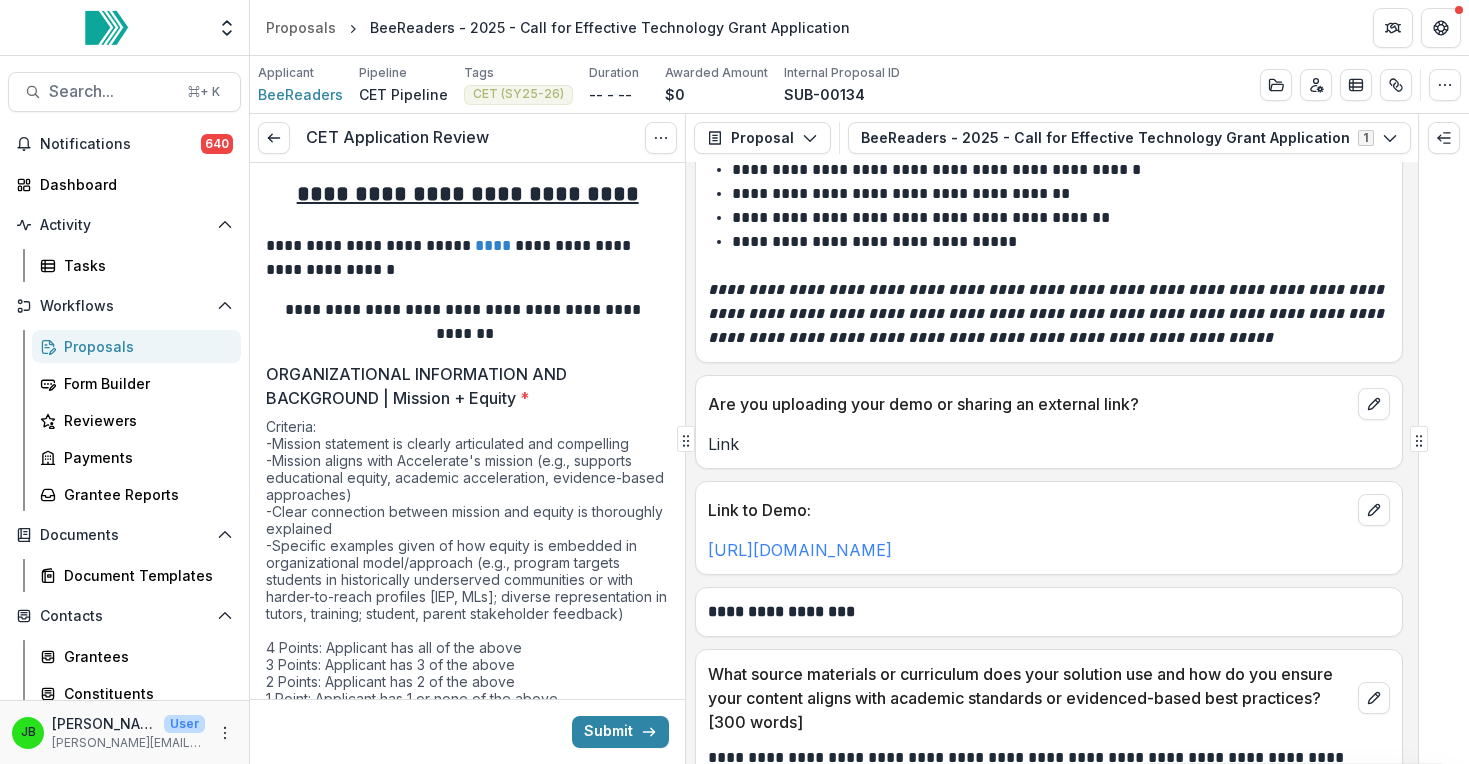 scroll, scrollTop: 8453, scrollLeft: 3, axis: both 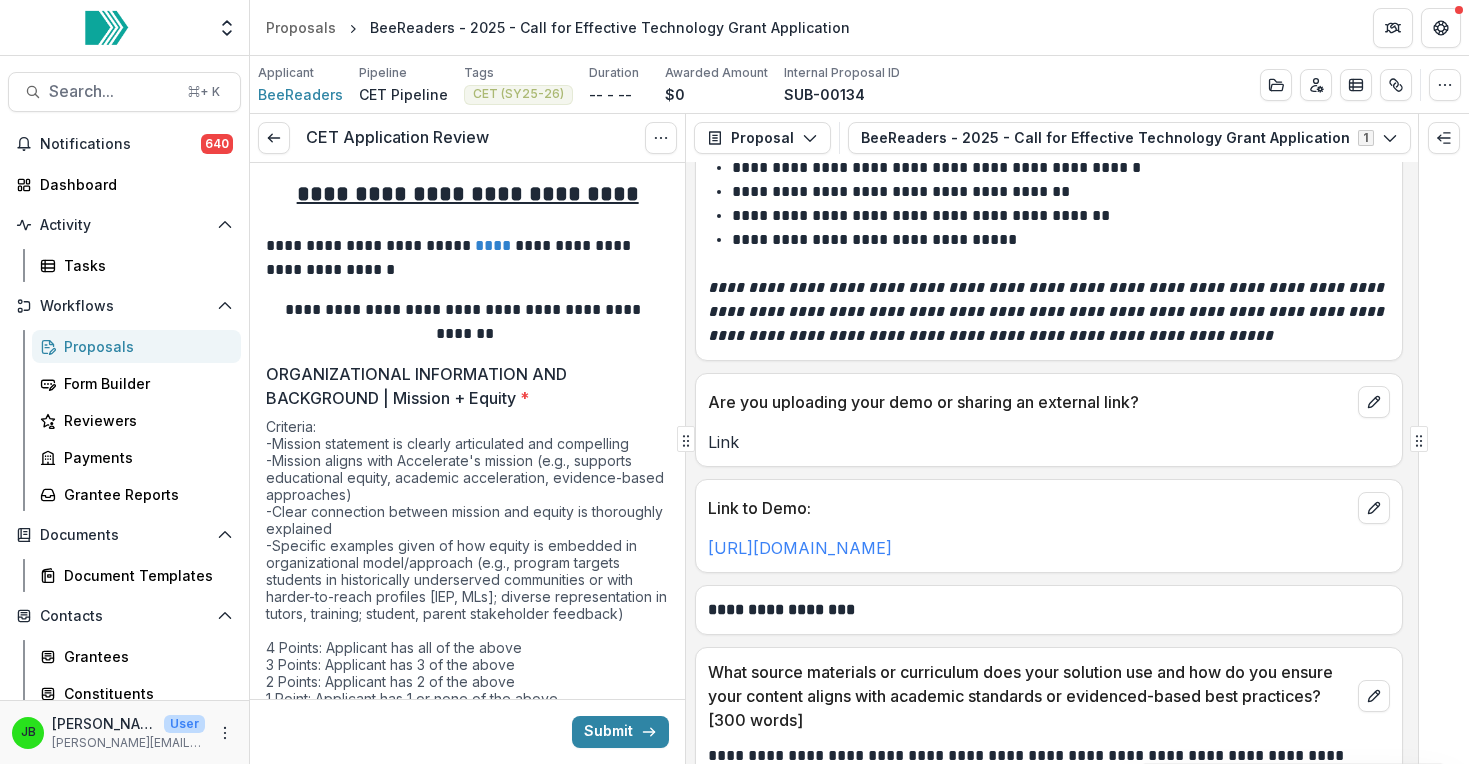 click on "[URL][DOMAIN_NAME]" at bounding box center [1049, 548] 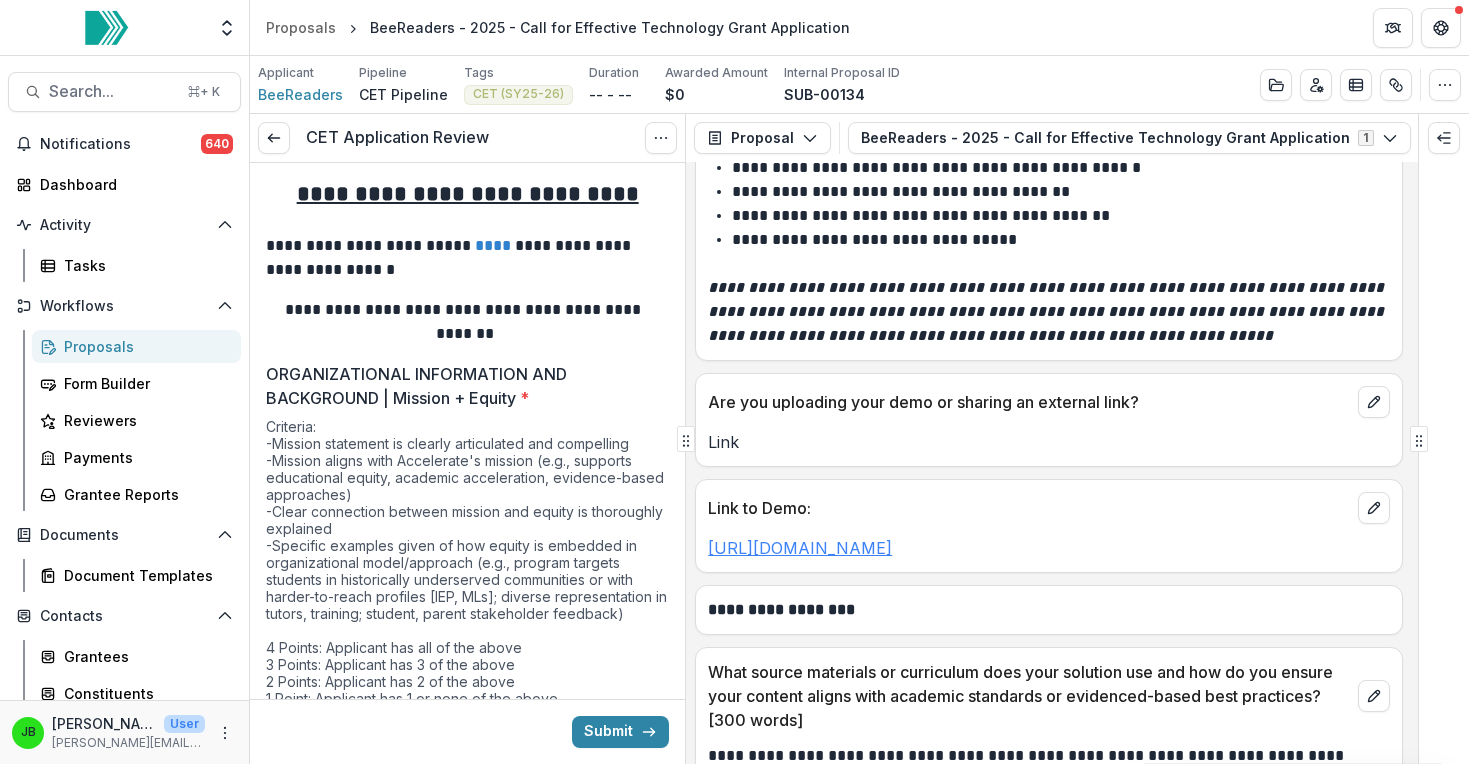 click on "[URL][DOMAIN_NAME]" at bounding box center [800, 548] 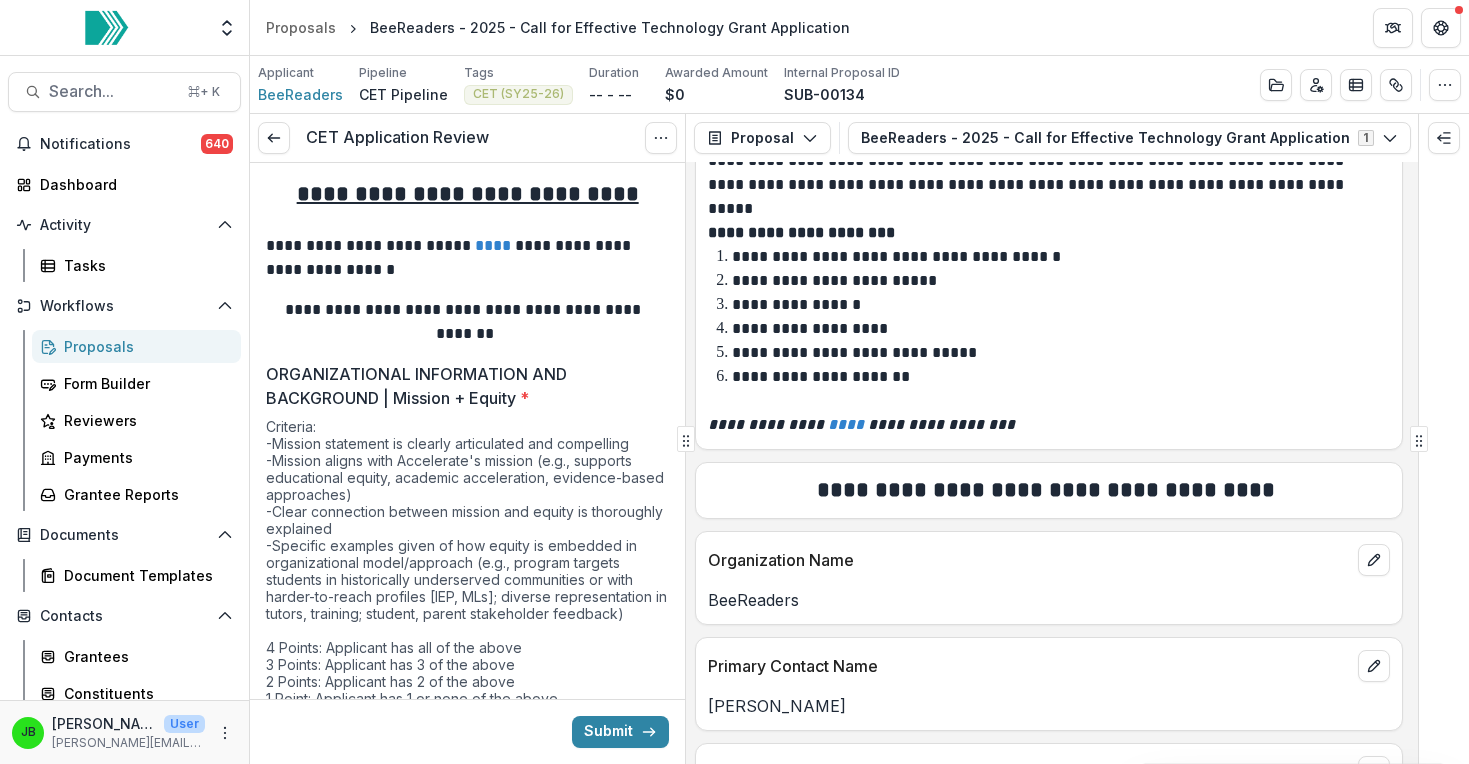 scroll, scrollTop: 0, scrollLeft: 3, axis: horizontal 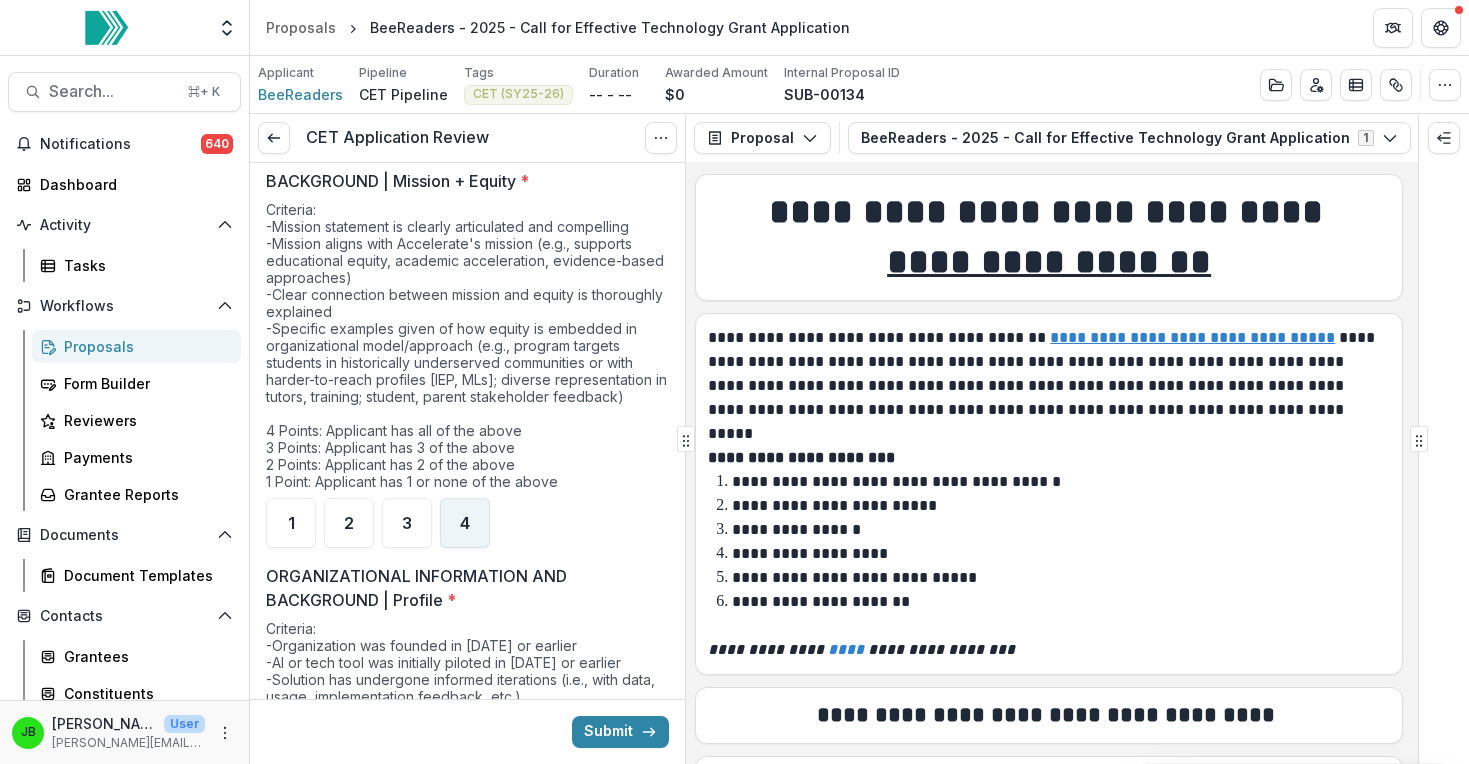 click on "4" at bounding box center [465, 523] 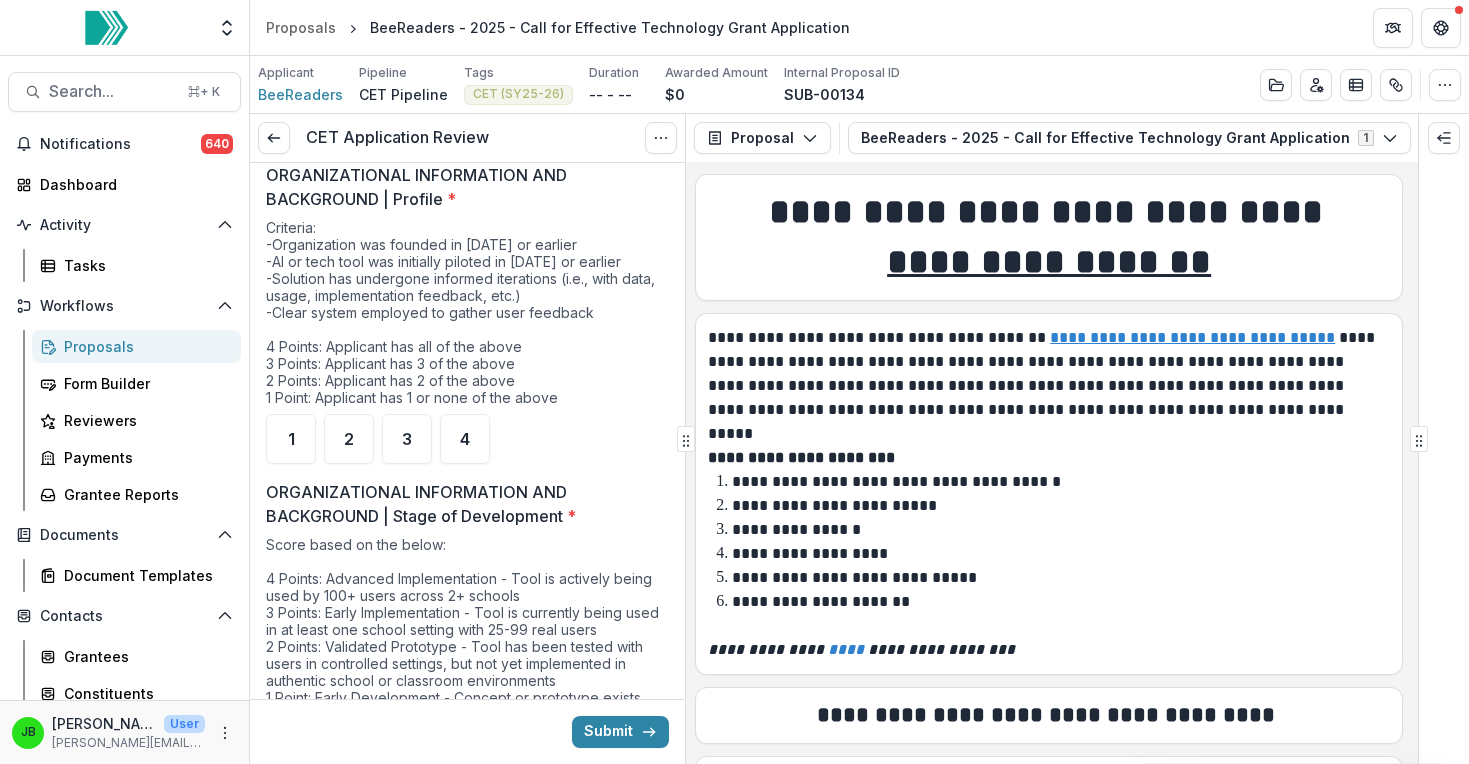 scroll, scrollTop: 665, scrollLeft: 0, axis: vertical 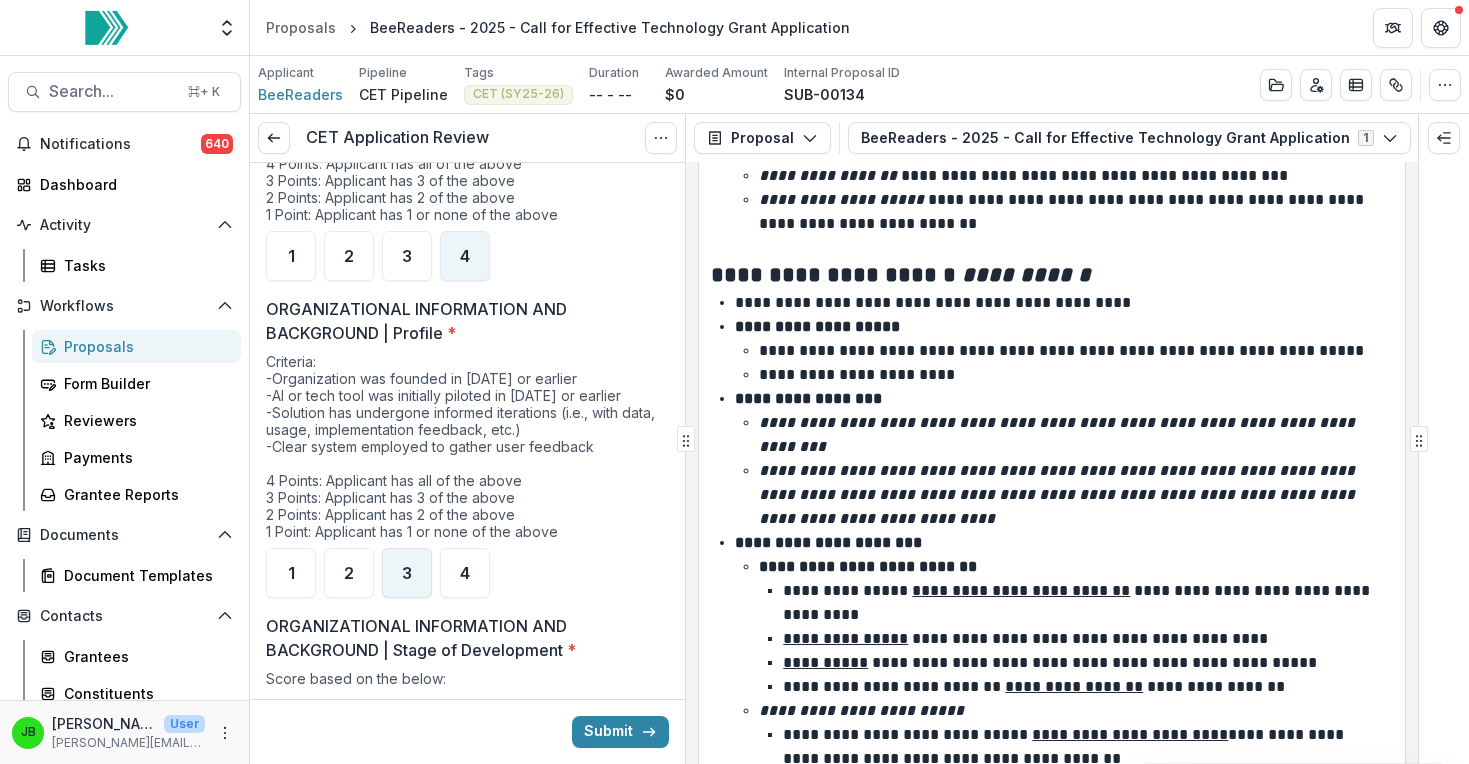 click on "3" at bounding box center [407, 573] 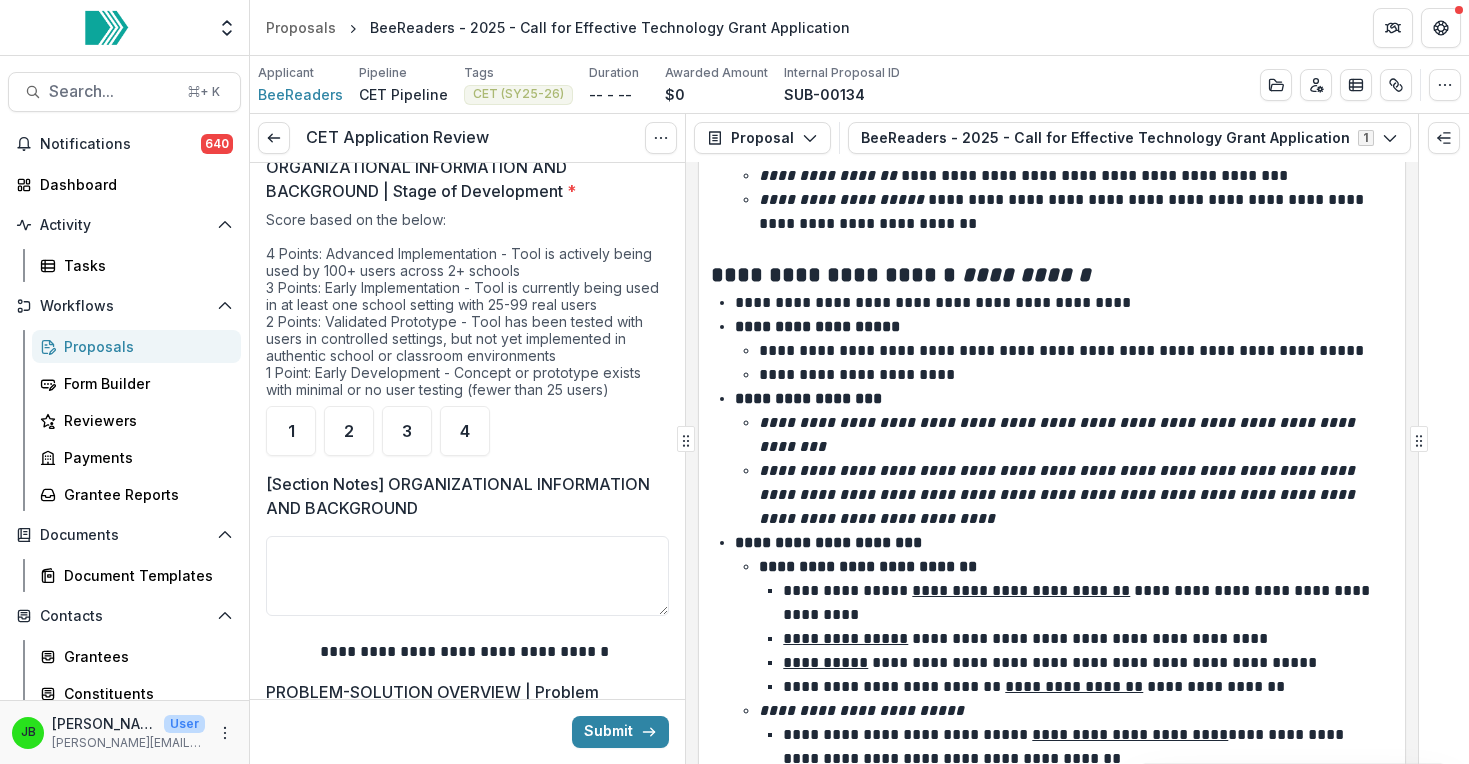 scroll, scrollTop: 946, scrollLeft: 0, axis: vertical 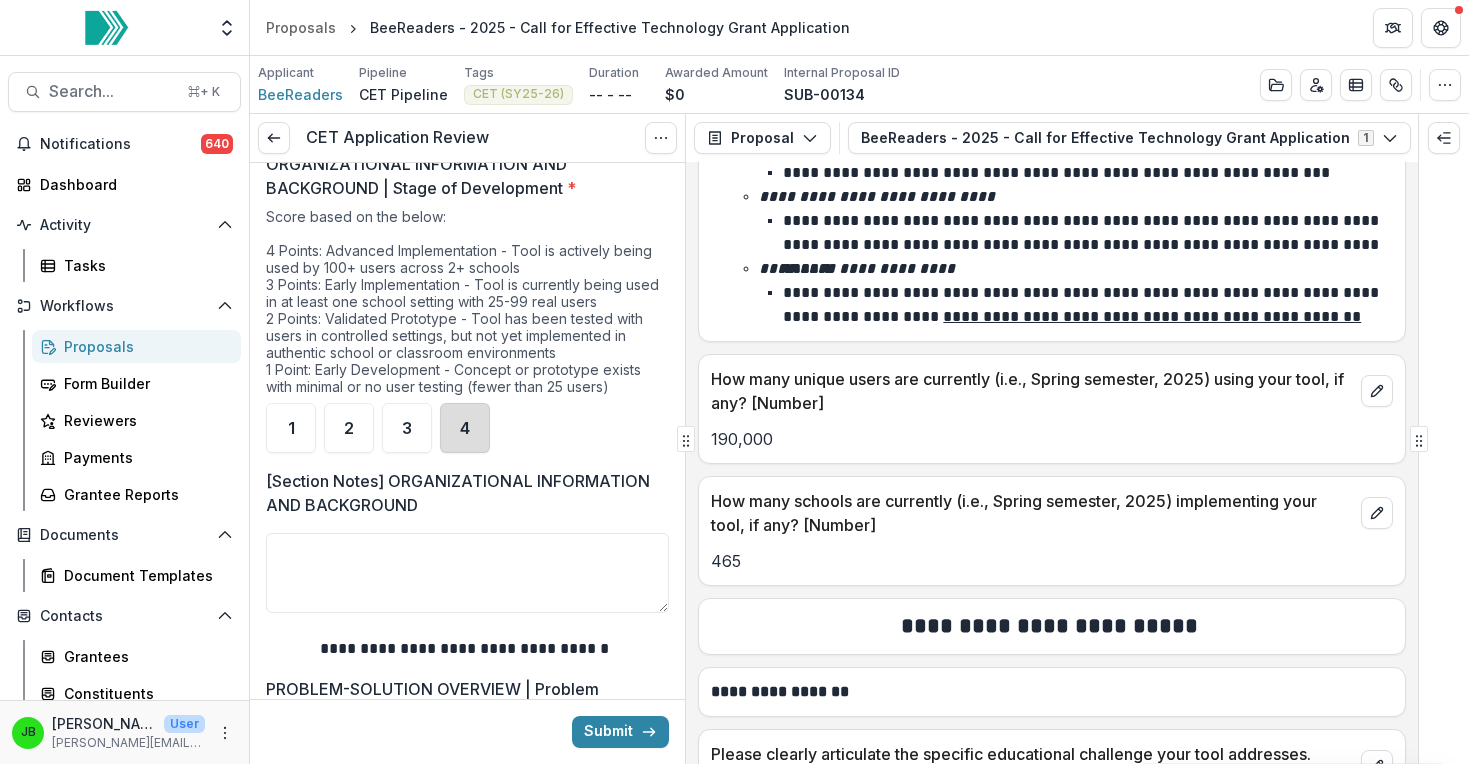 click on "4" at bounding box center (465, 428) 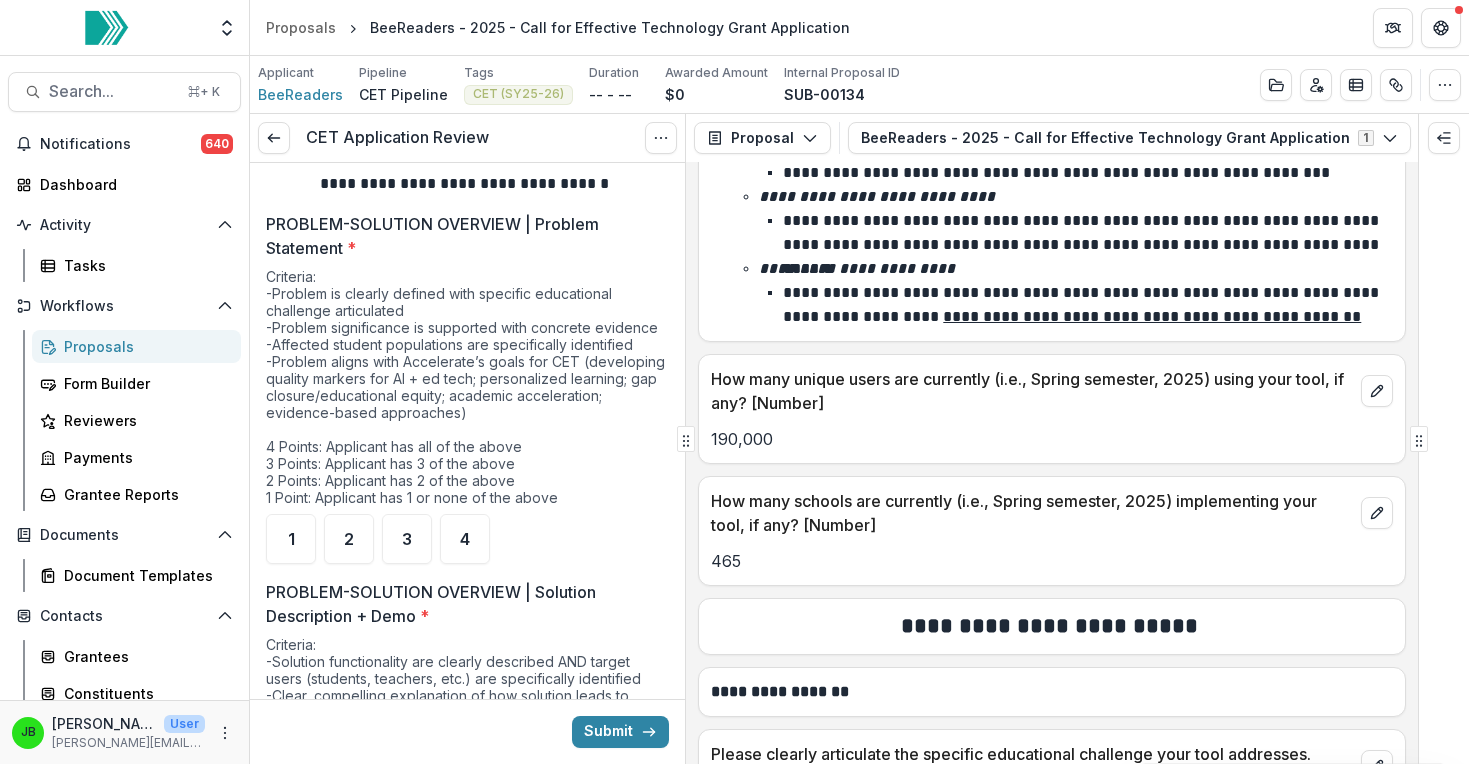 scroll, scrollTop: 1413, scrollLeft: 0, axis: vertical 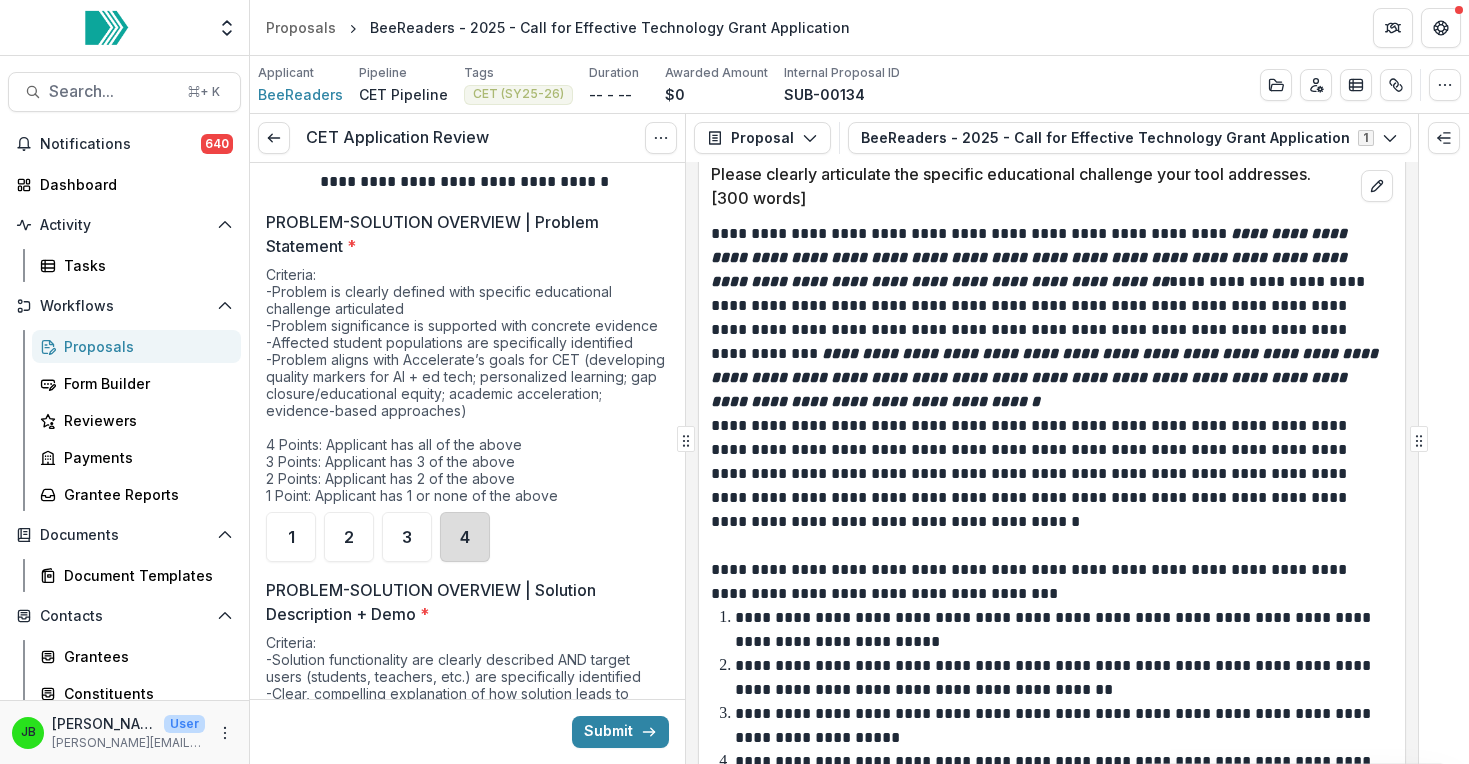 click on "4" at bounding box center [465, 537] 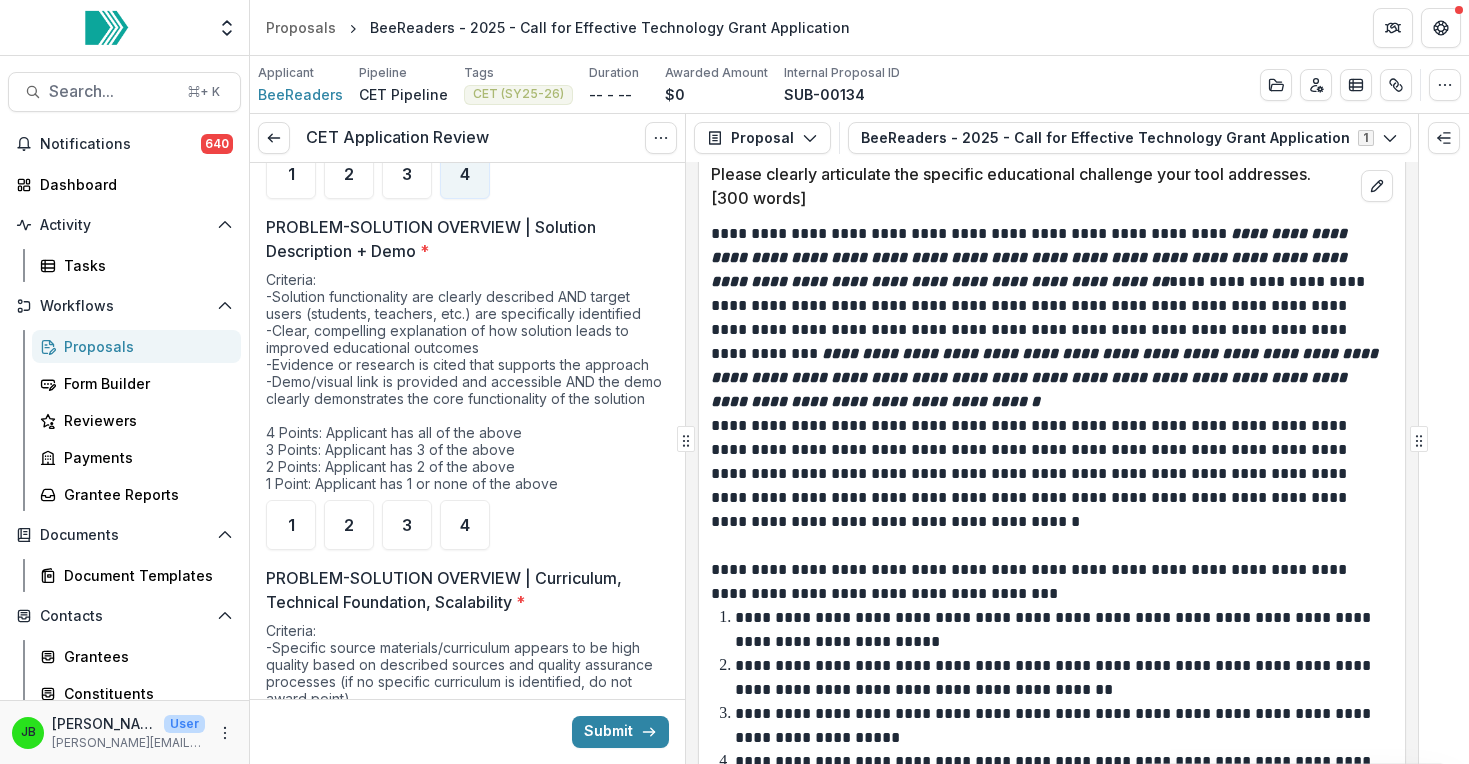 scroll, scrollTop: 1789, scrollLeft: 0, axis: vertical 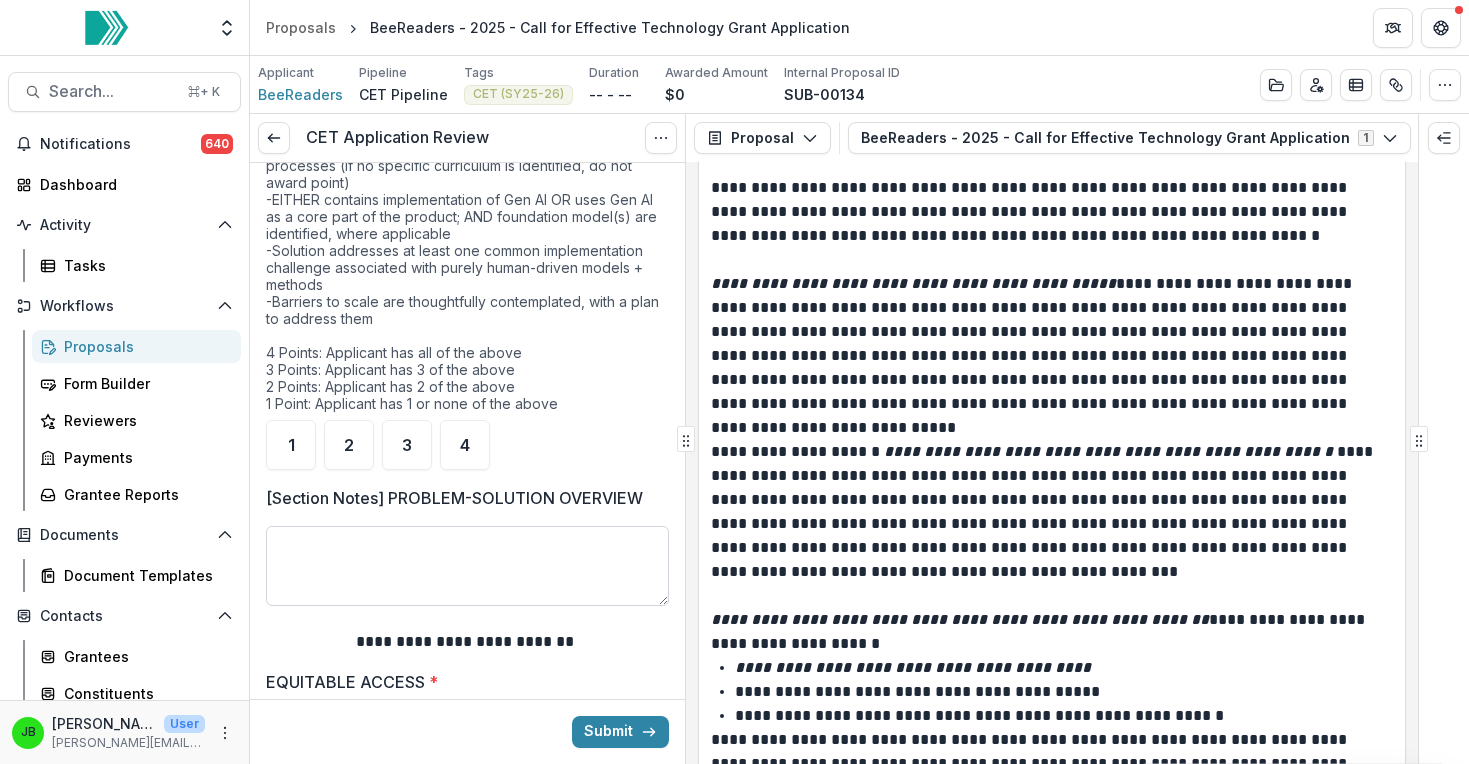 click on "[Section Notes] PROBLEM-SOLUTION OVERVIEW" at bounding box center (467, 566) 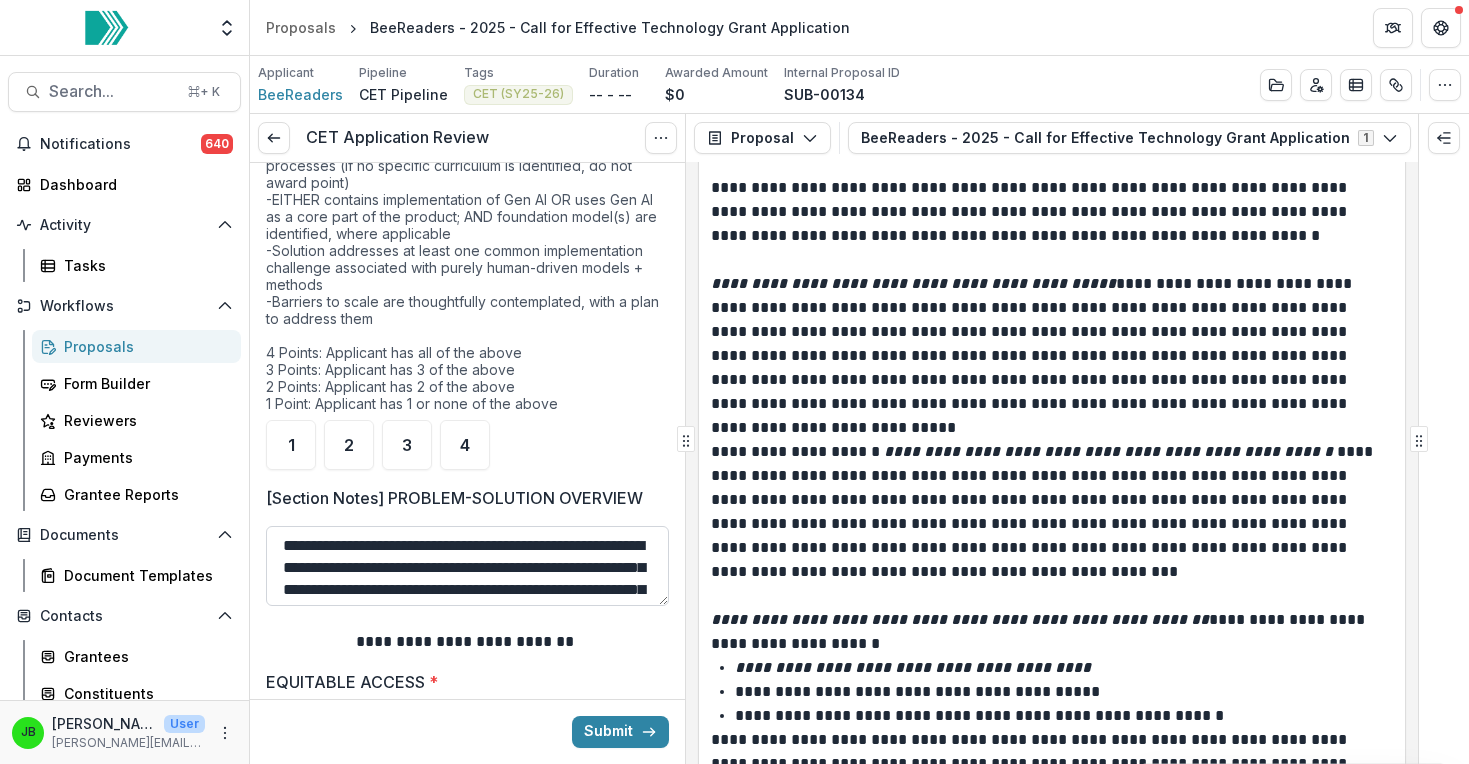 scroll, scrollTop: 82, scrollLeft: 0, axis: vertical 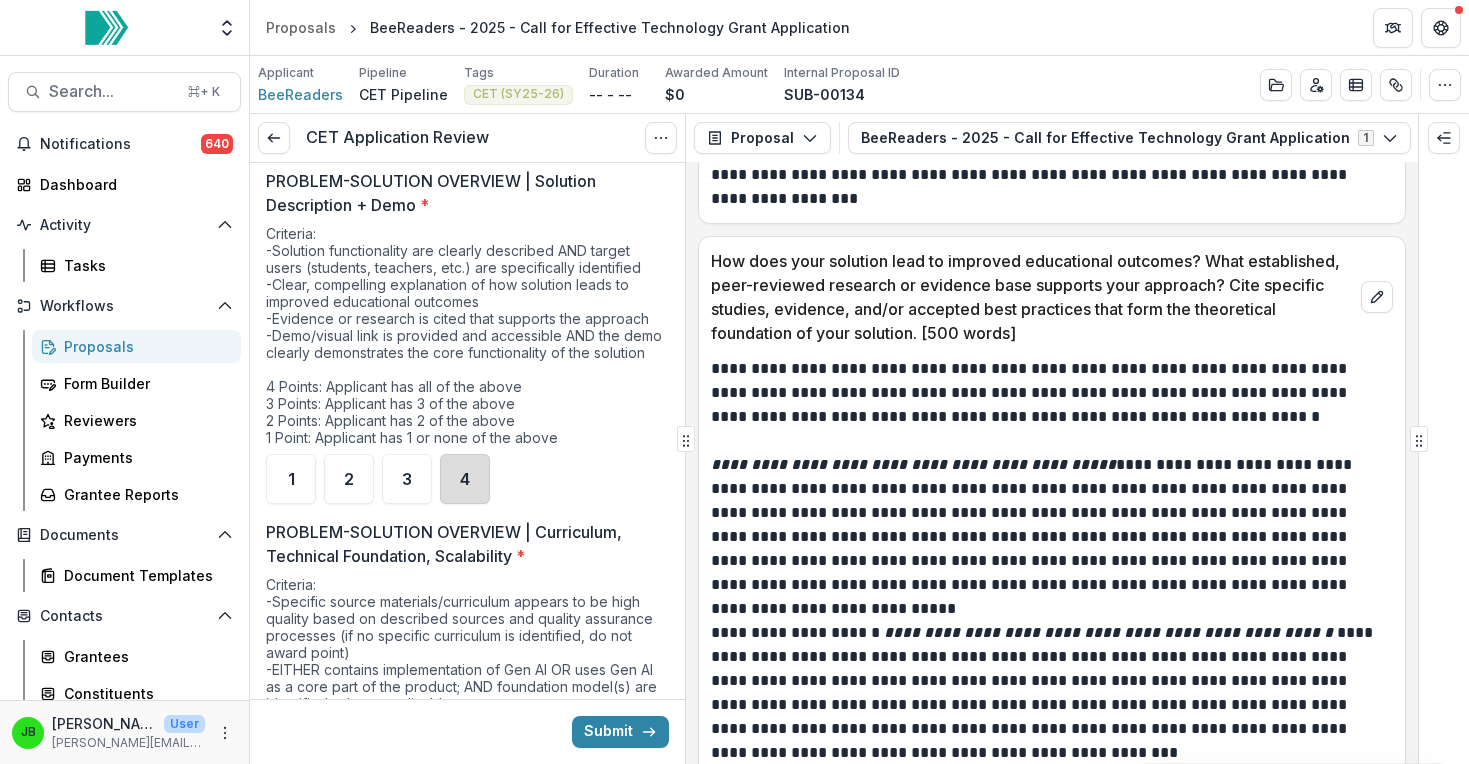 click on "4" at bounding box center [465, 479] 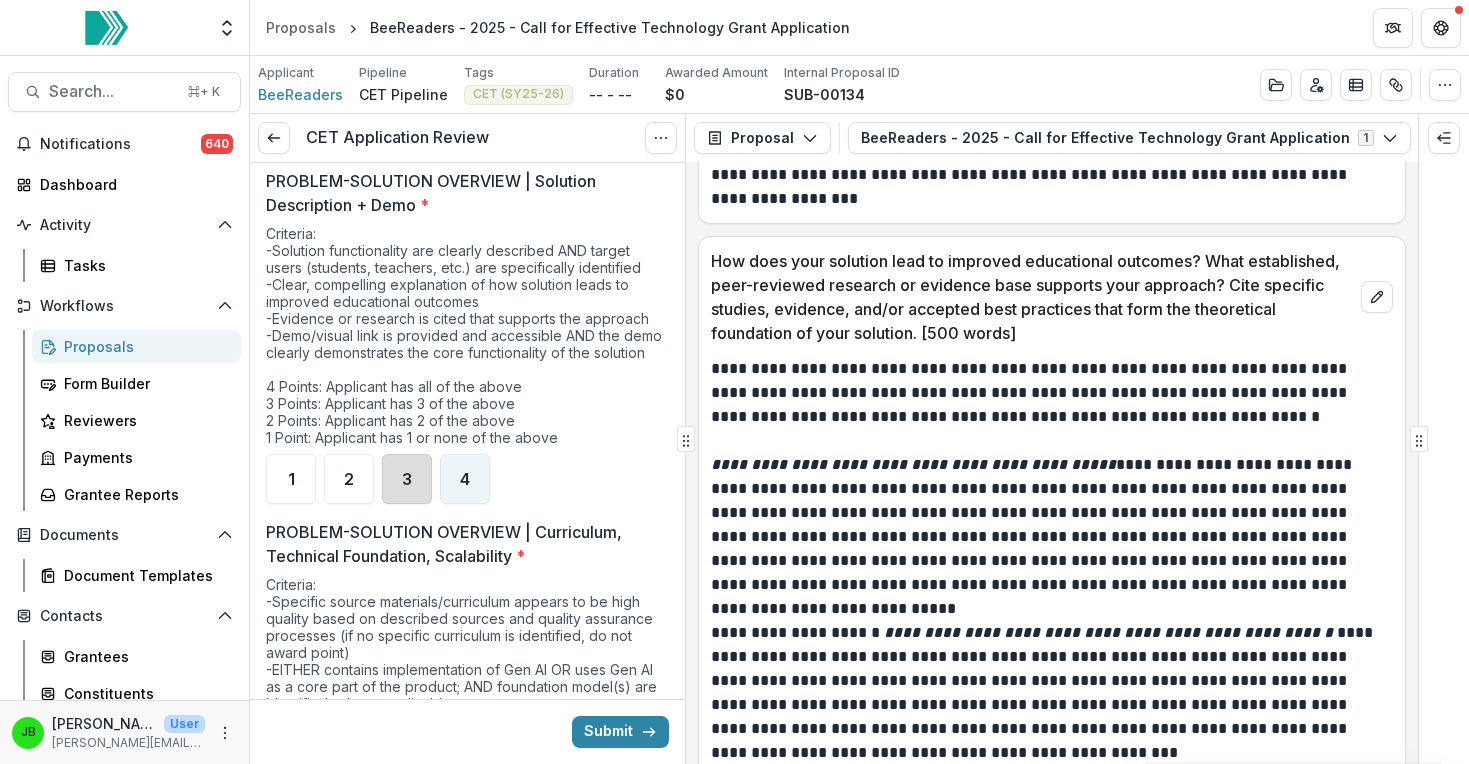 click on "3" at bounding box center [407, 479] 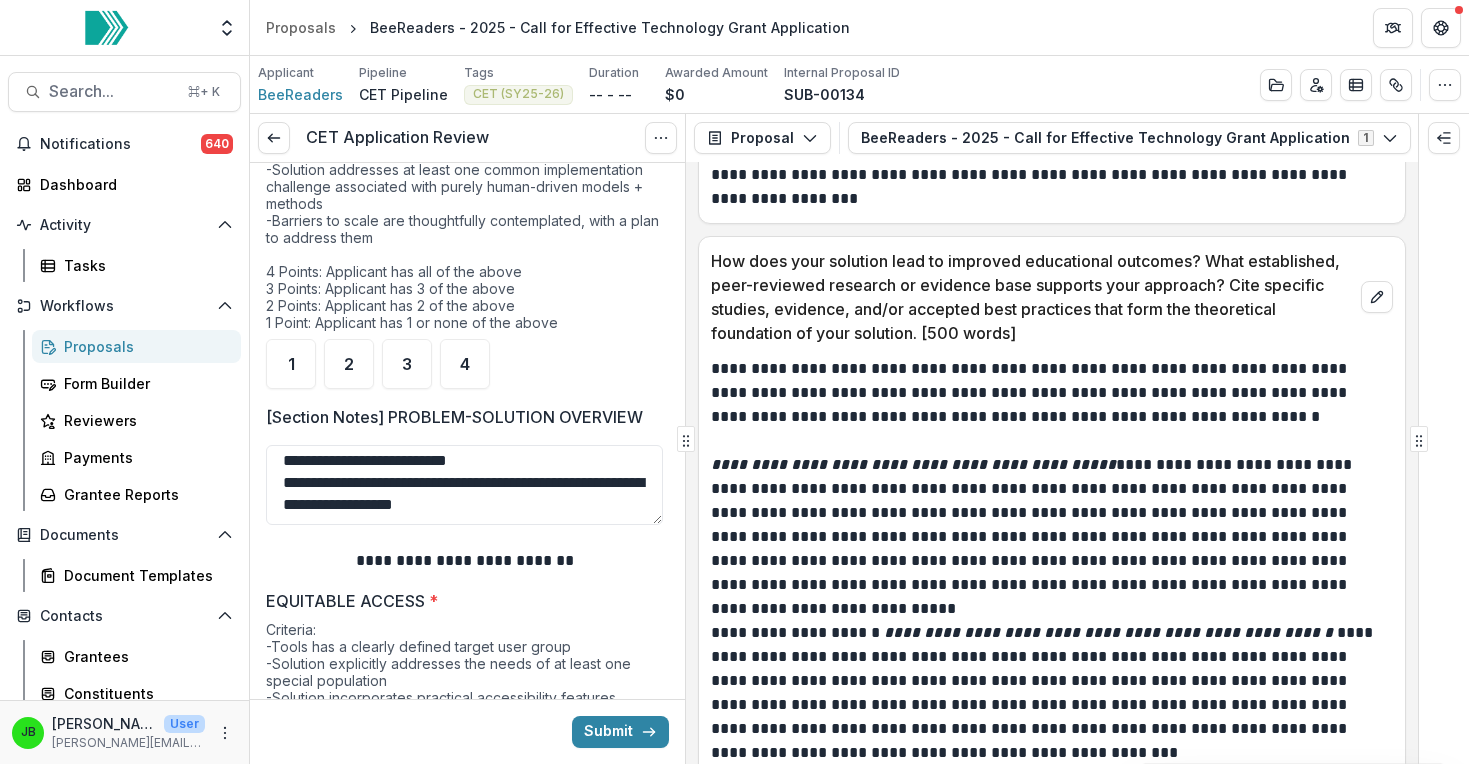 scroll, scrollTop: 2375, scrollLeft: 0, axis: vertical 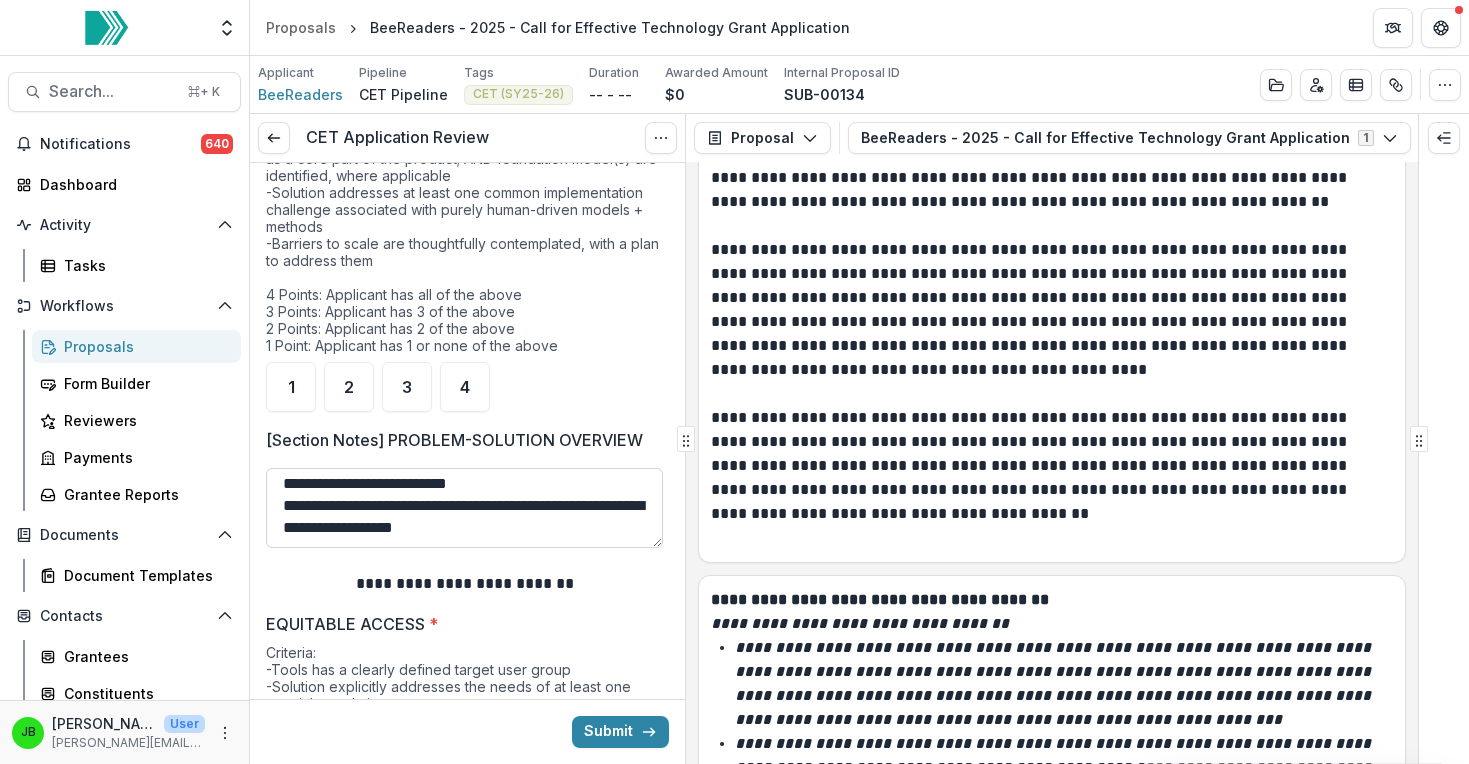 click on "**********" at bounding box center (464, 508) 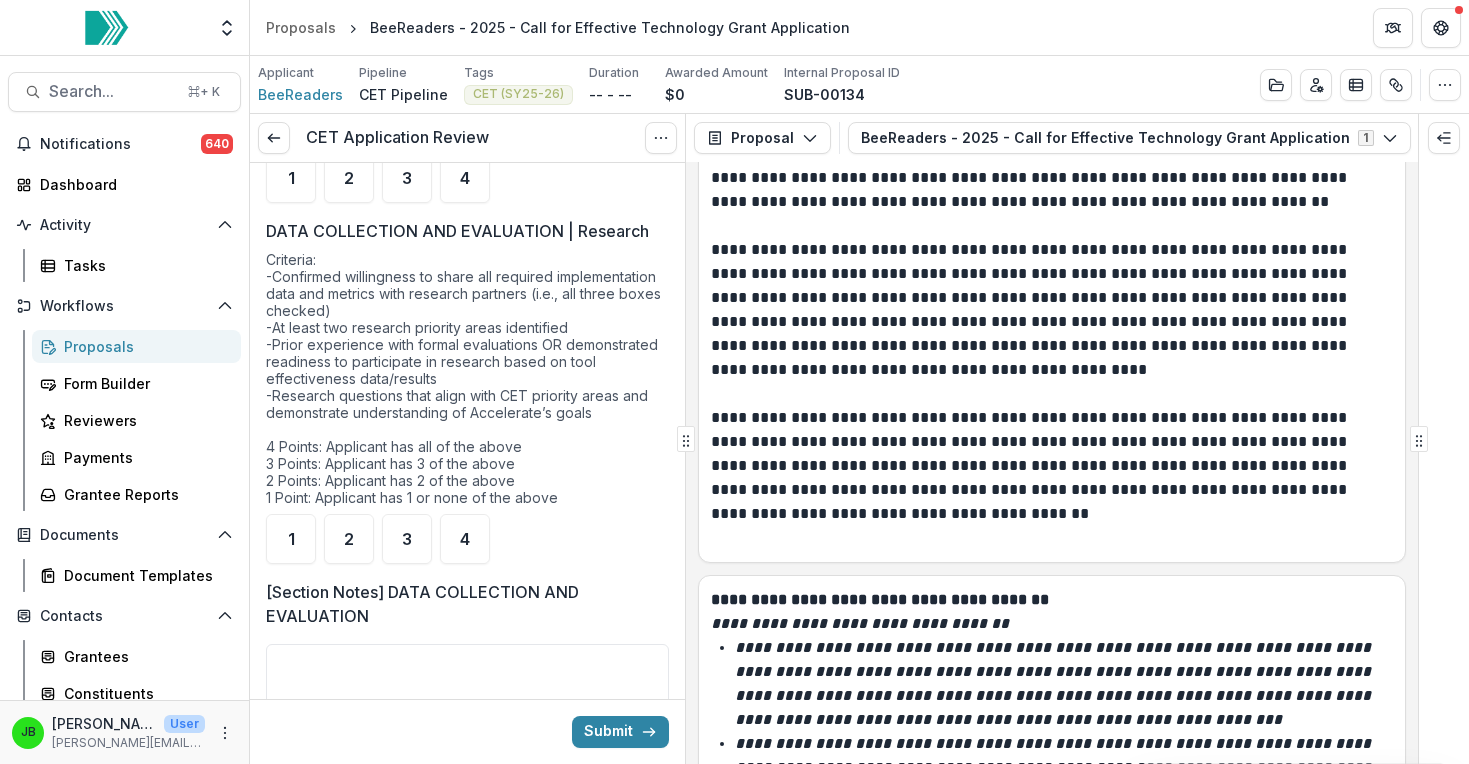 scroll, scrollTop: 4882, scrollLeft: 0, axis: vertical 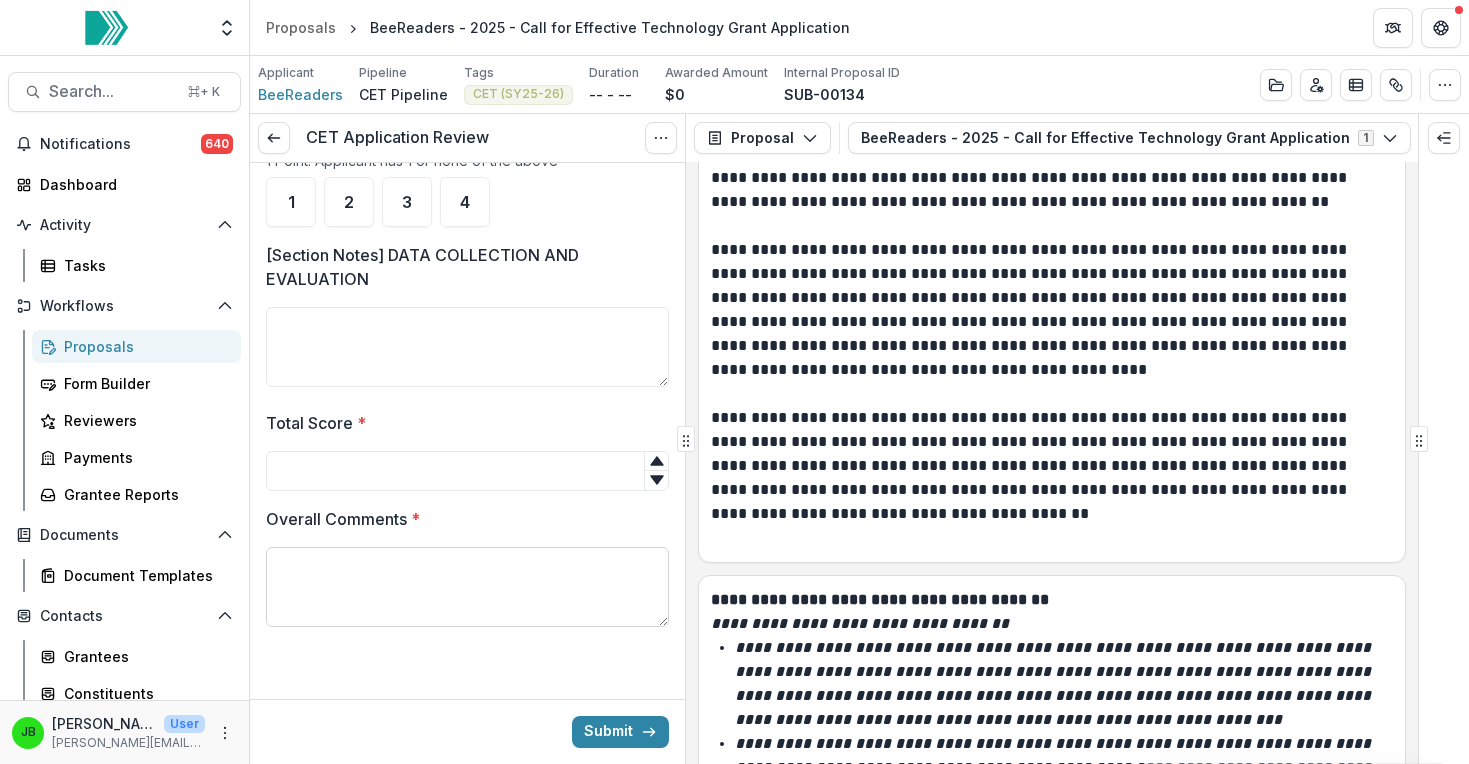 type on "**********" 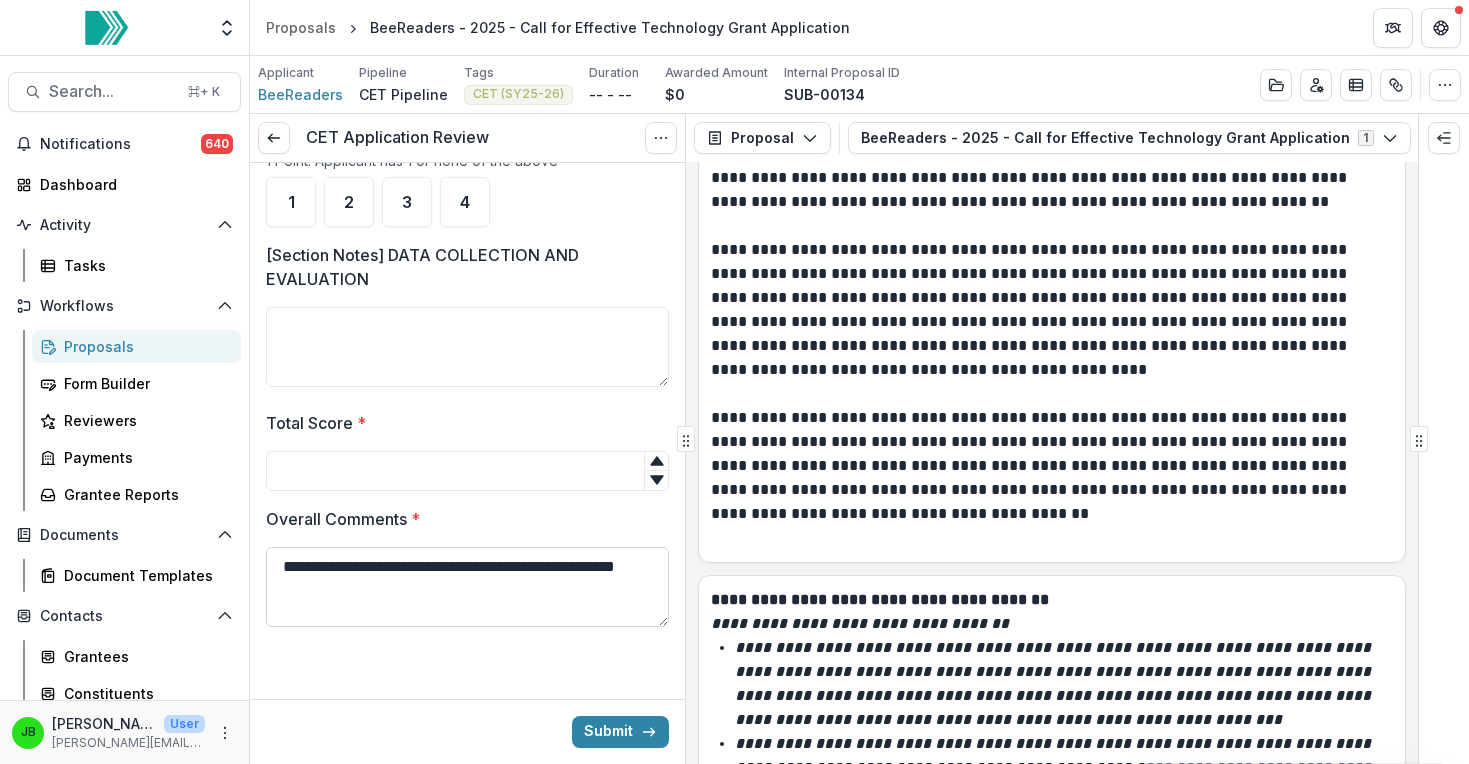 click on "**********" at bounding box center [467, 587] 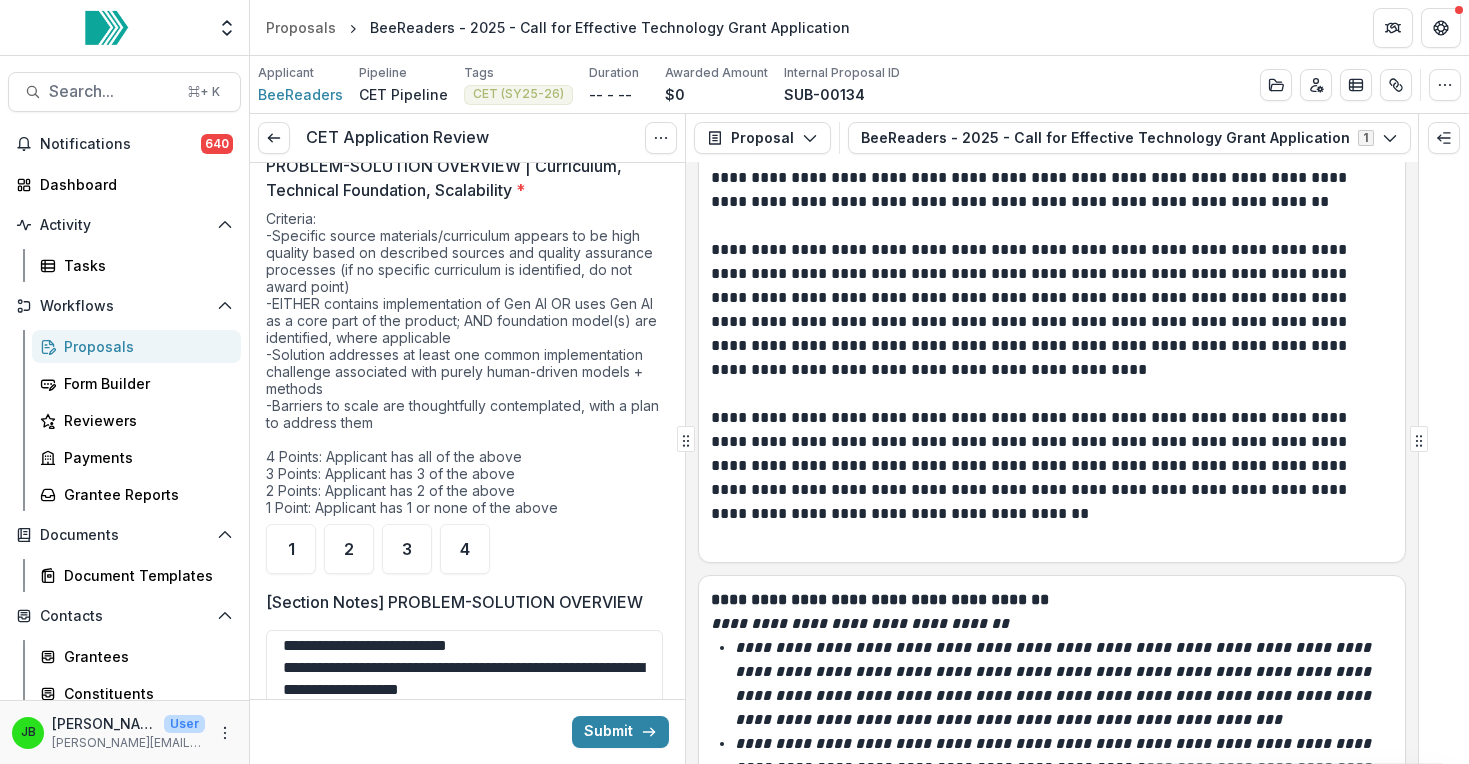 scroll, scrollTop: 2217, scrollLeft: 0, axis: vertical 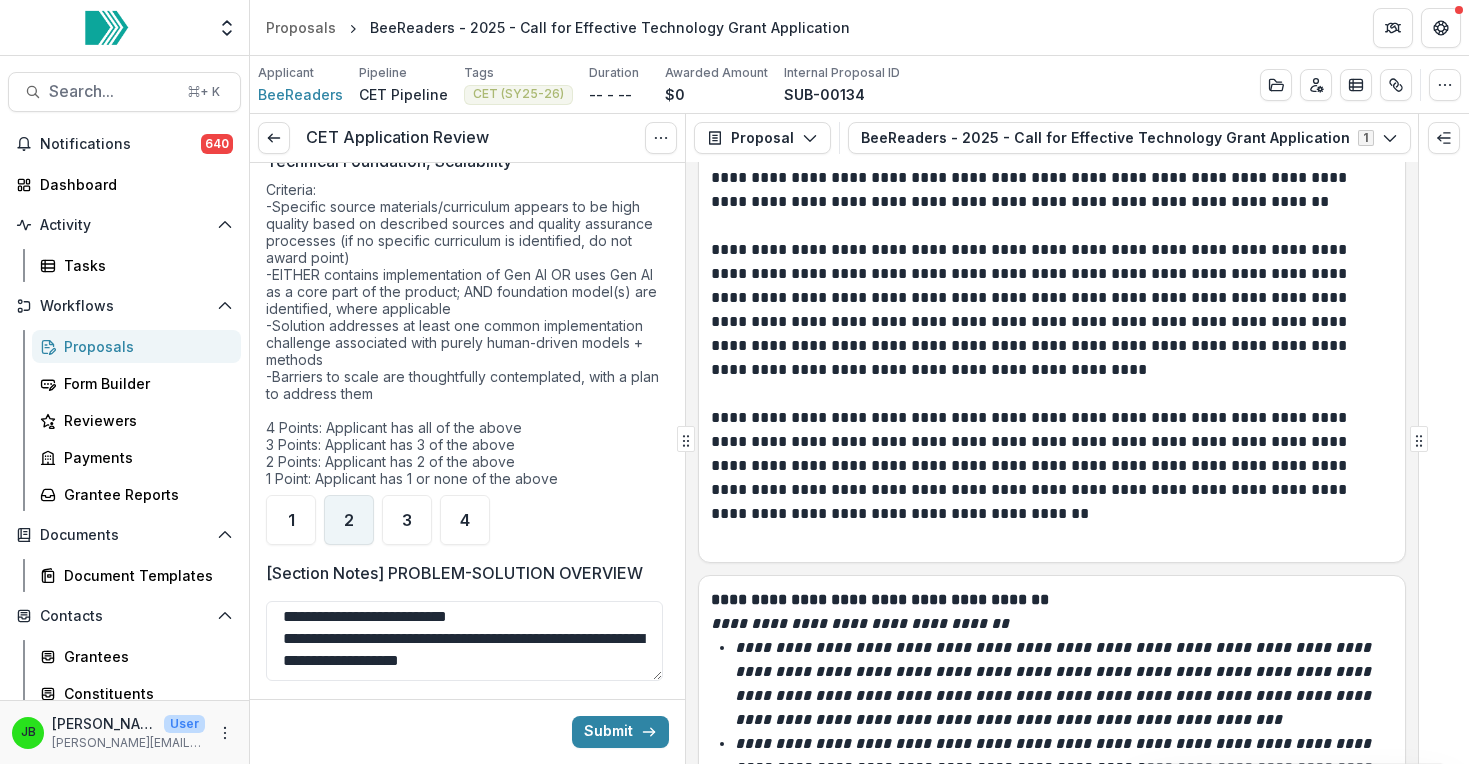 click on "2" at bounding box center [349, 520] 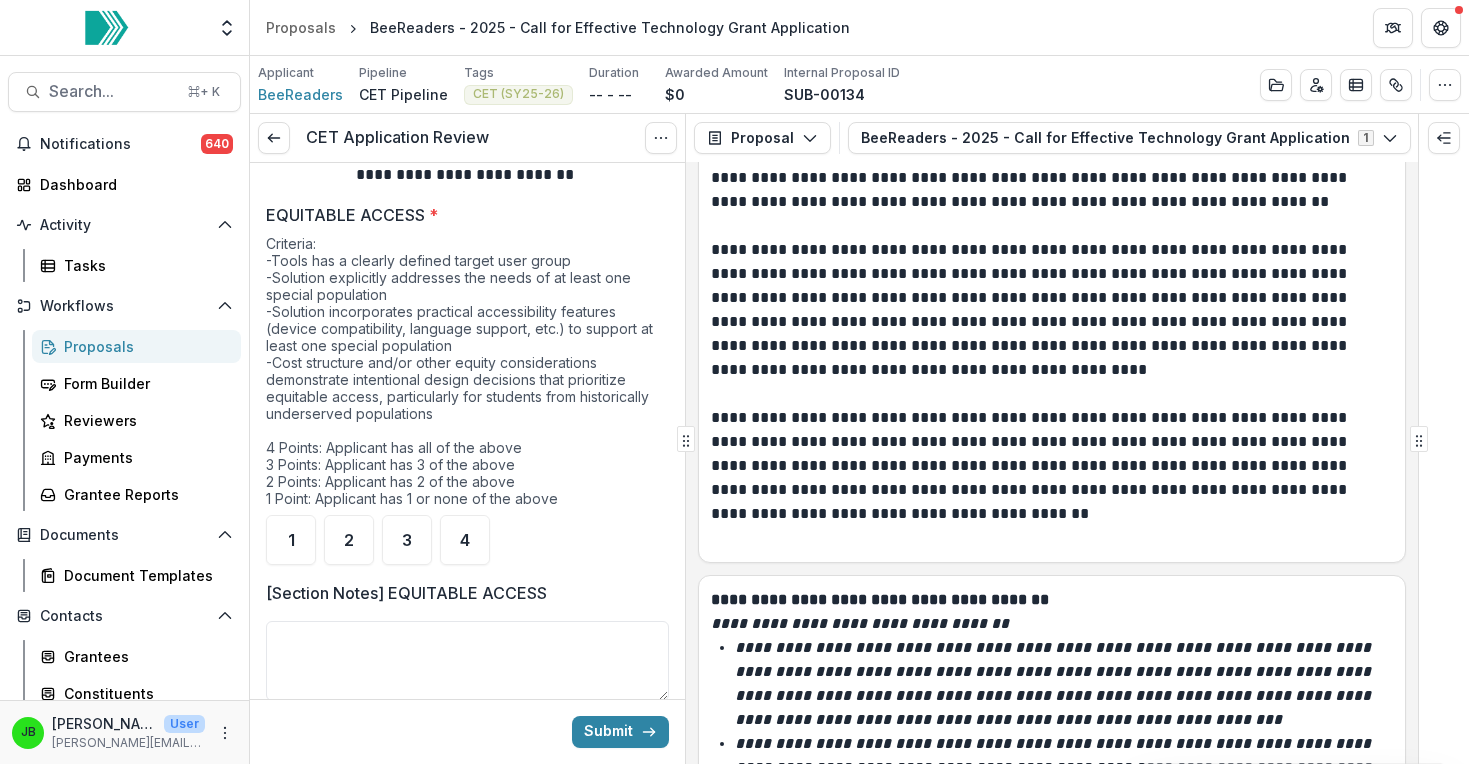 scroll, scrollTop: 2761, scrollLeft: 0, axis: vertical 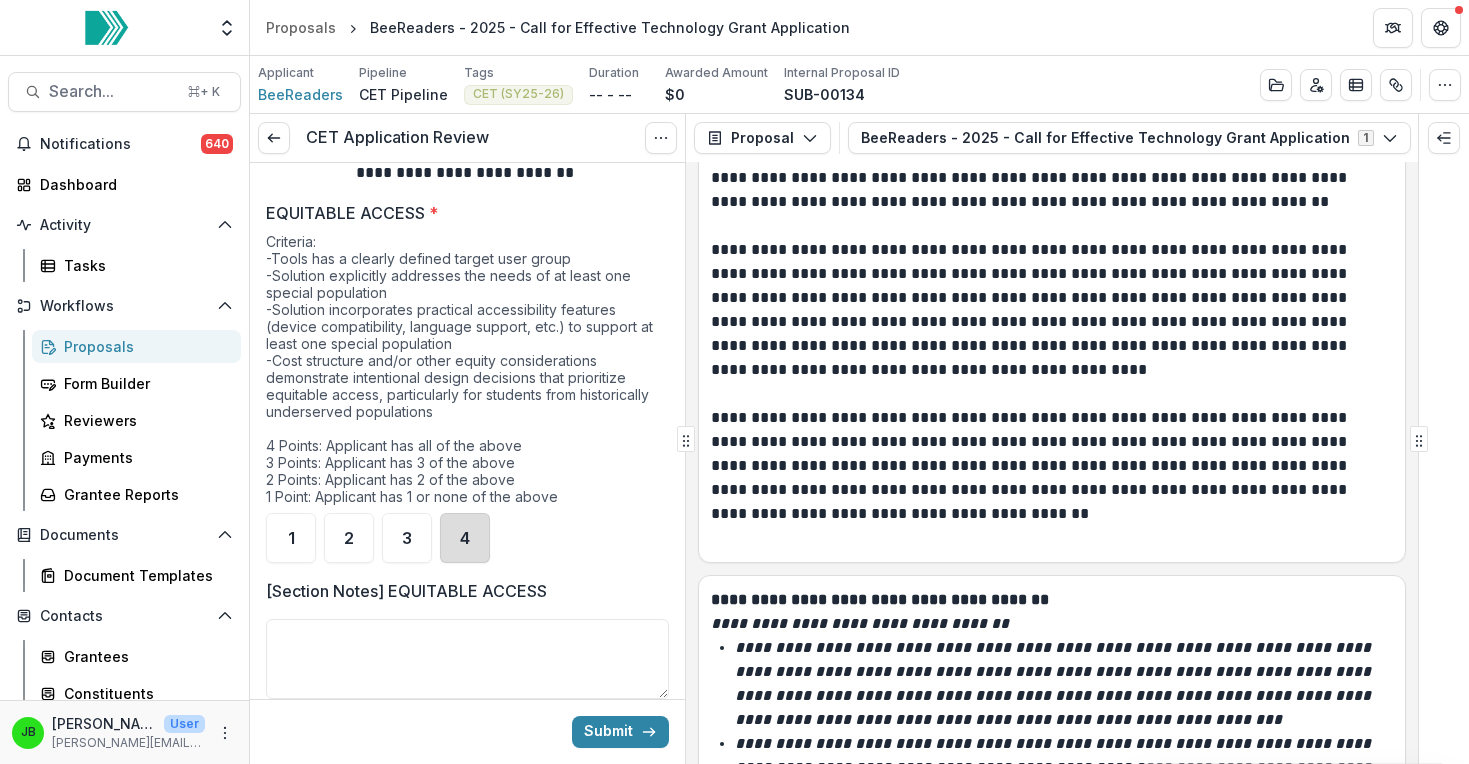 click on "4" at bounding box center [465, 538] 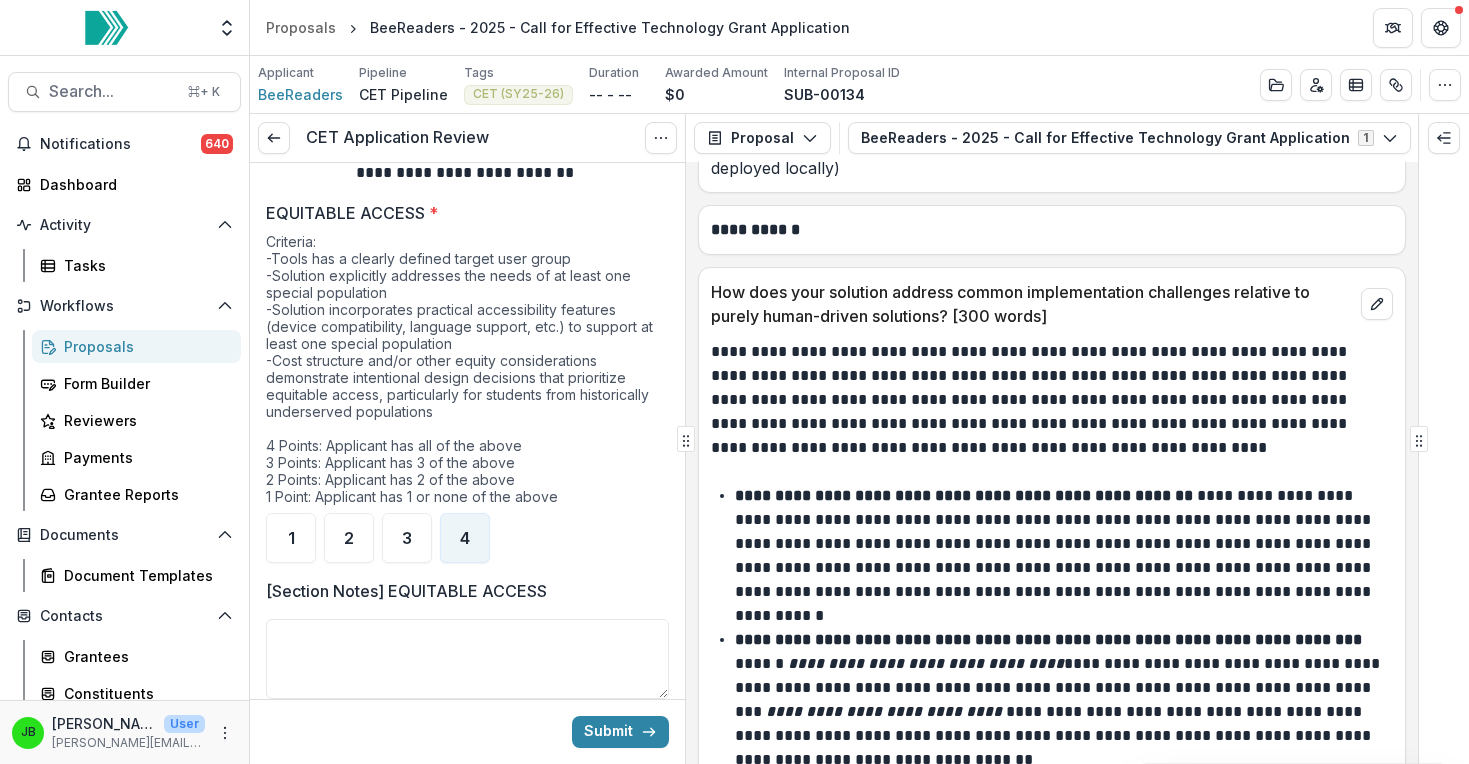 scroll, scrollTop: 10435, scrollLeft: 0, axis: vertical 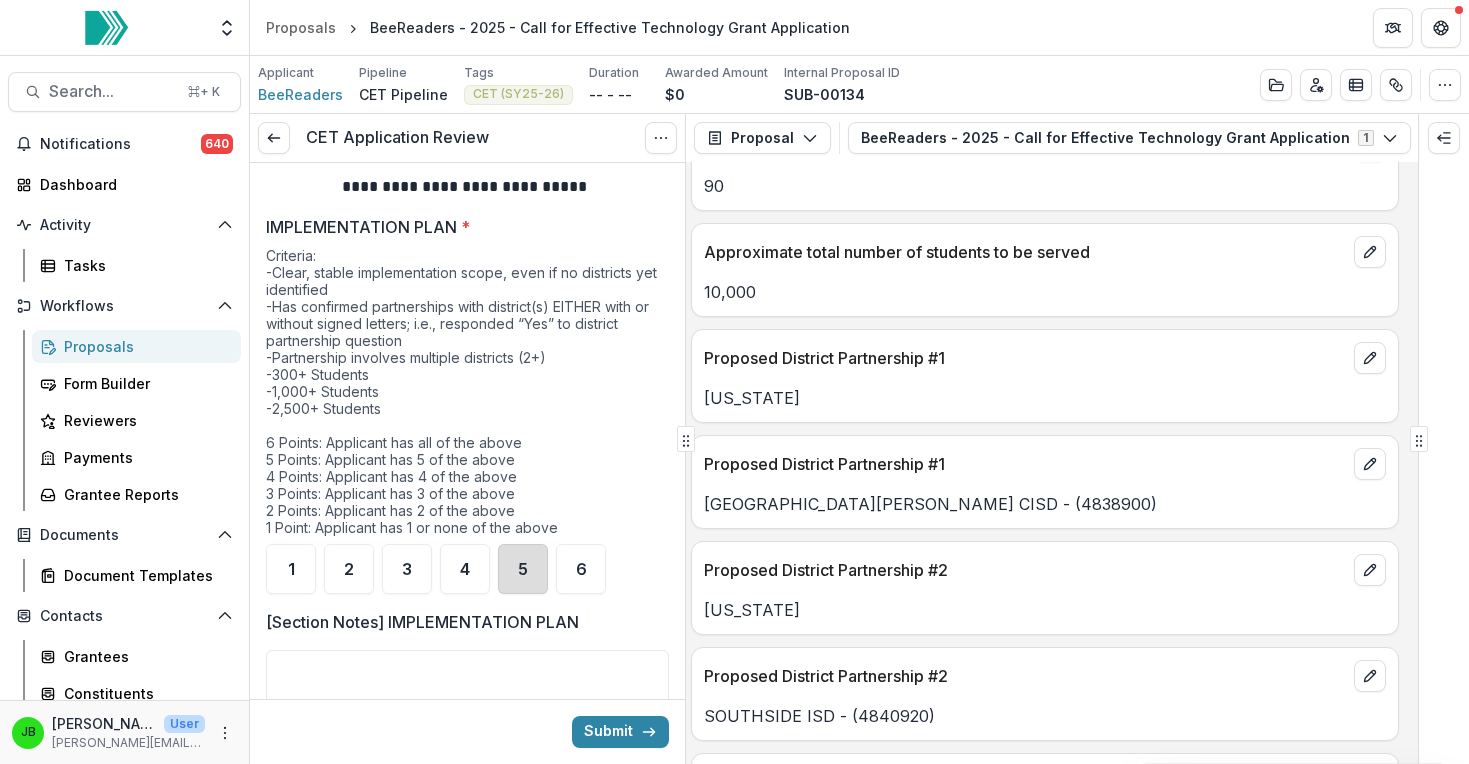 click on "5" at bounding box center [523, 569] 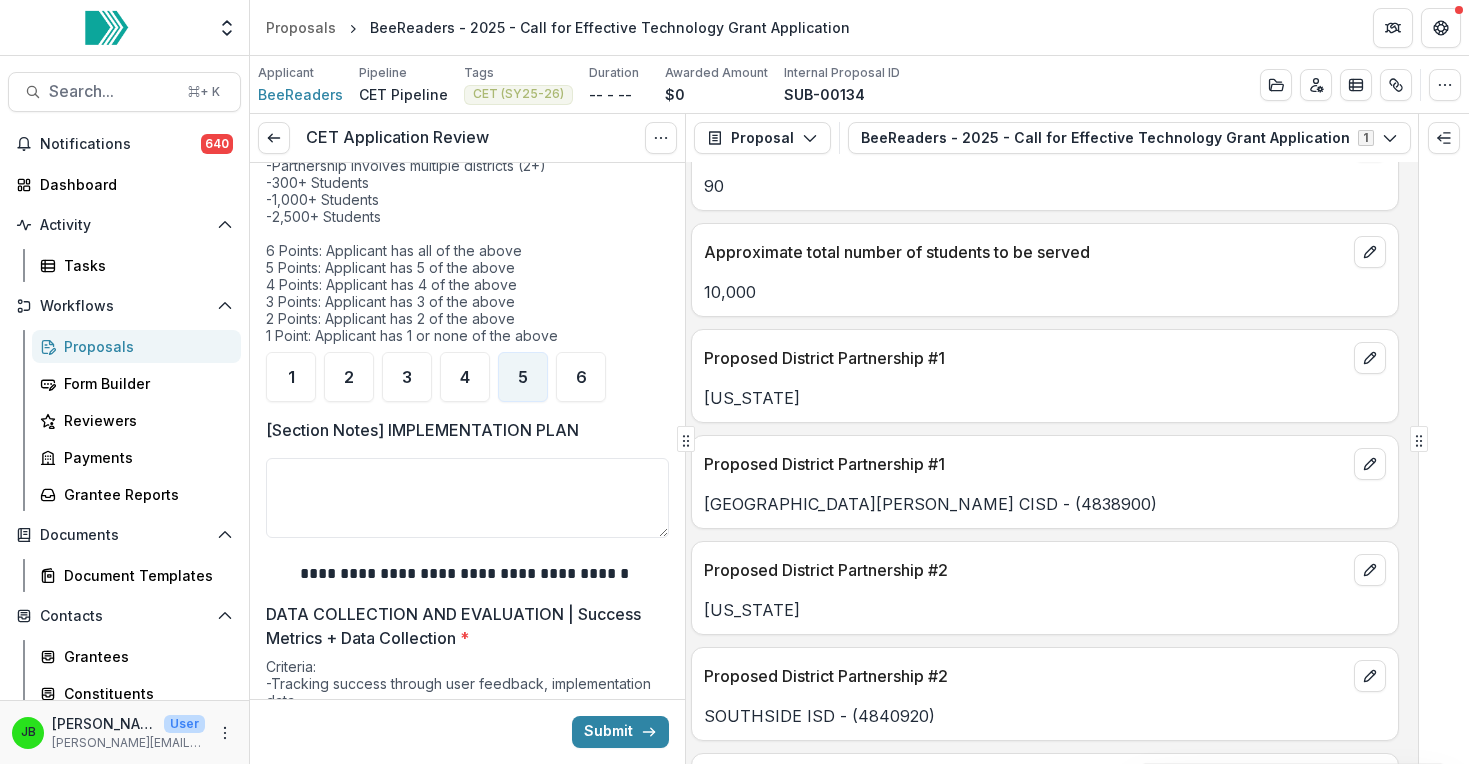 scroll, scrollTop: 3503, scrollLeft: 0, axis: vertical 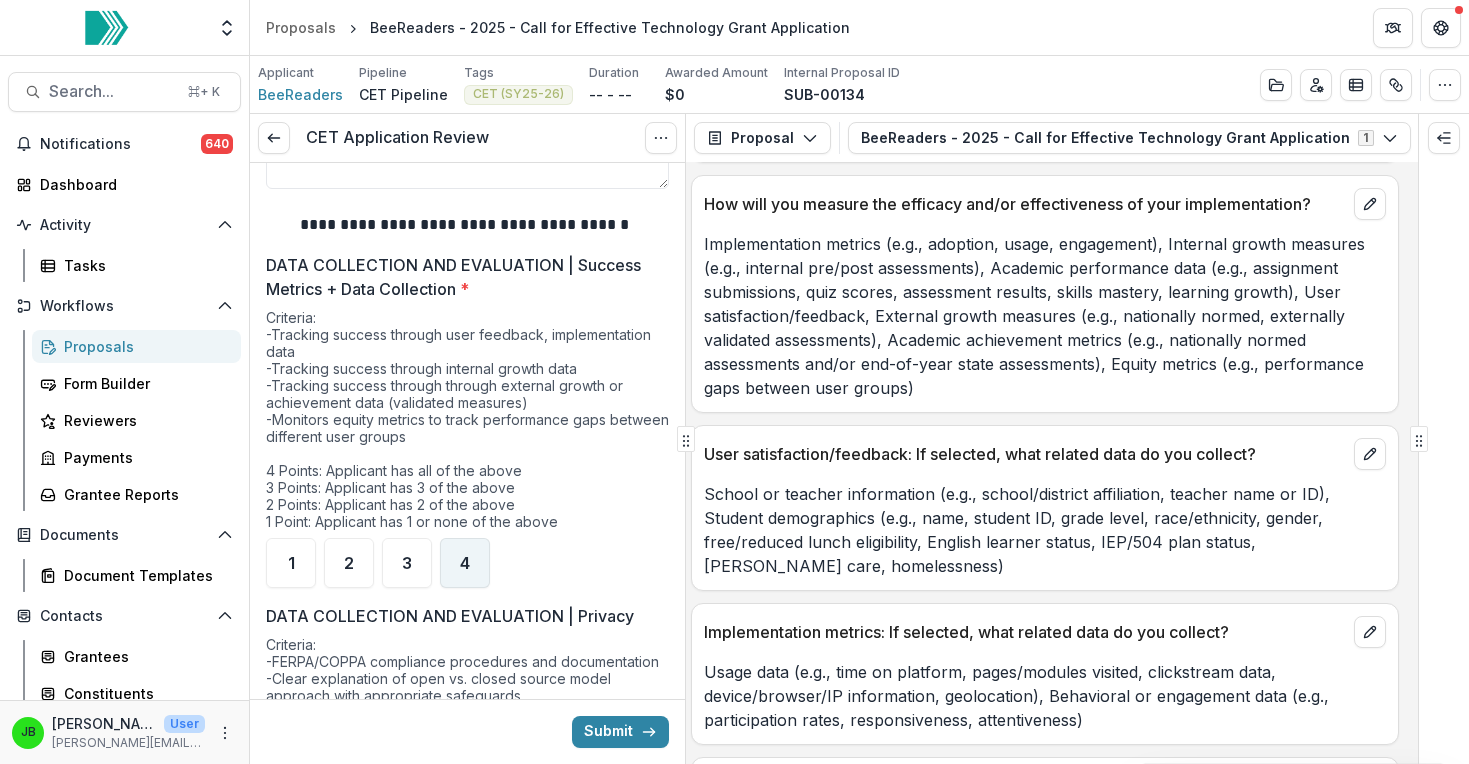 click on "4" at bounding box center [465, 563] 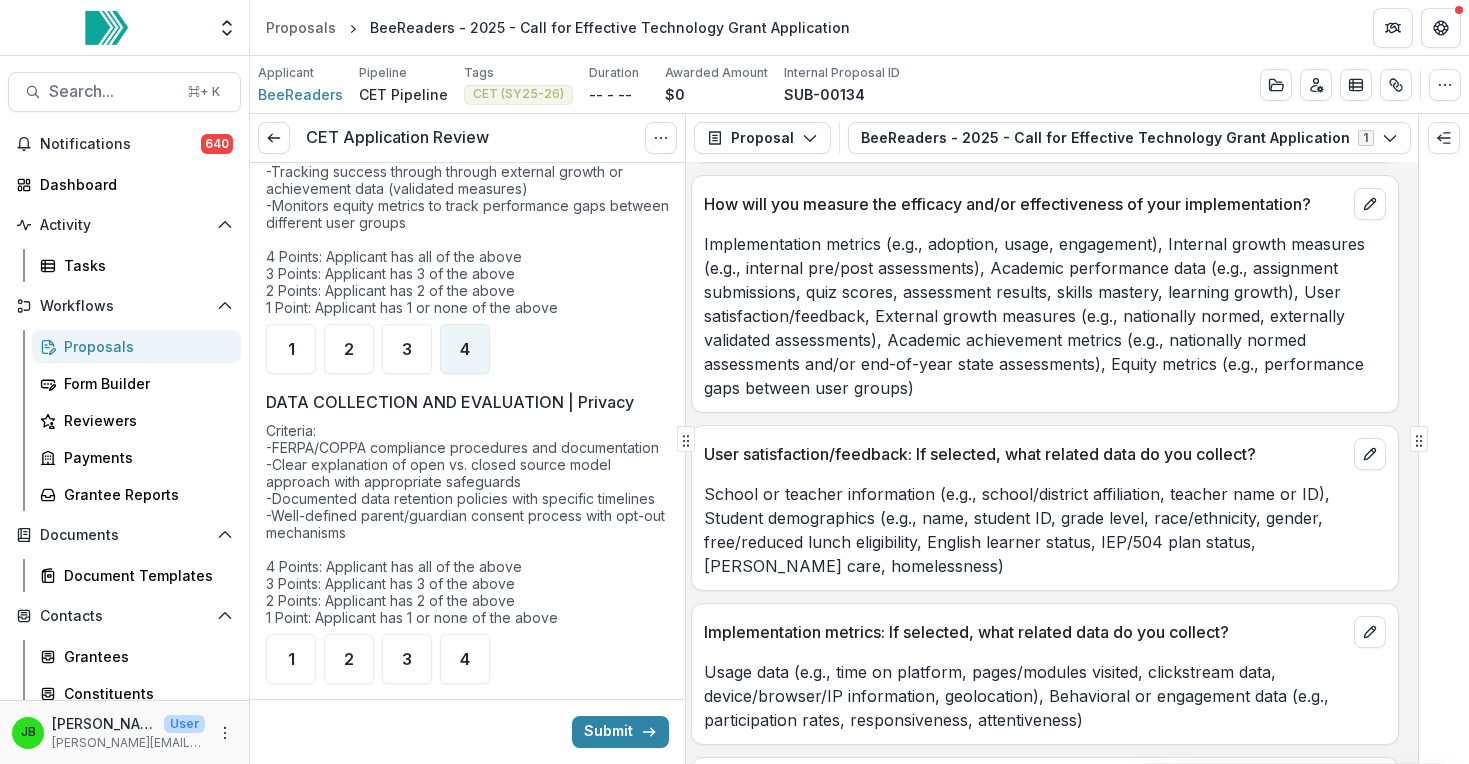 scroll, scrollTop: 4251, scrollLeft: 0, axis: vertical 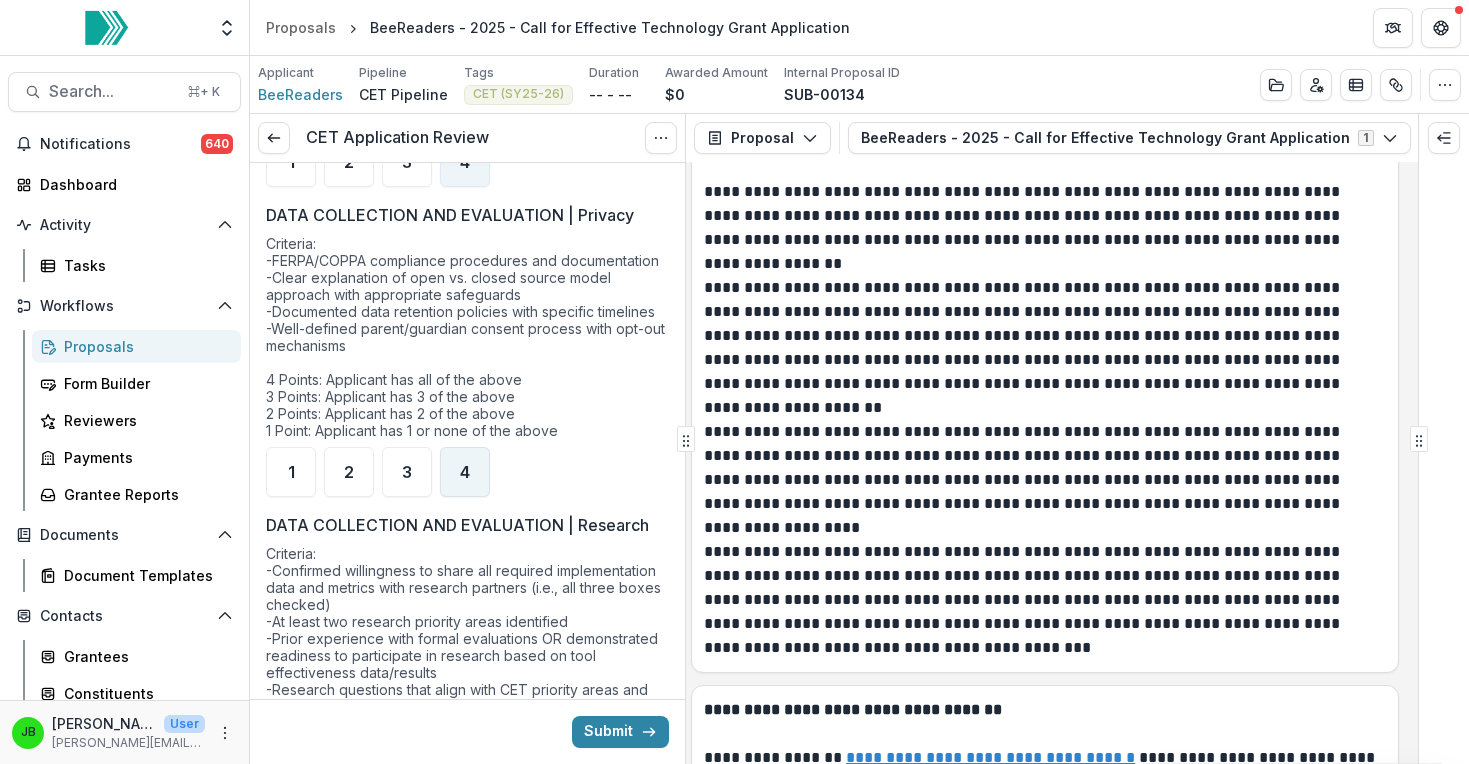 click on "4" at bounding box center [465, 472] 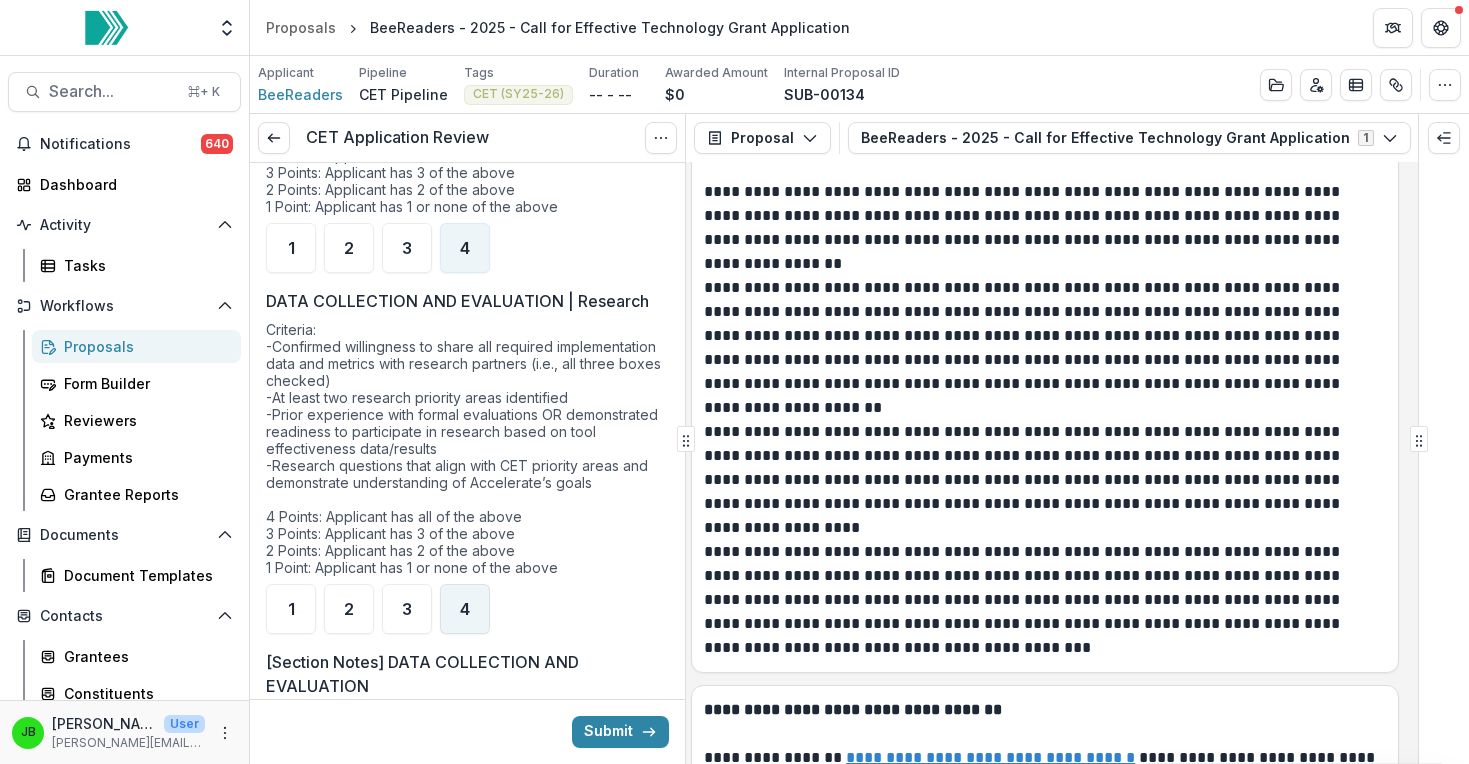 click on "4" at bounding box center [465, 609] 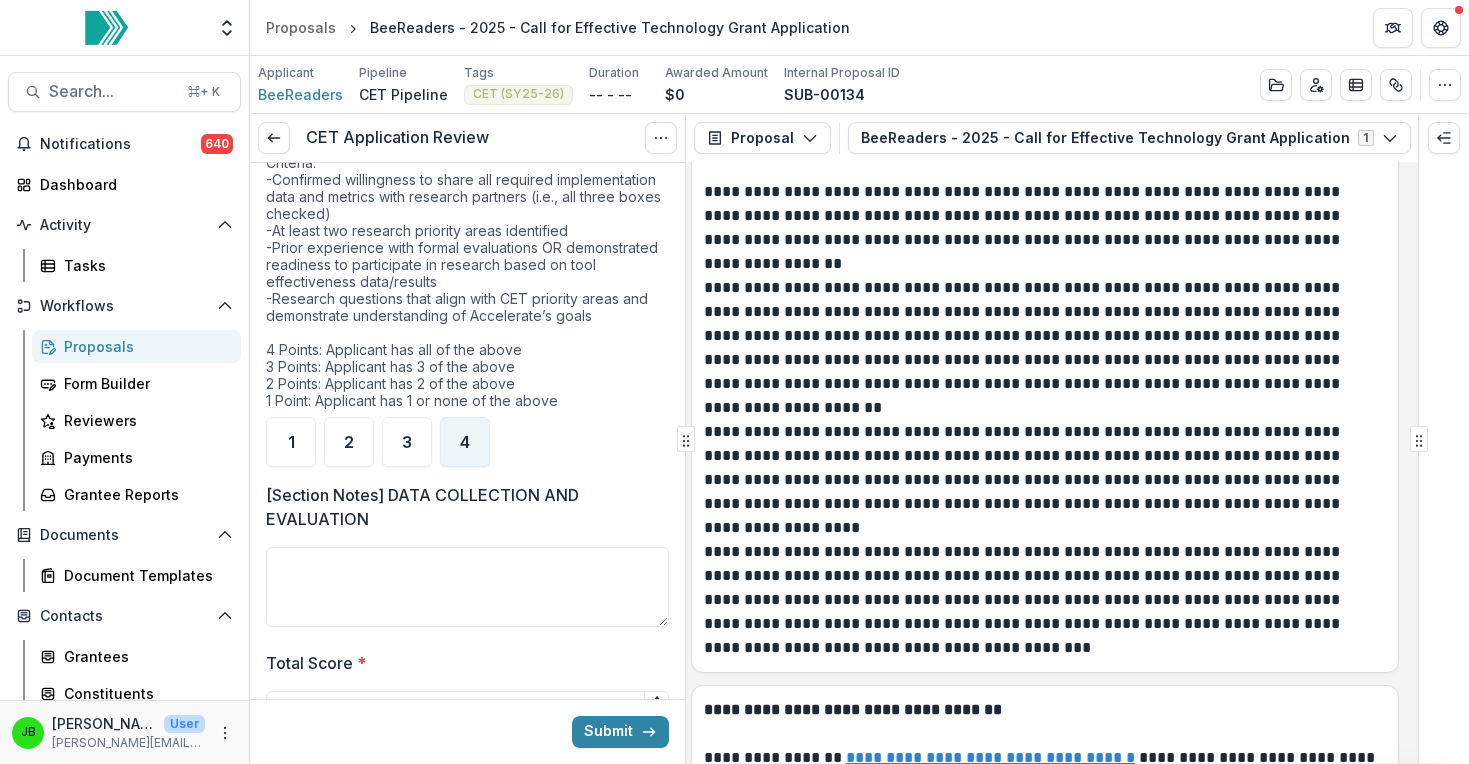 scroll, scrollTop: 4882, scrollLeft: 0, axis: vertical 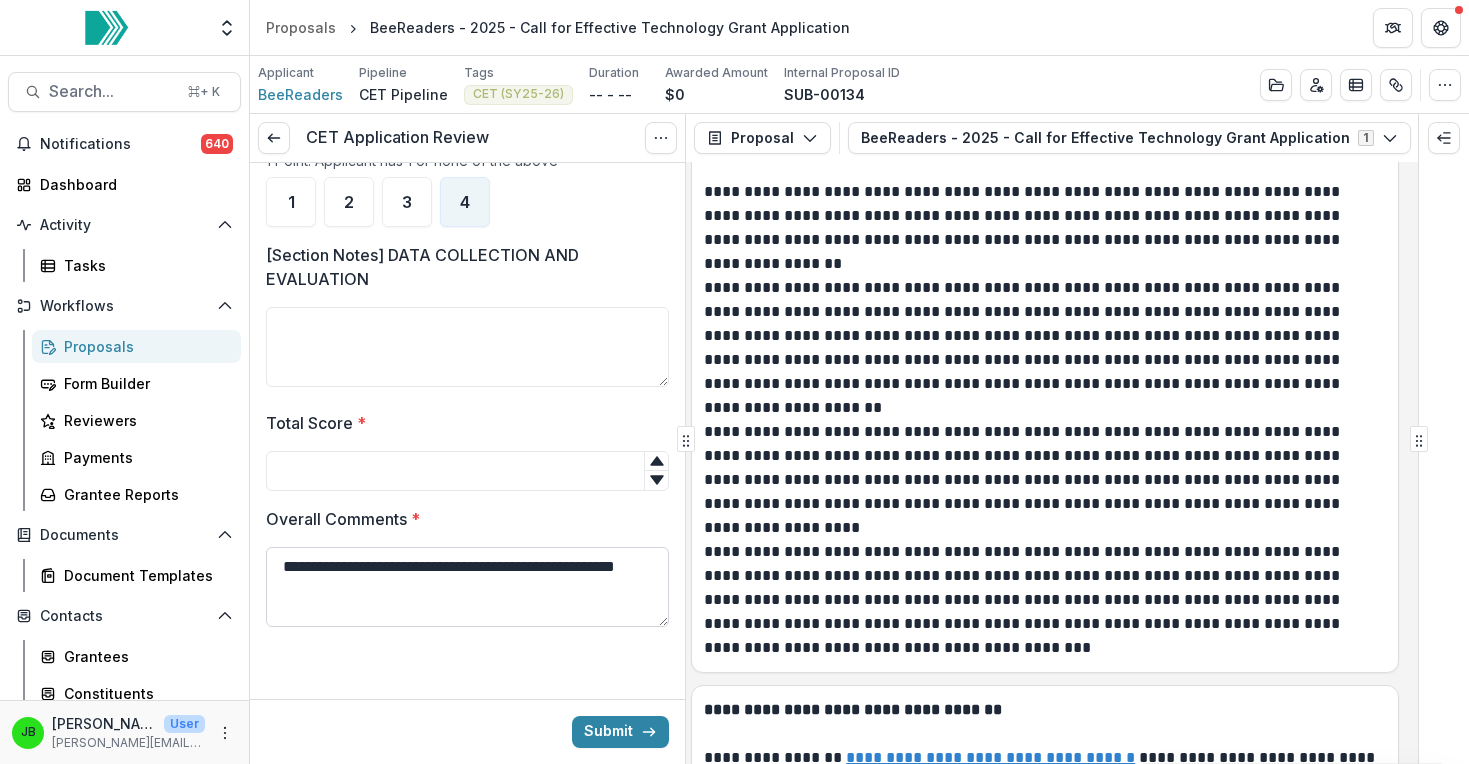 click on "**********" at bounding box center (467, 587) 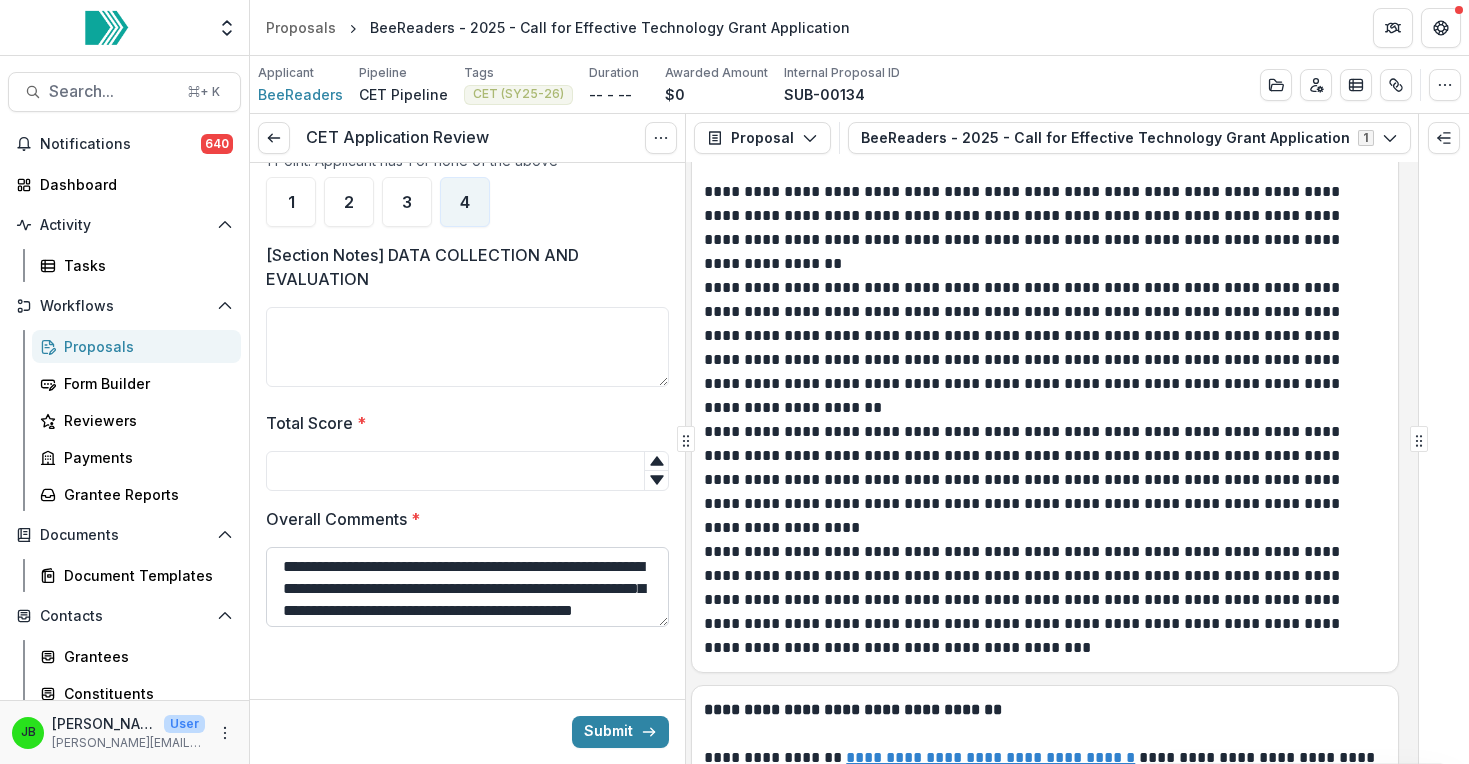 scroll, scrollTop: 16, scrollLeft: 0, axis: vertical 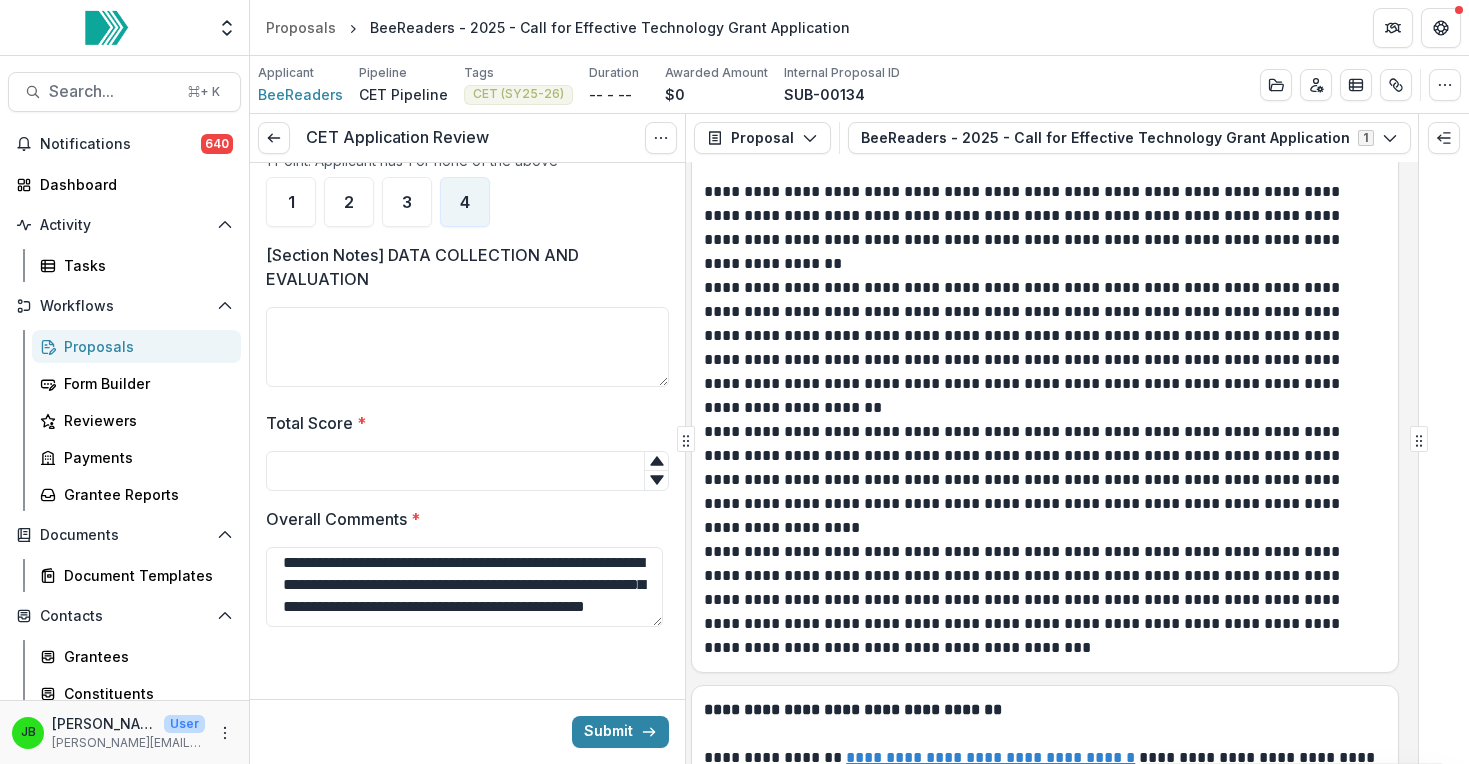 paste on "**********" 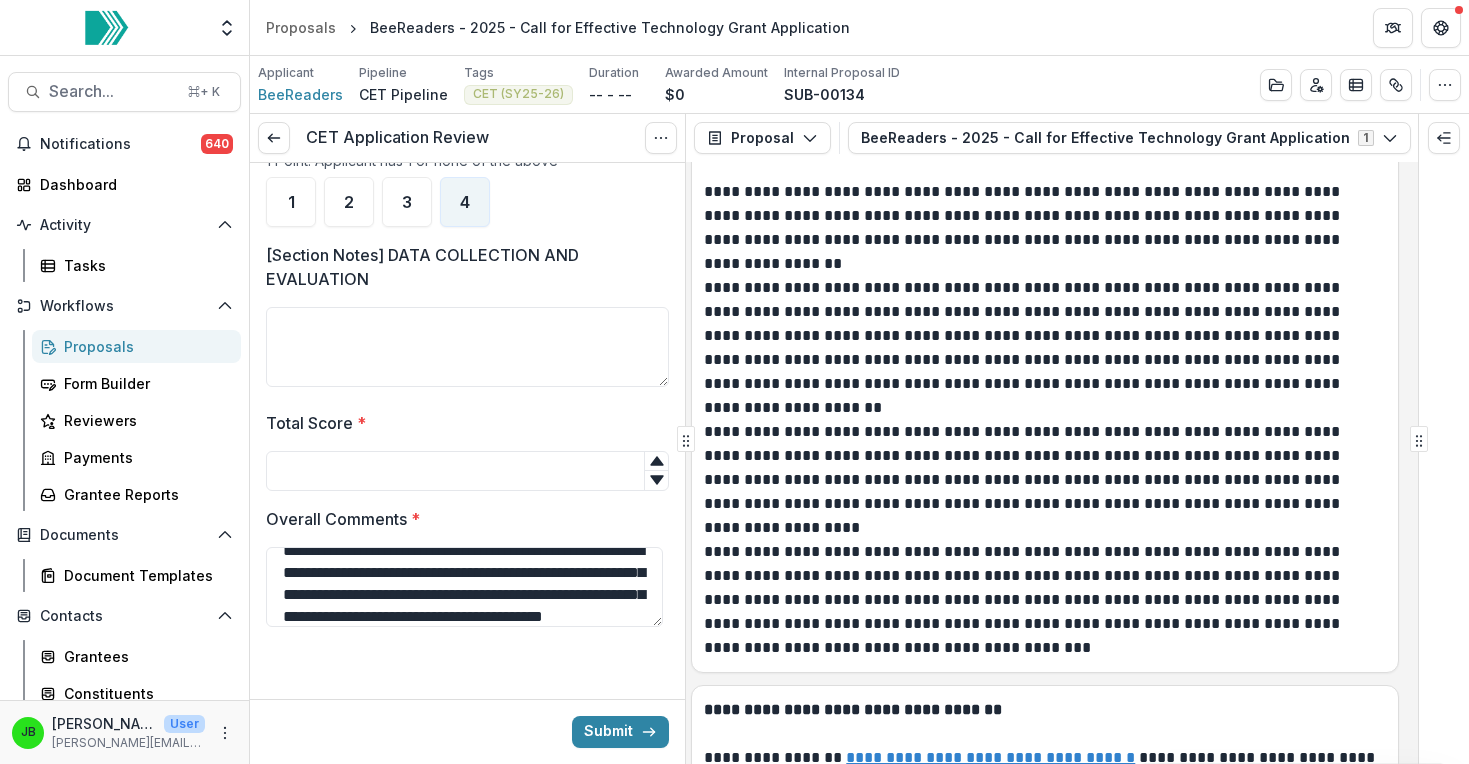 scroll, scrollTop: 60, scrollLeft: 0, axis: vertical 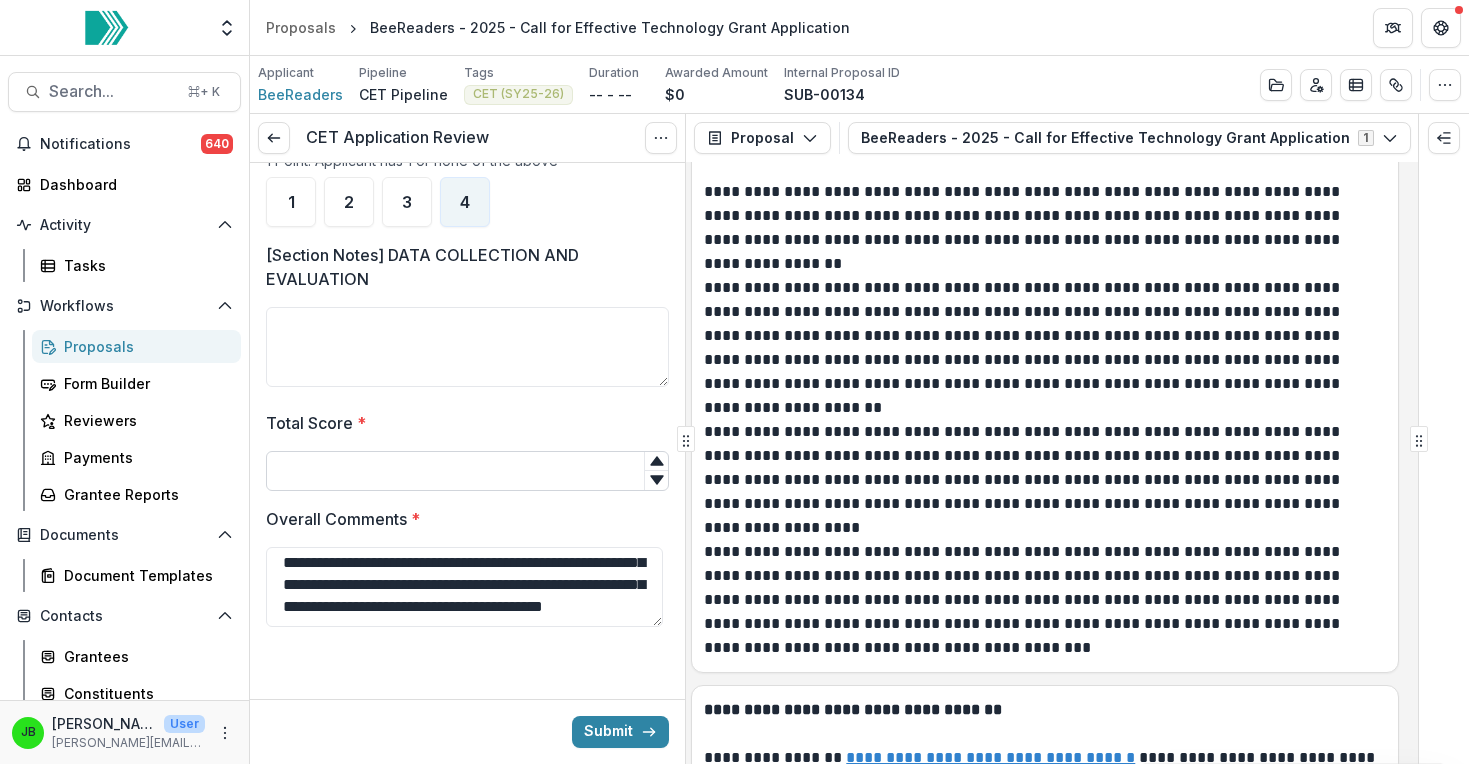 type on "**********" 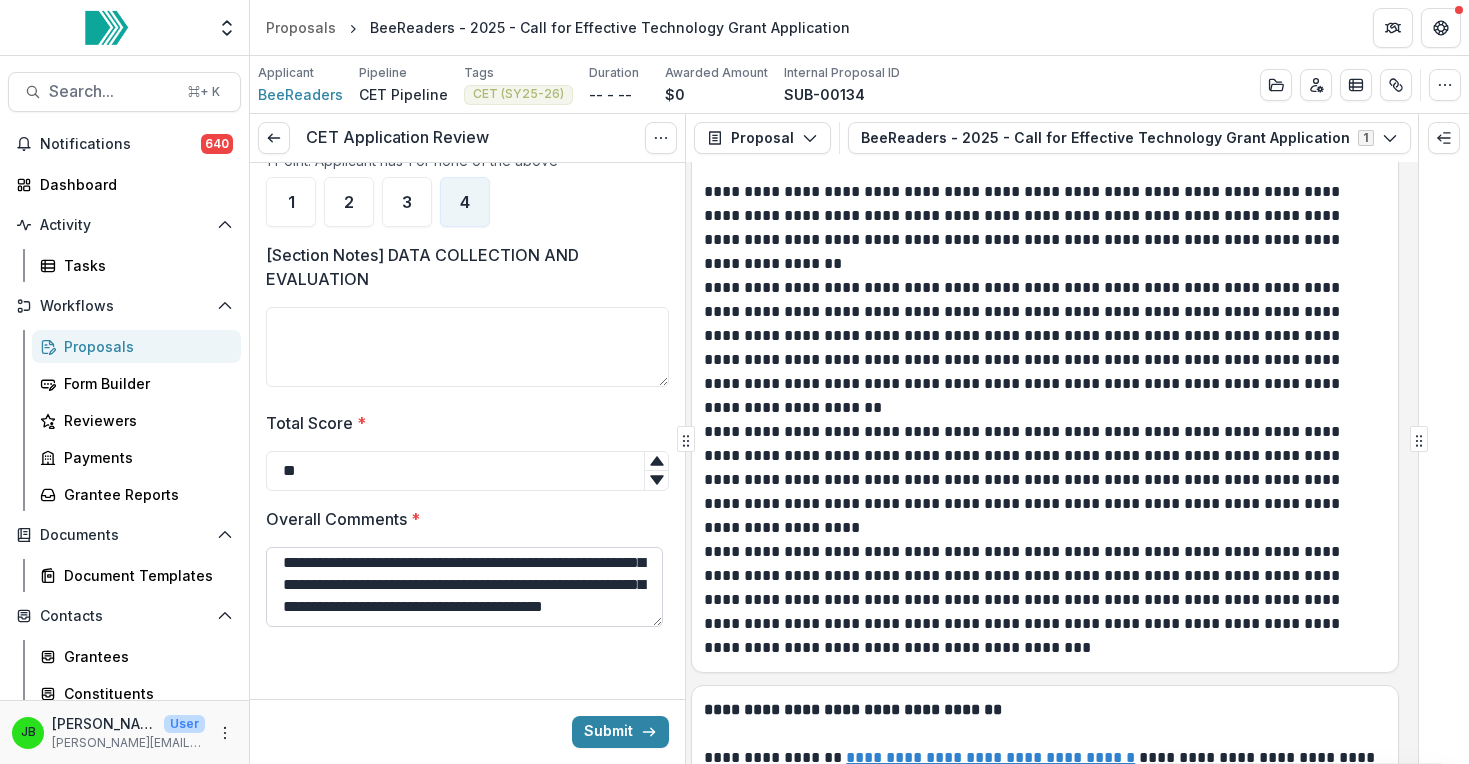 type on "**" 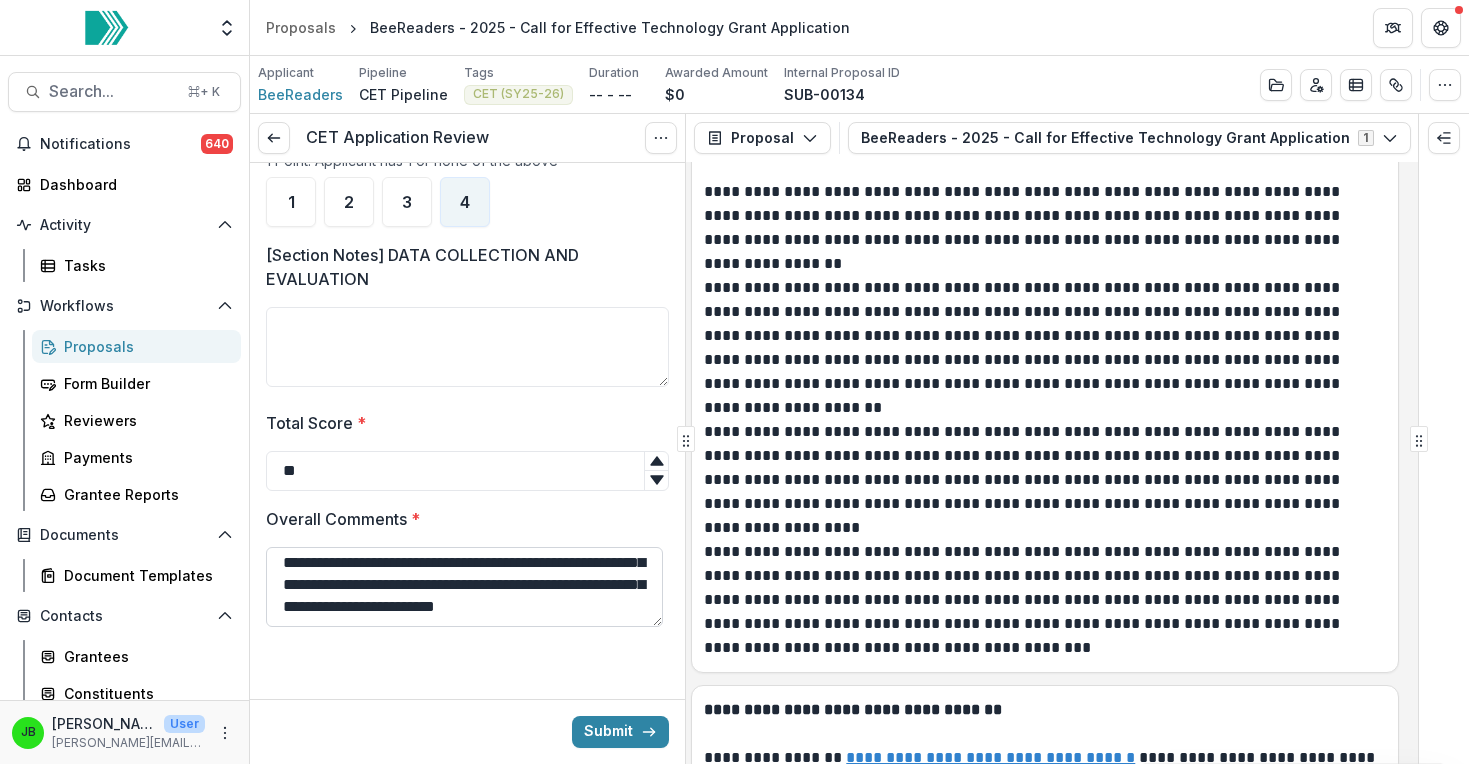 scroll, scrollTop: 236, scrollLeft: 0, axis: vertical 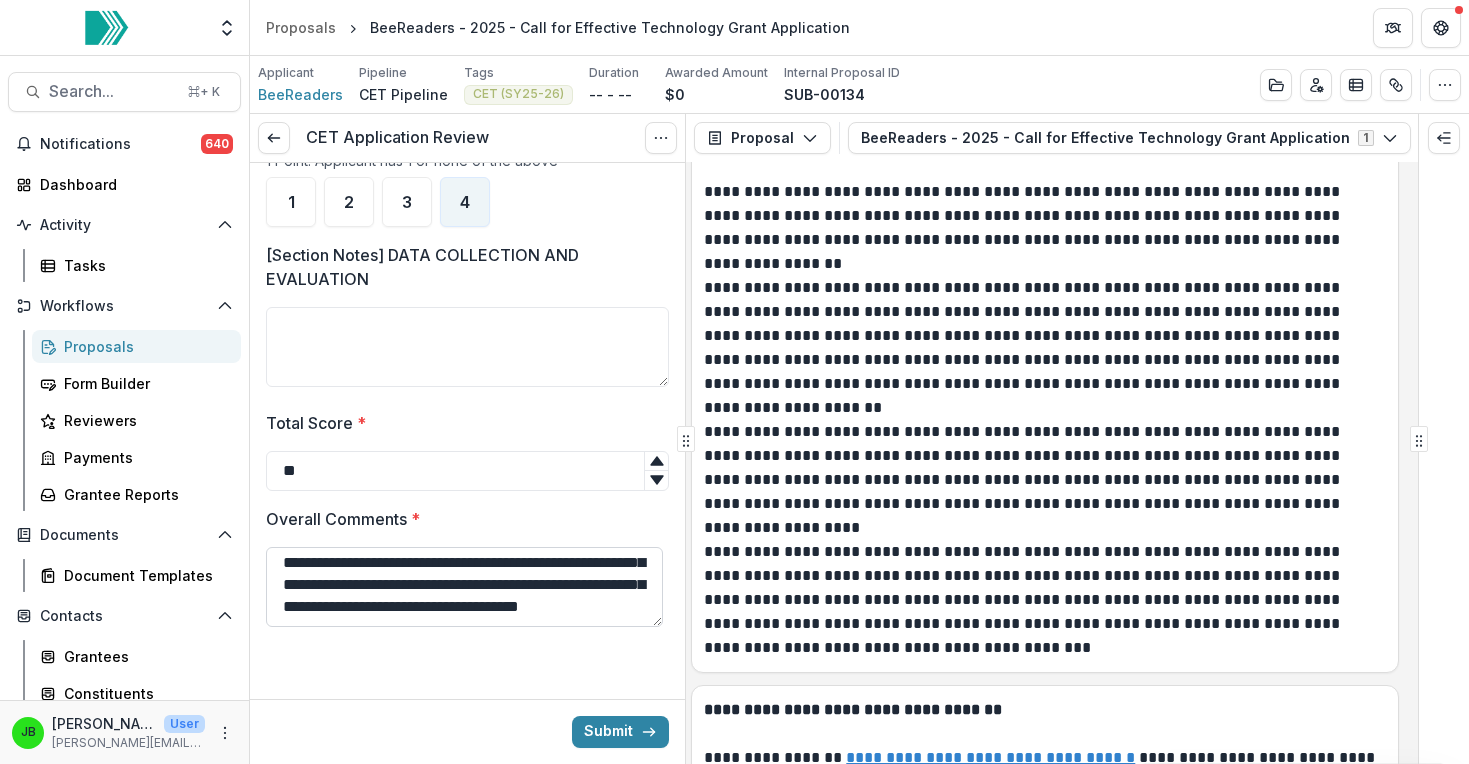 click on "**********" at bounding box center [464, 587] 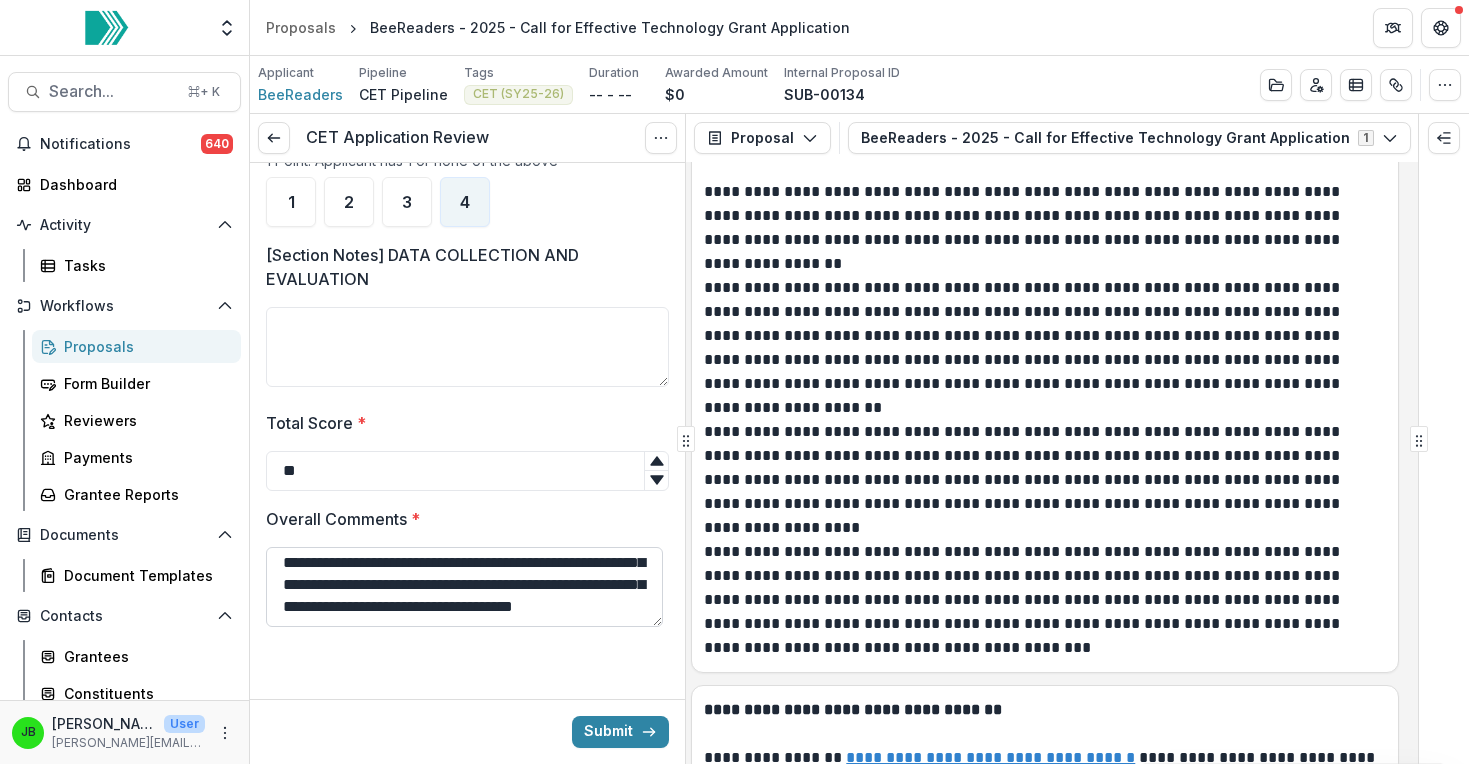 click on "**********" at bounding box center [464, 587] 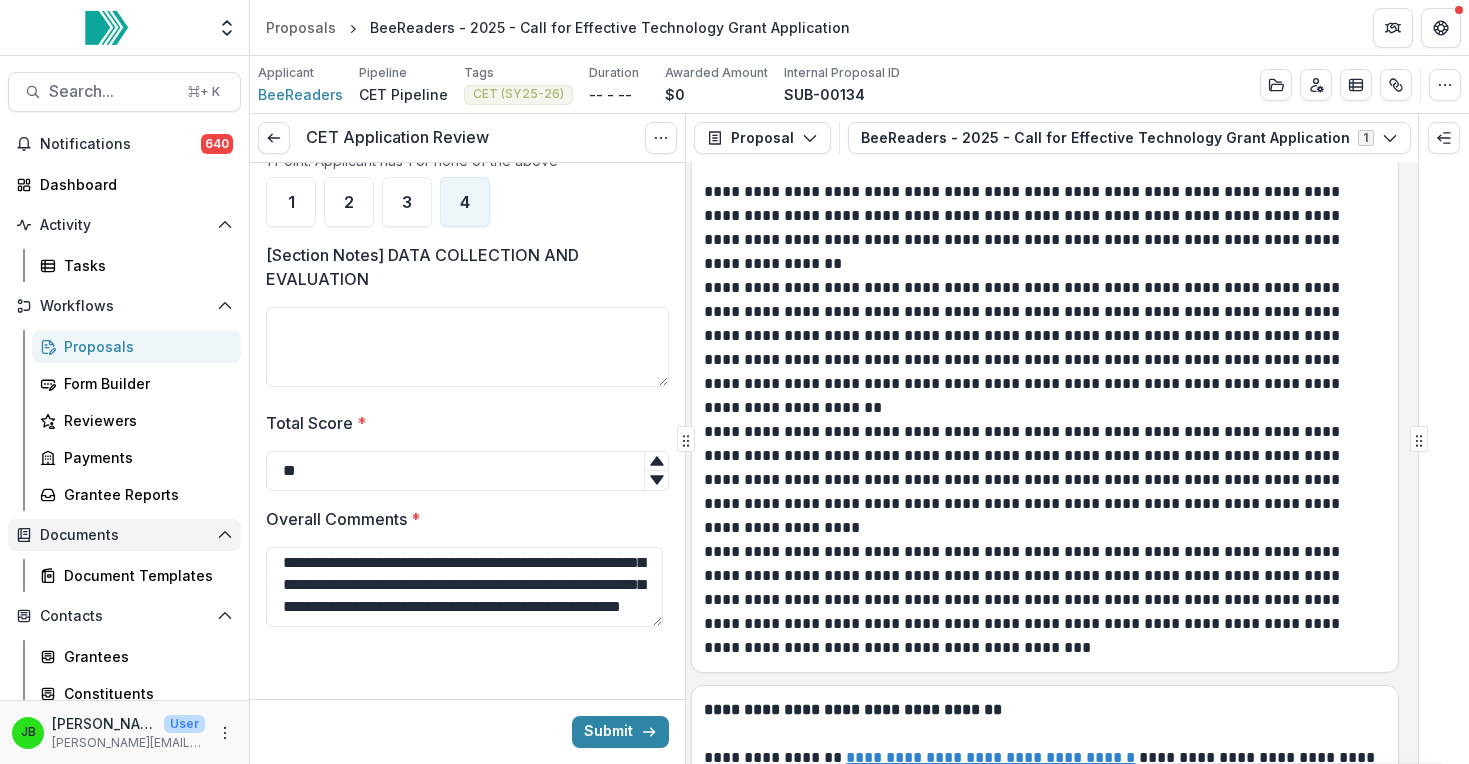 scroll, scrollTop: 0, scrollLeft: 0, axis: both 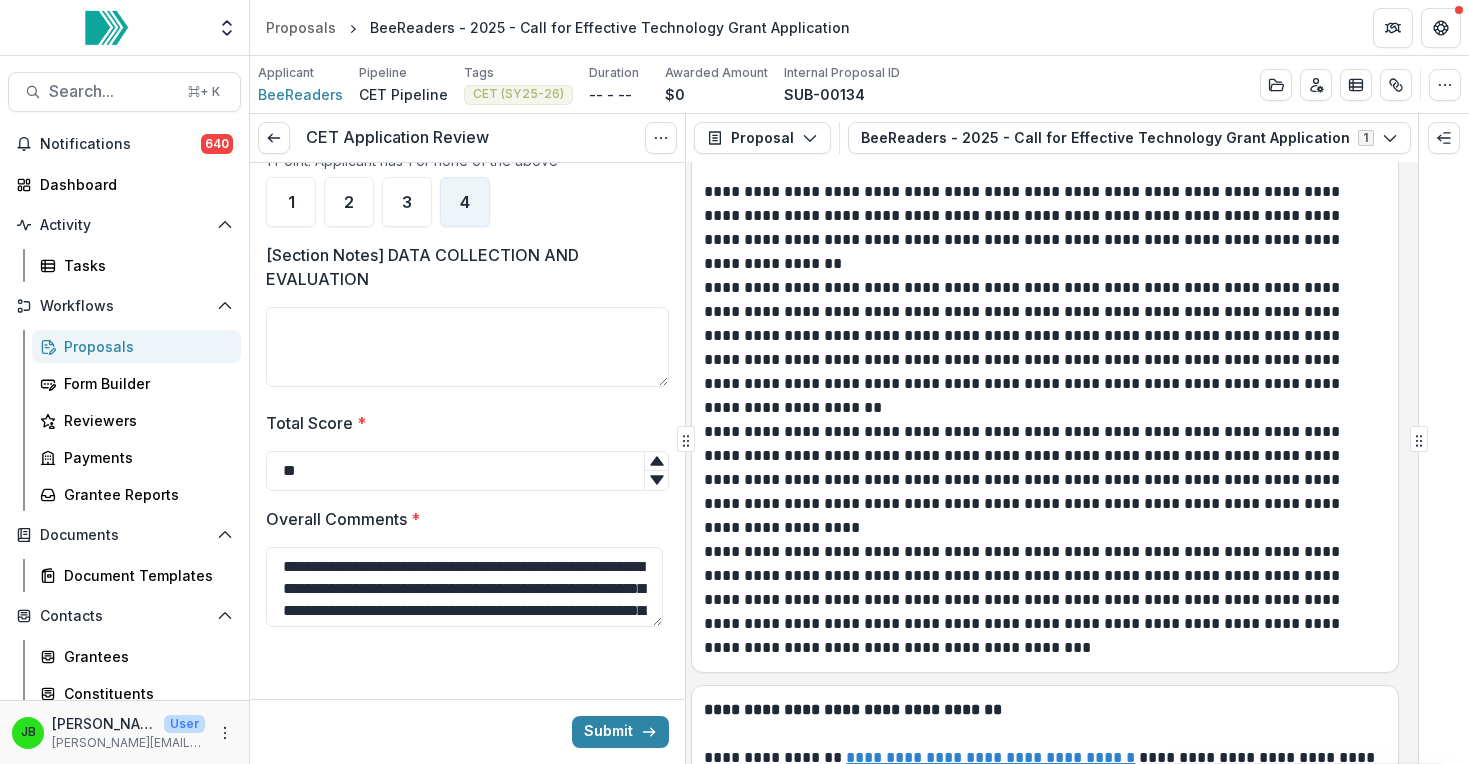 drag, startPoint x: 565, startPoint y: 615, endPoint x: 230, endPoint y: 516, distance: 349.3222 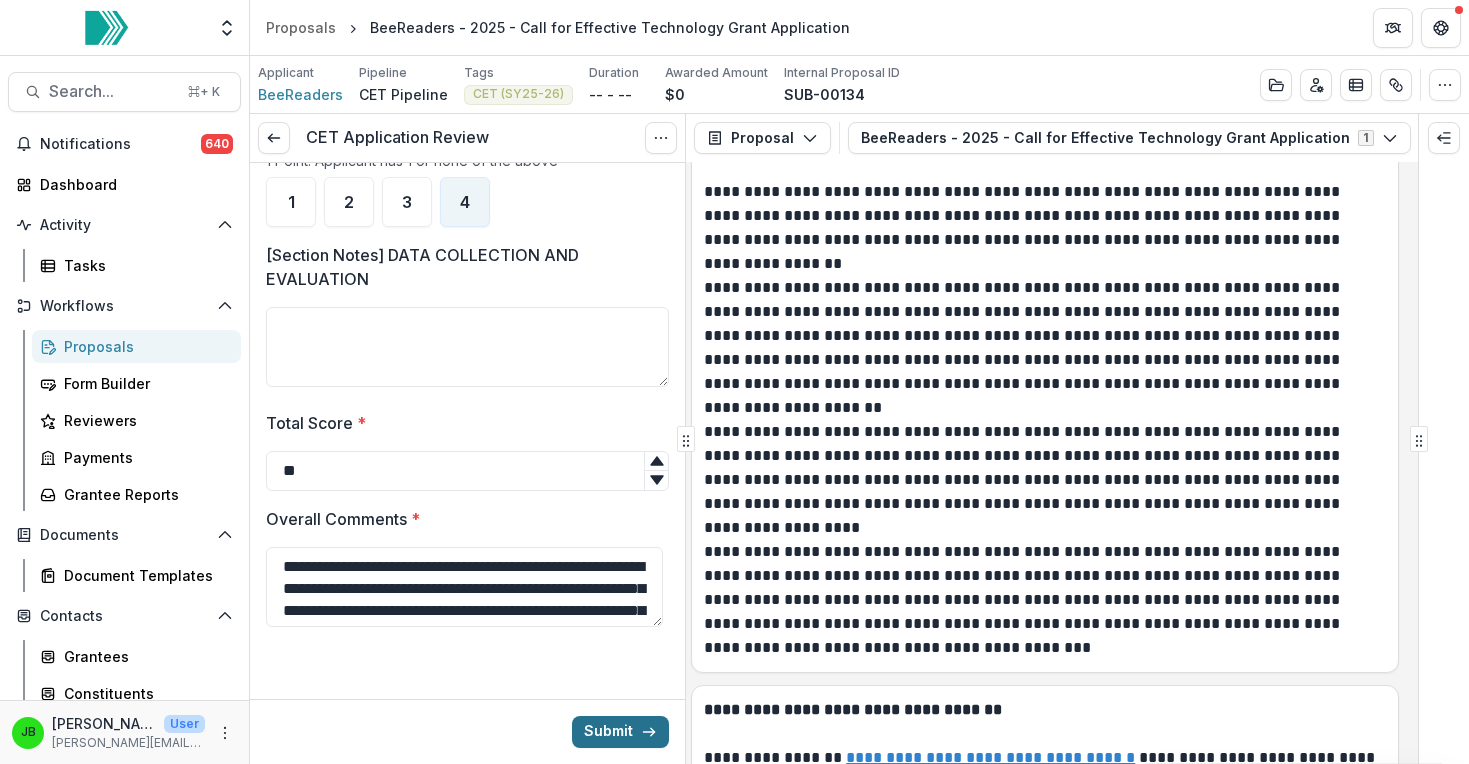 type on "**********" 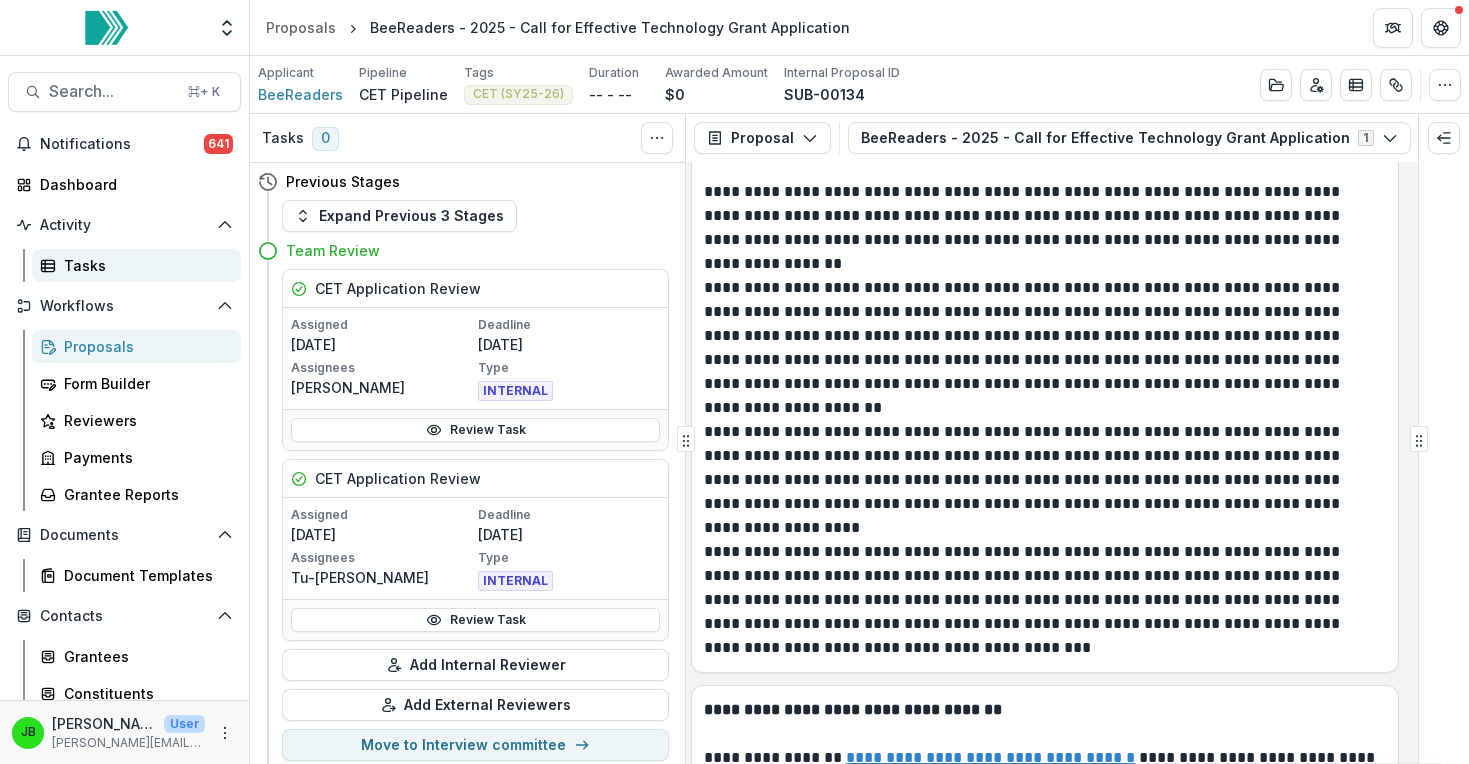 click on "Tasks" at bounding box center [144, 265] 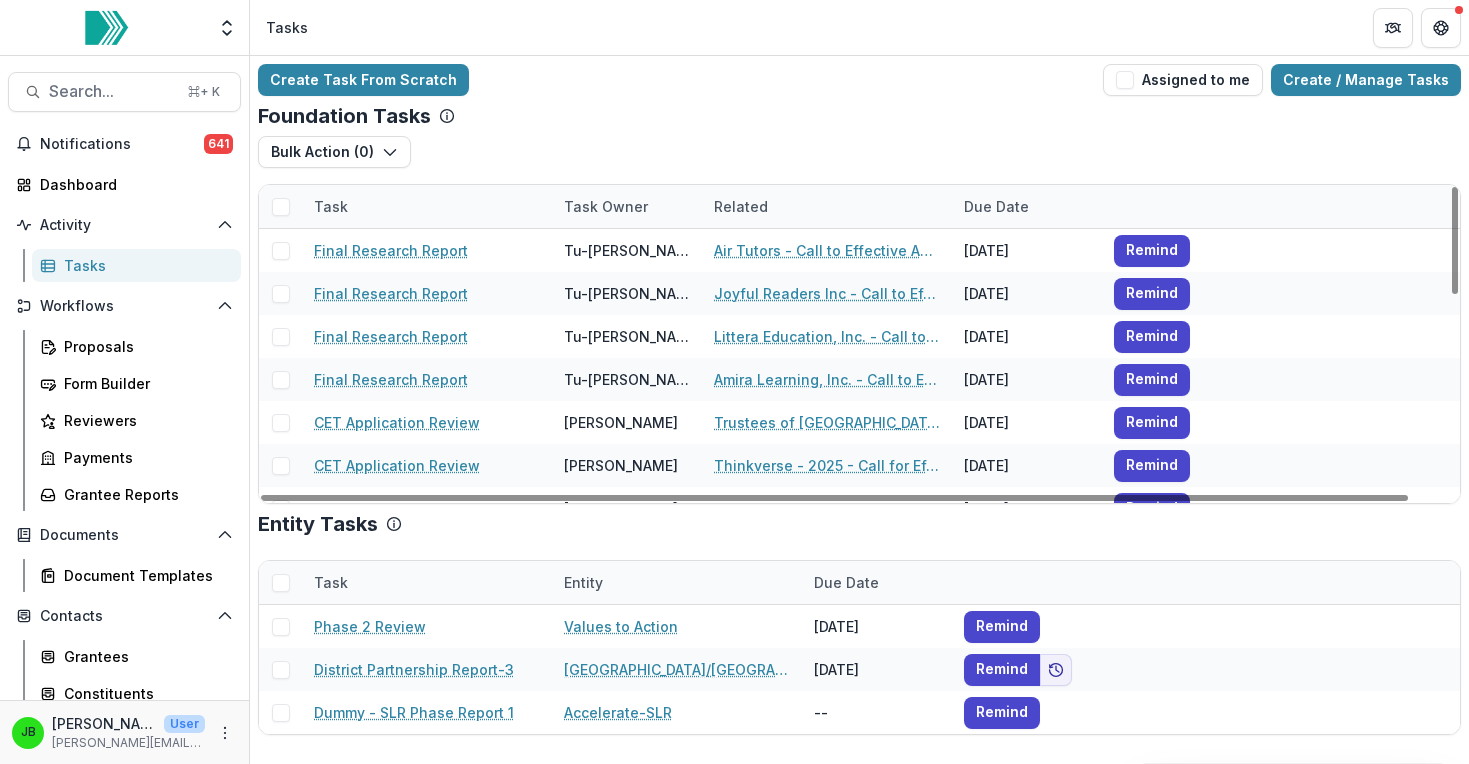 click on "Task Owner" at bounding box center (606, 206) 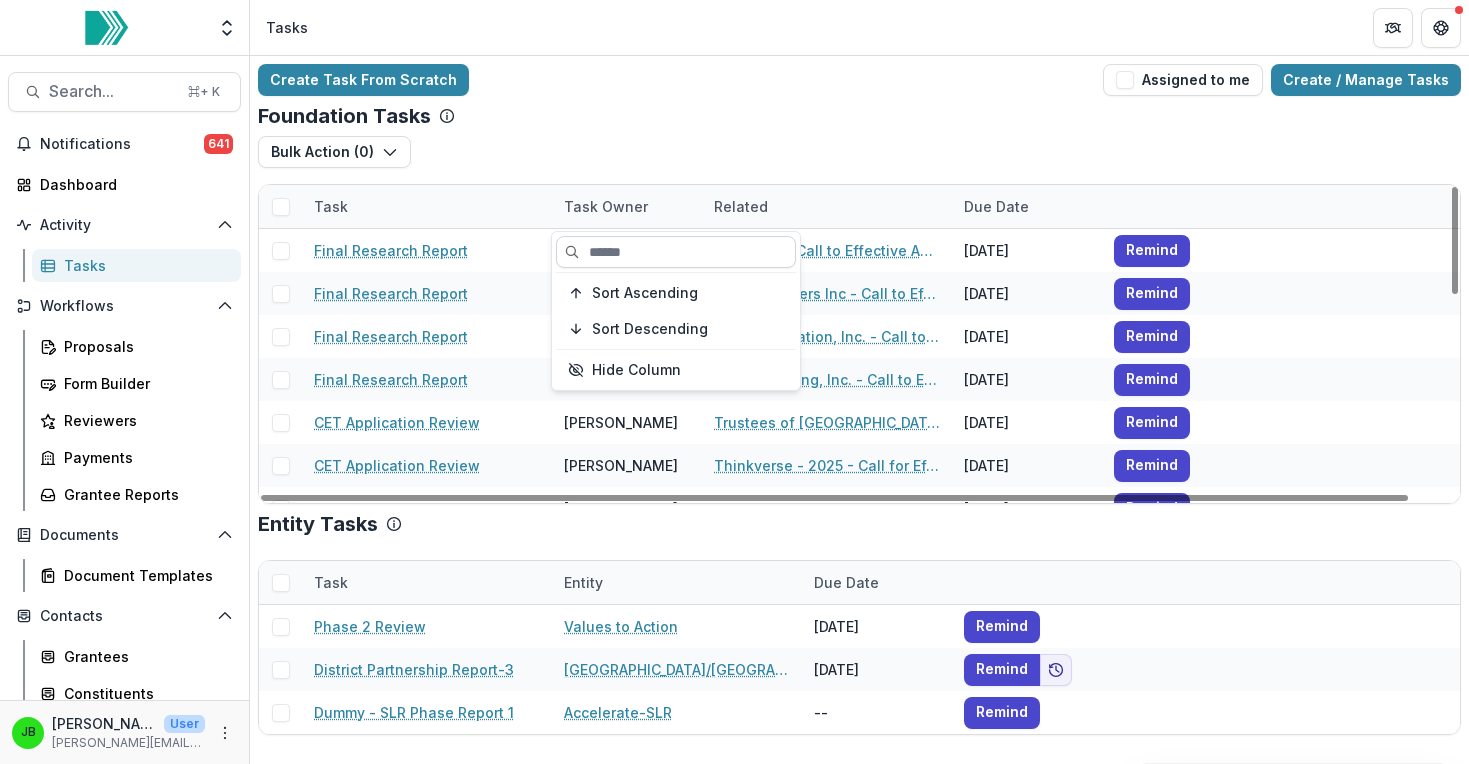 click at bounding box center (676, 252) 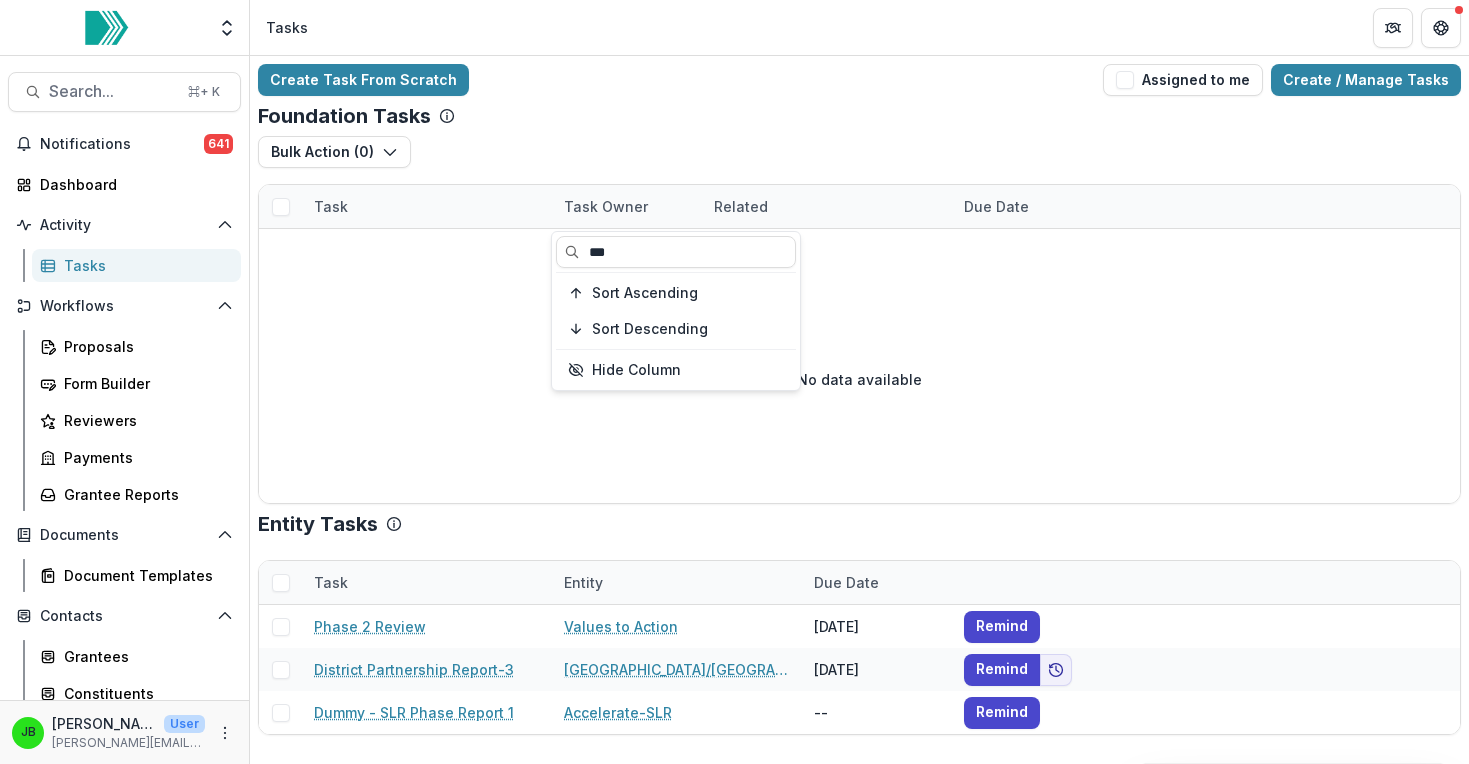type on "***" 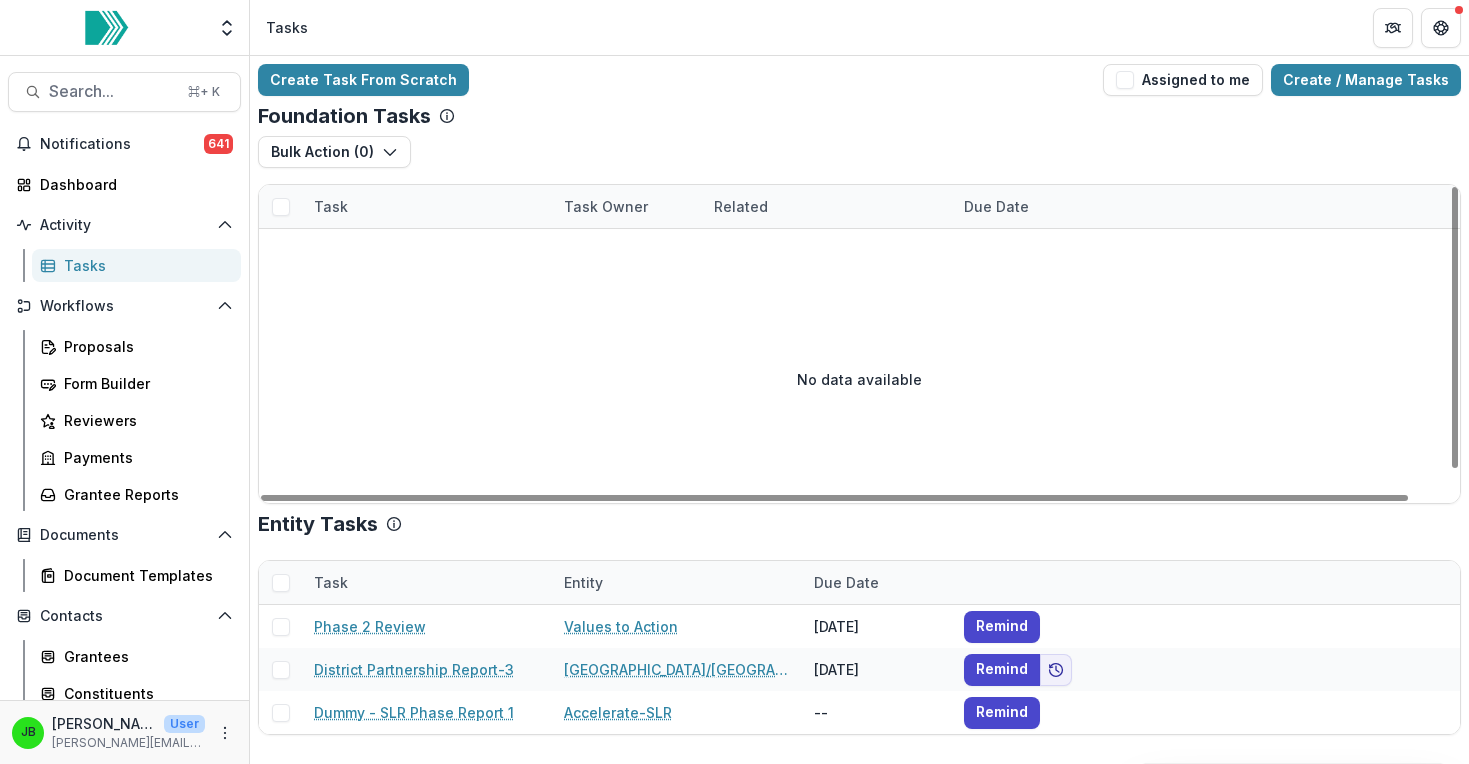 click on "Bulk Action ( 0 ) Reporting Schedule Tasks" at bounding box center (859, 160) 